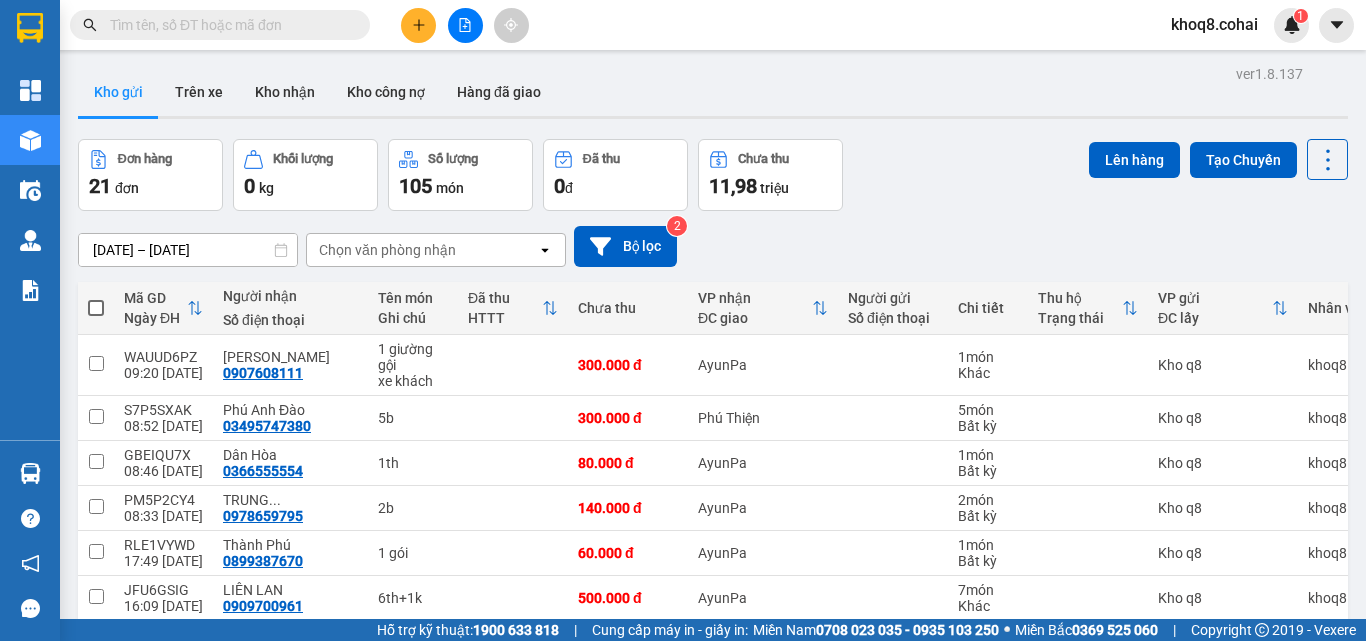 scroll, scrollTop: 0, scrollLeft: 0, axis: both 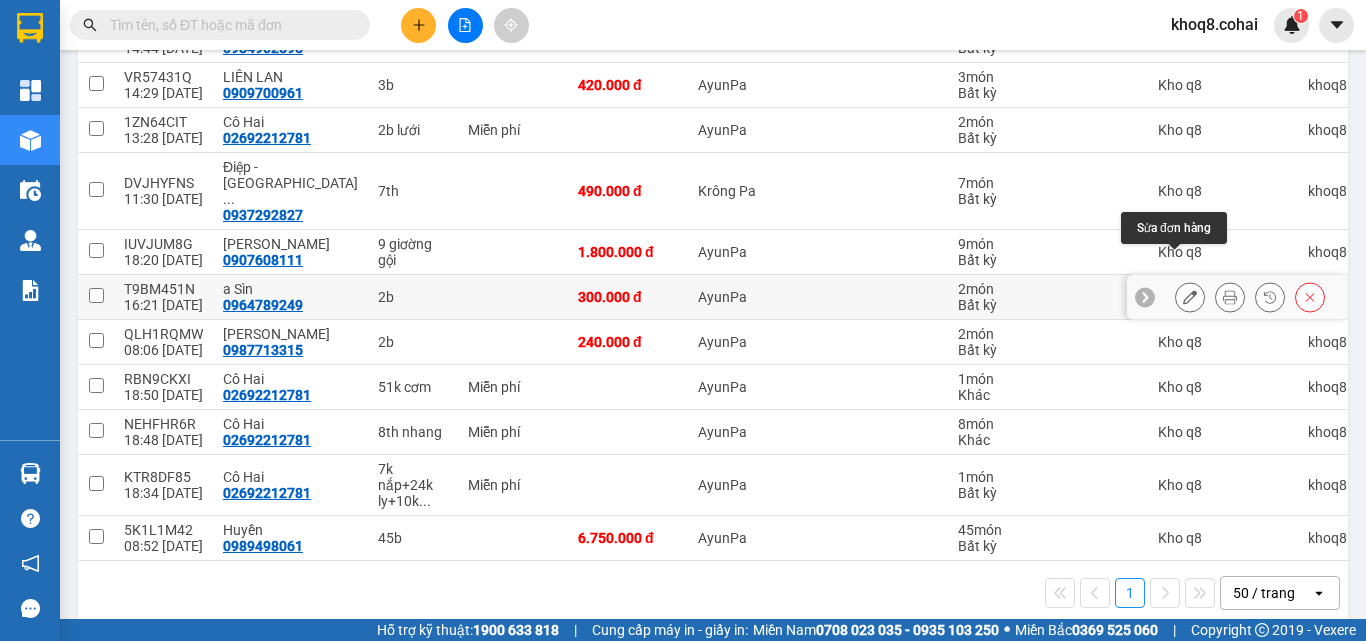 click 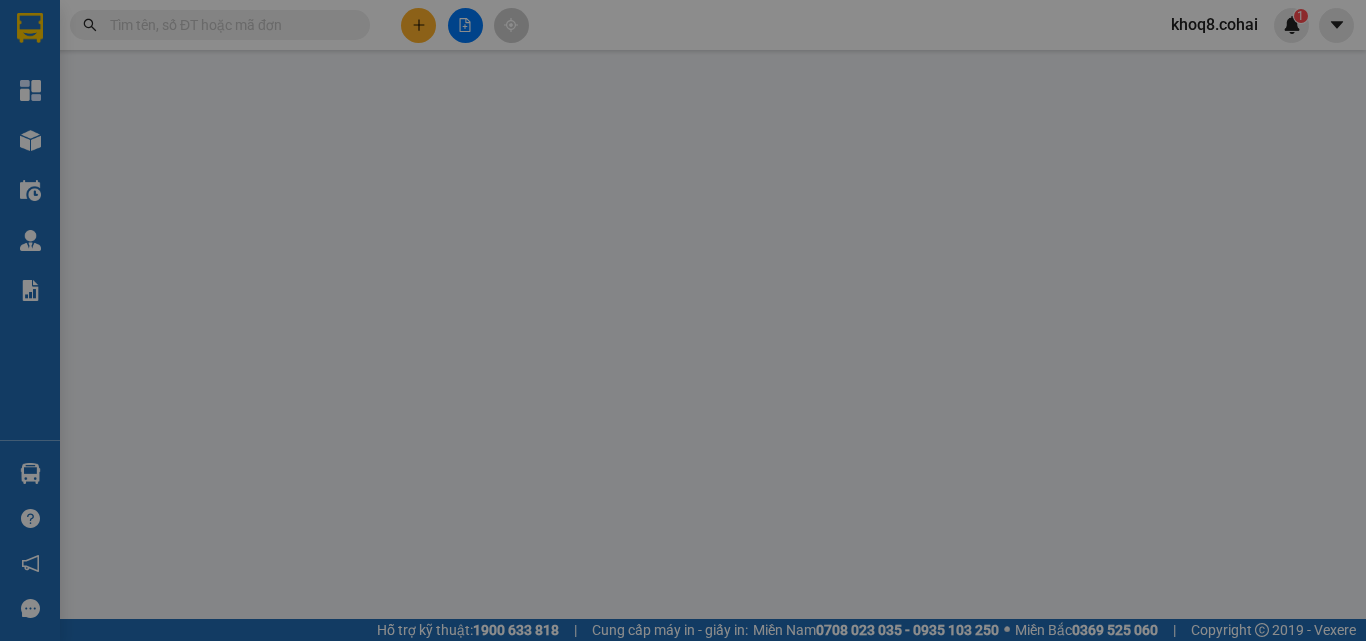 scroll, scrollTop: 0, scrollLeft: 0, axis: both 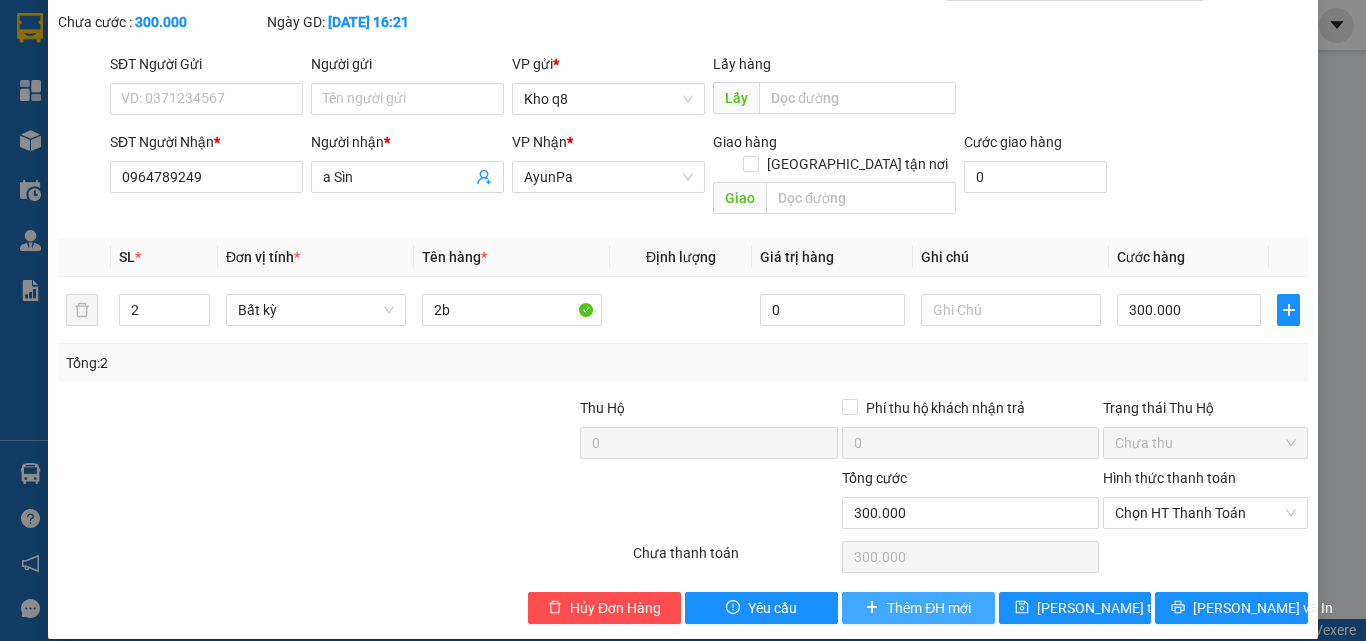 click on "Thêm ĐH mới" at bounding box center [929, 608] 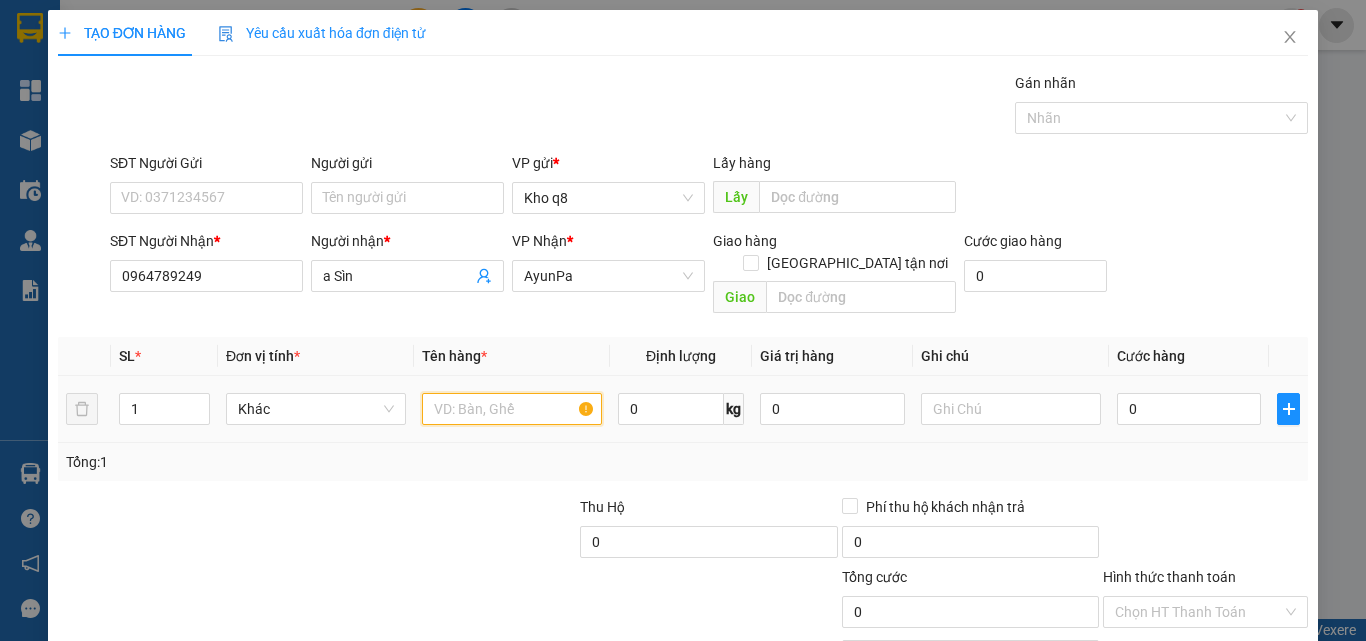 click at bounding box center [512, 409] 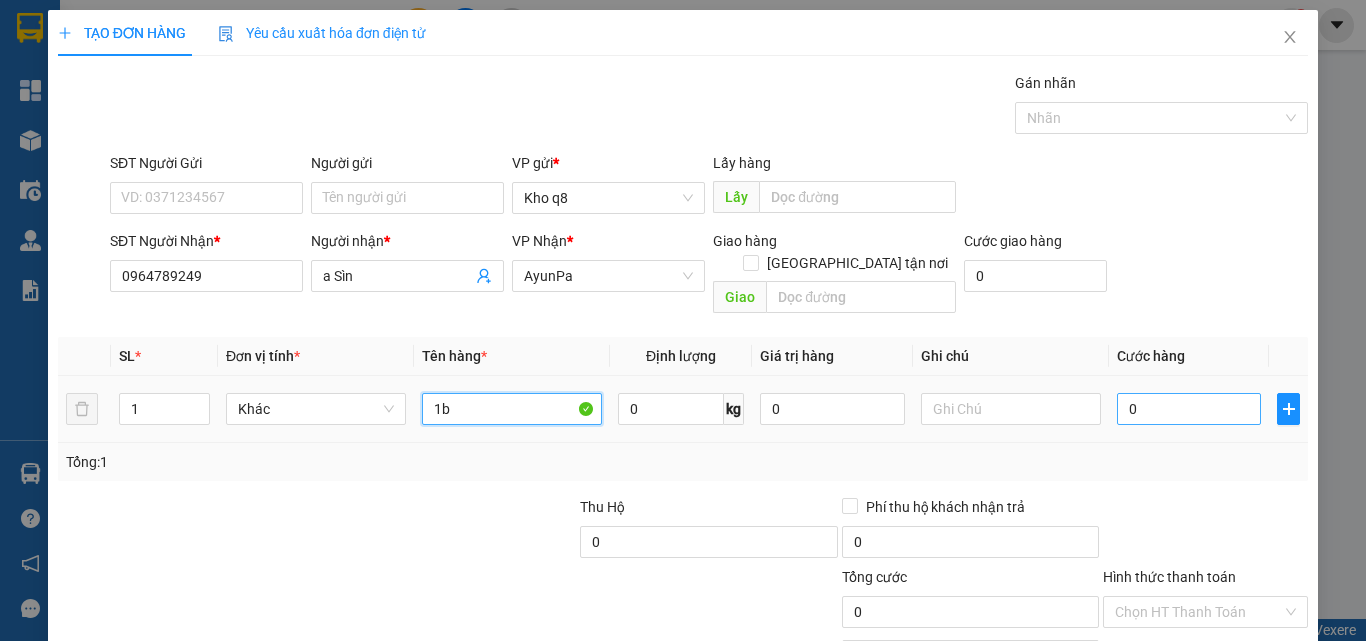 type on "1b" 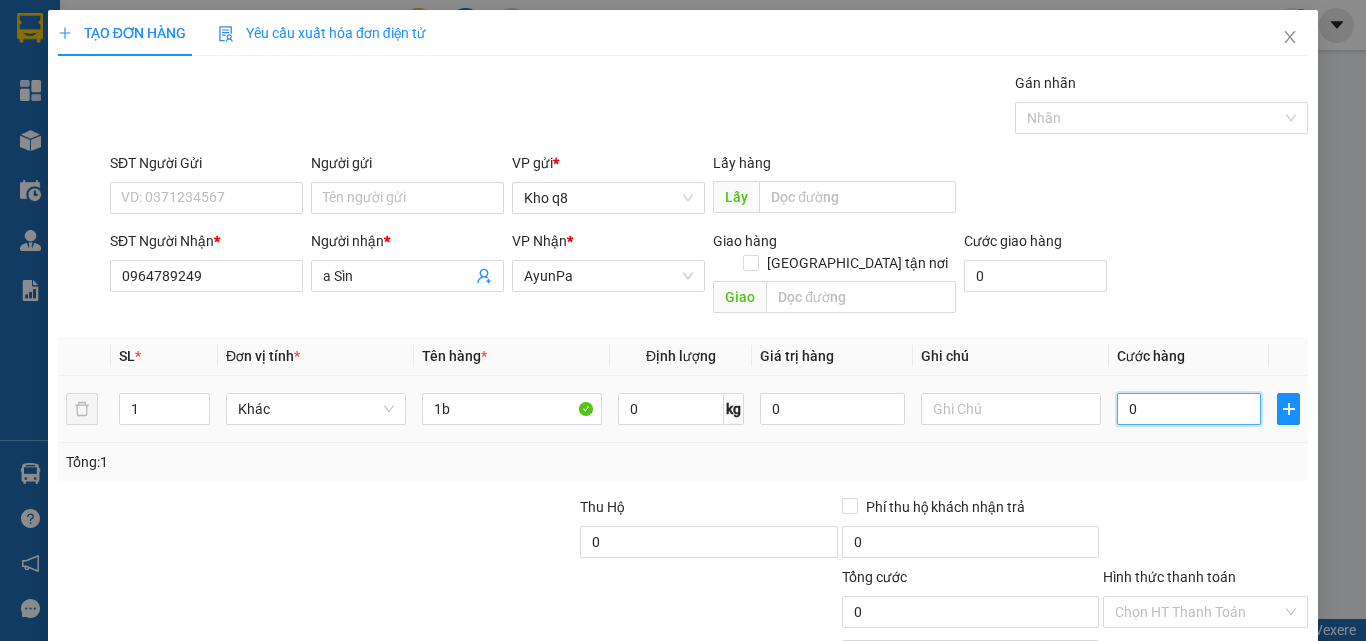 click on "0" at bounding box center (1189, 409) 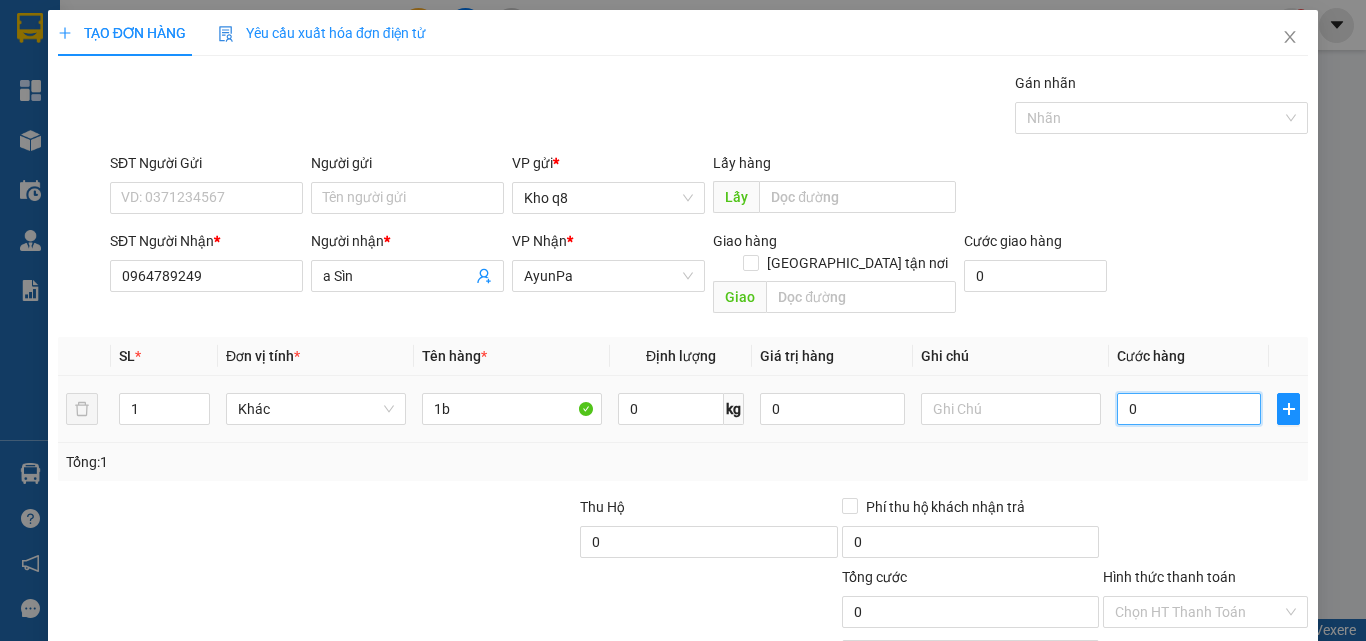 type on "1" 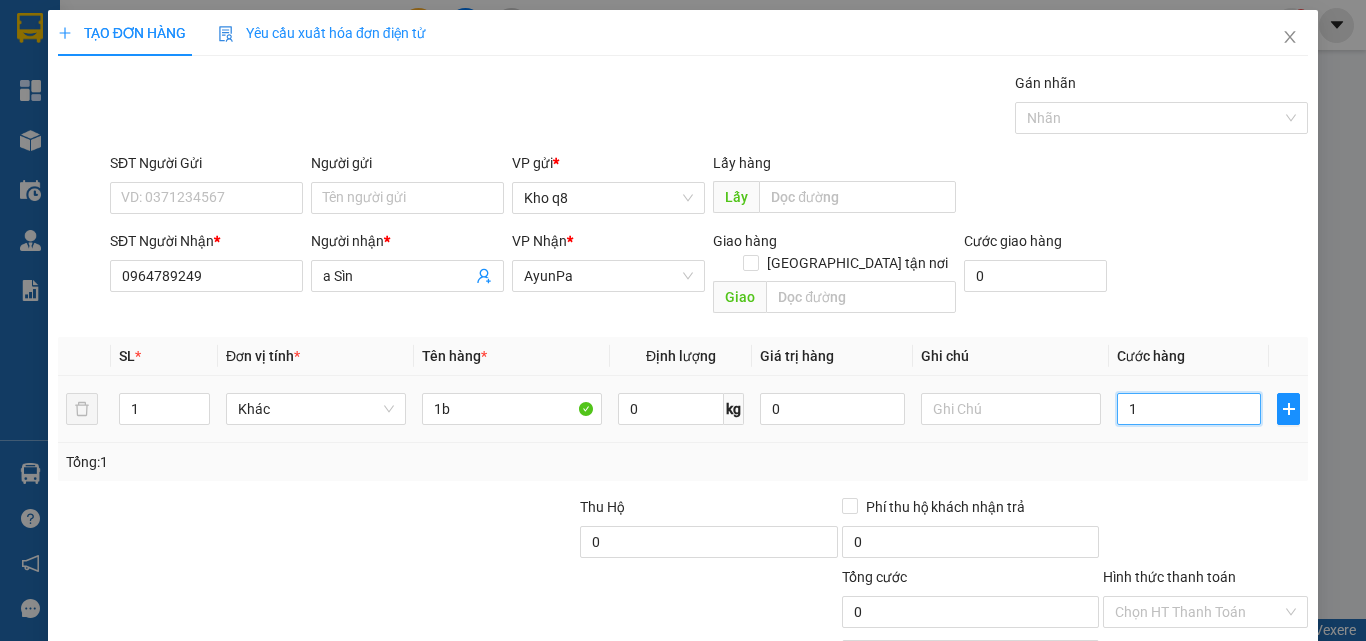 type on "1" 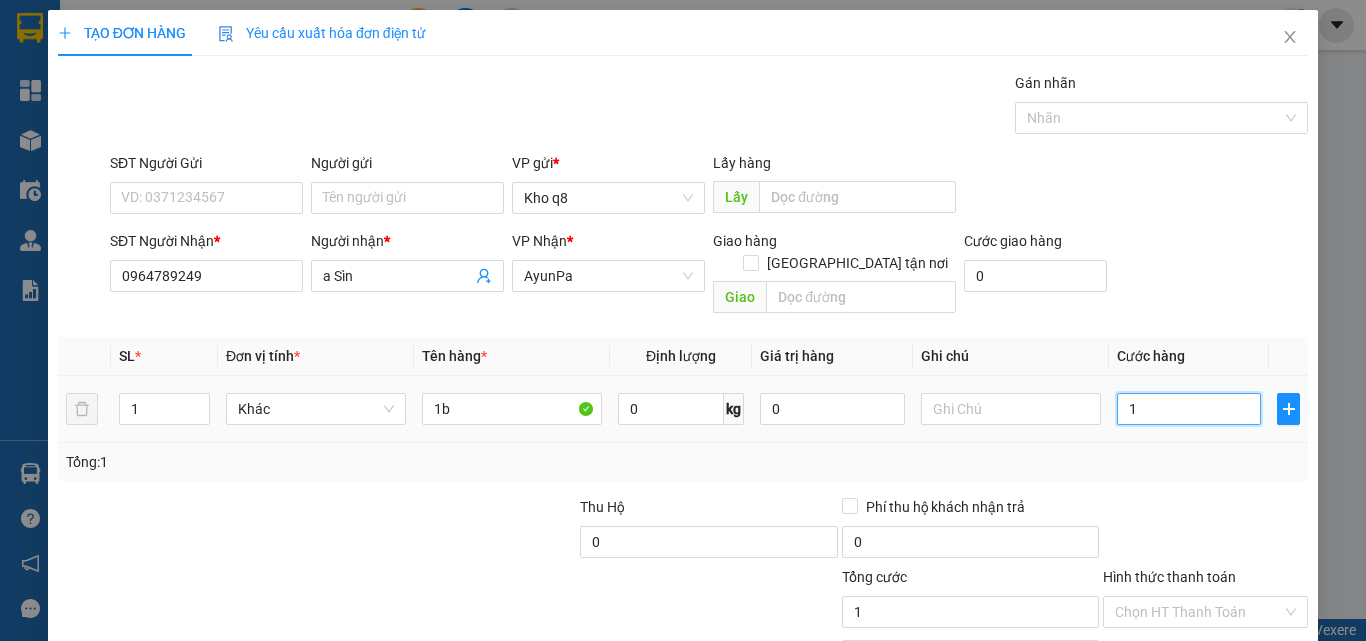 type on "12" 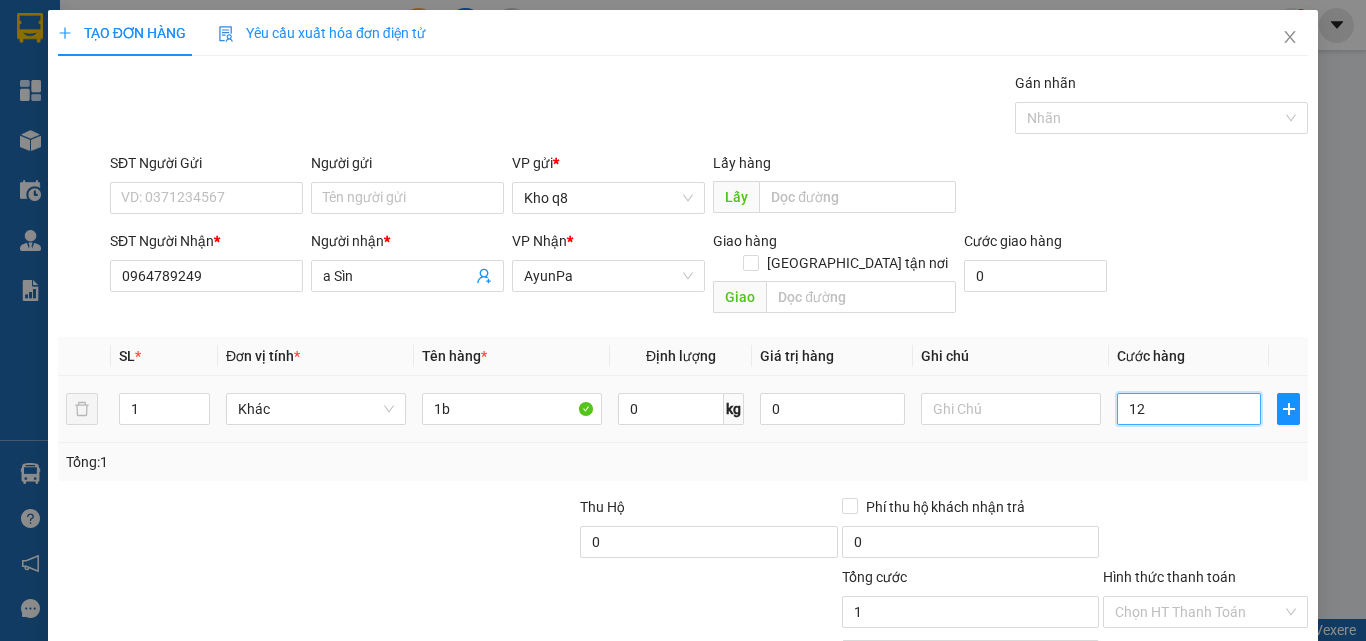 type on "12" 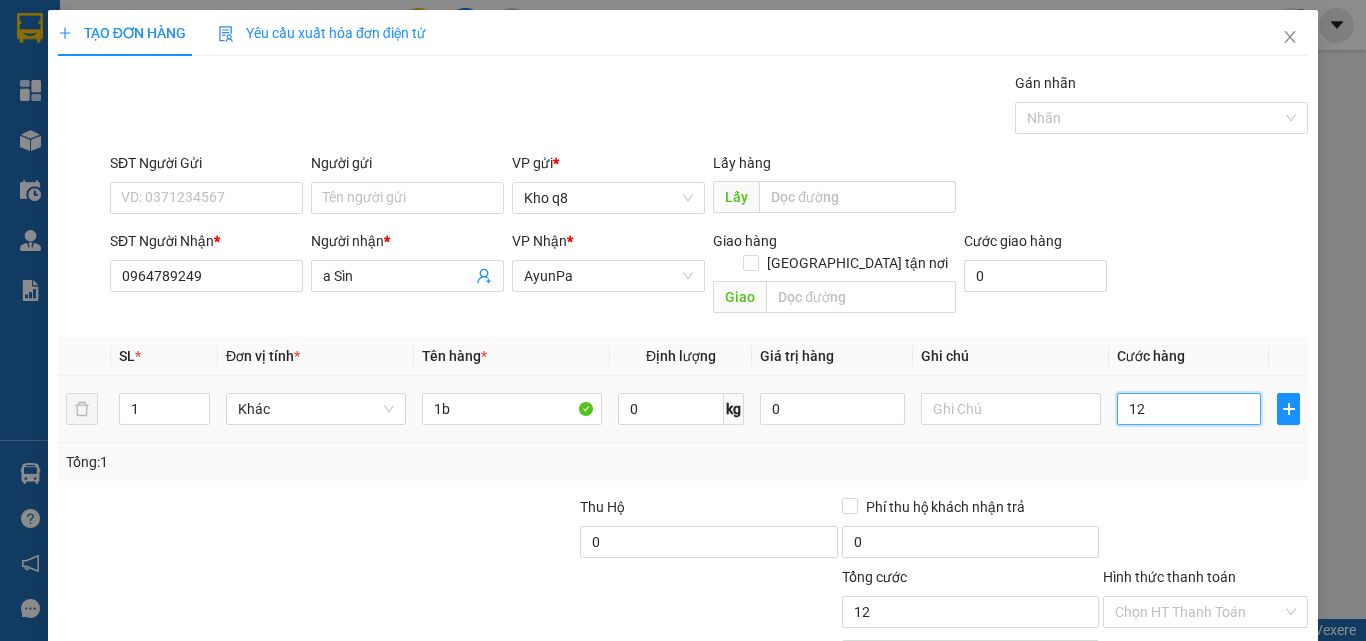 type on "120" 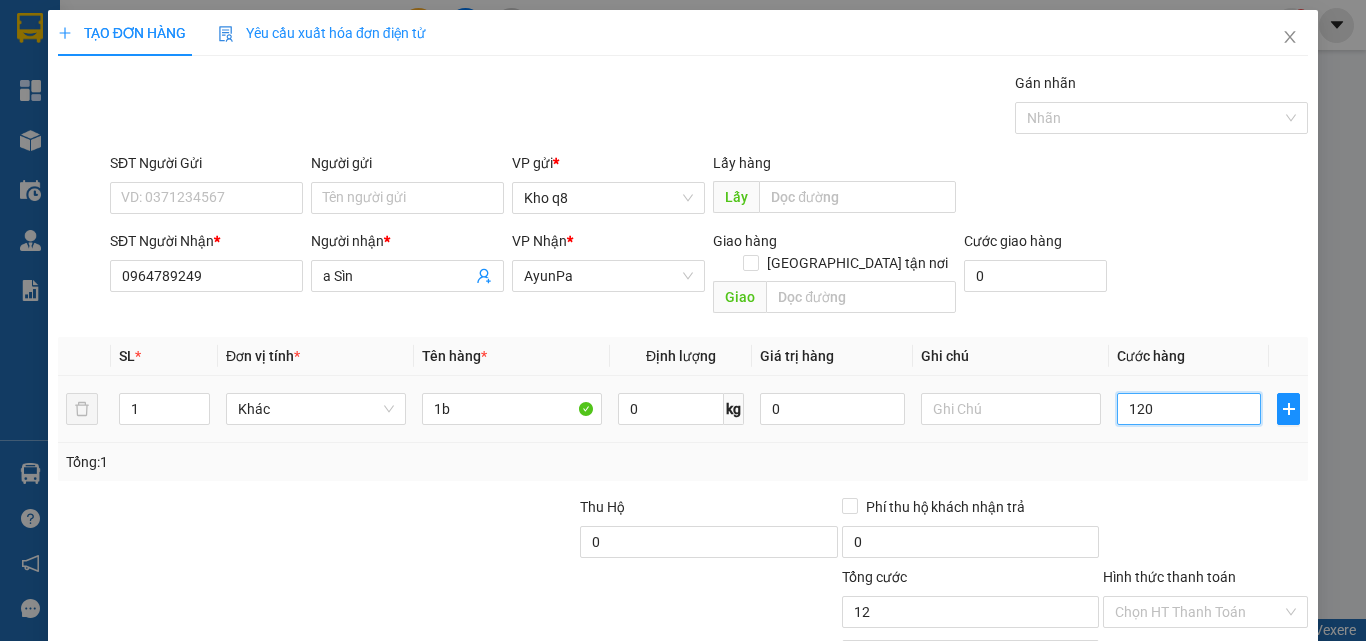 type on "120" 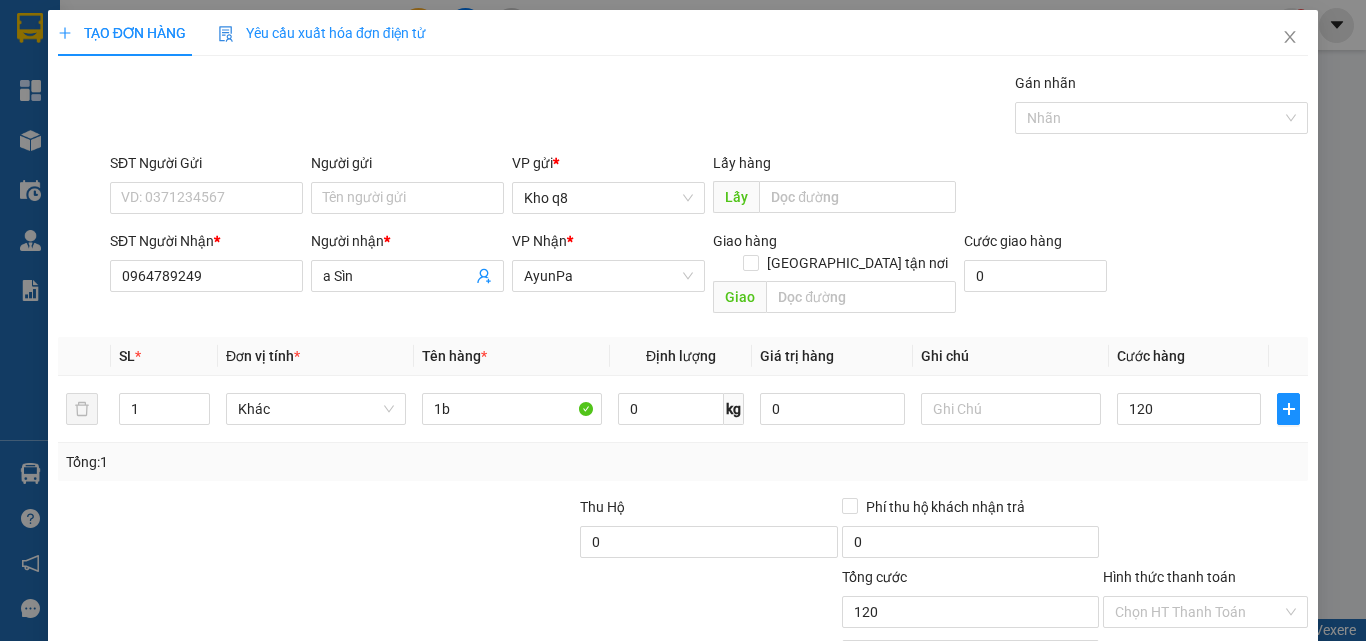 type on "120.000" 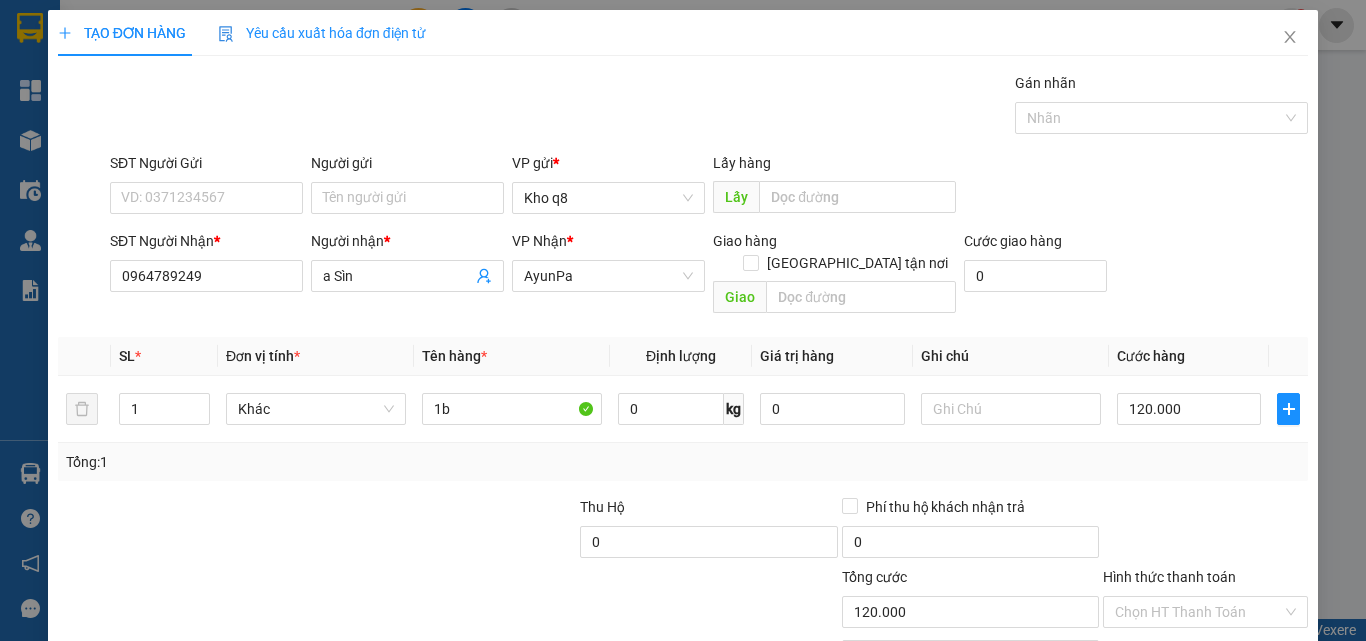 scroll, scrollTop: 99, scrollLeft: 0, axis: vertical 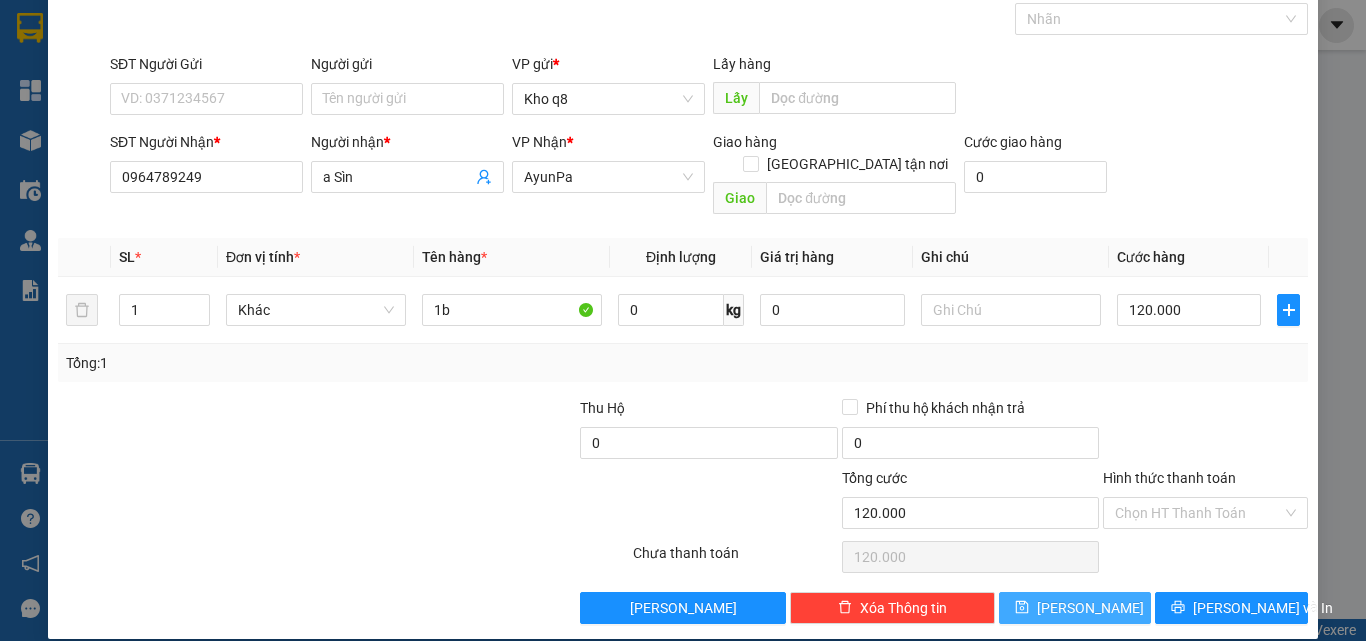 click 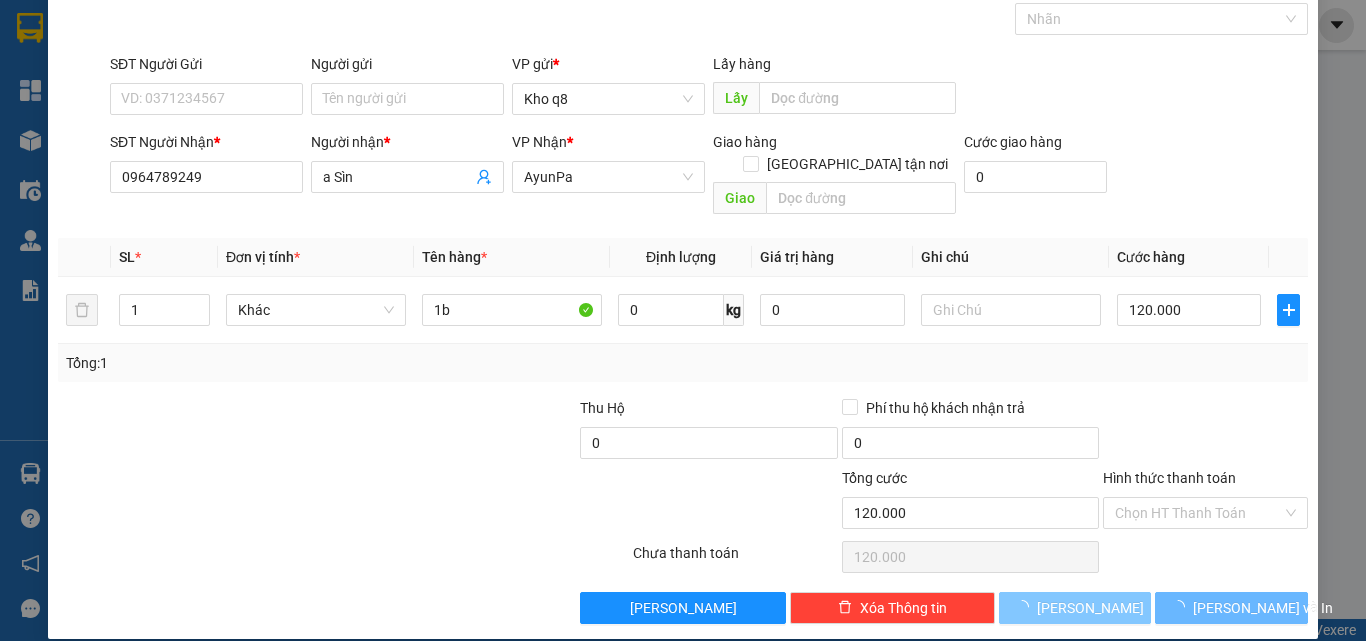 type 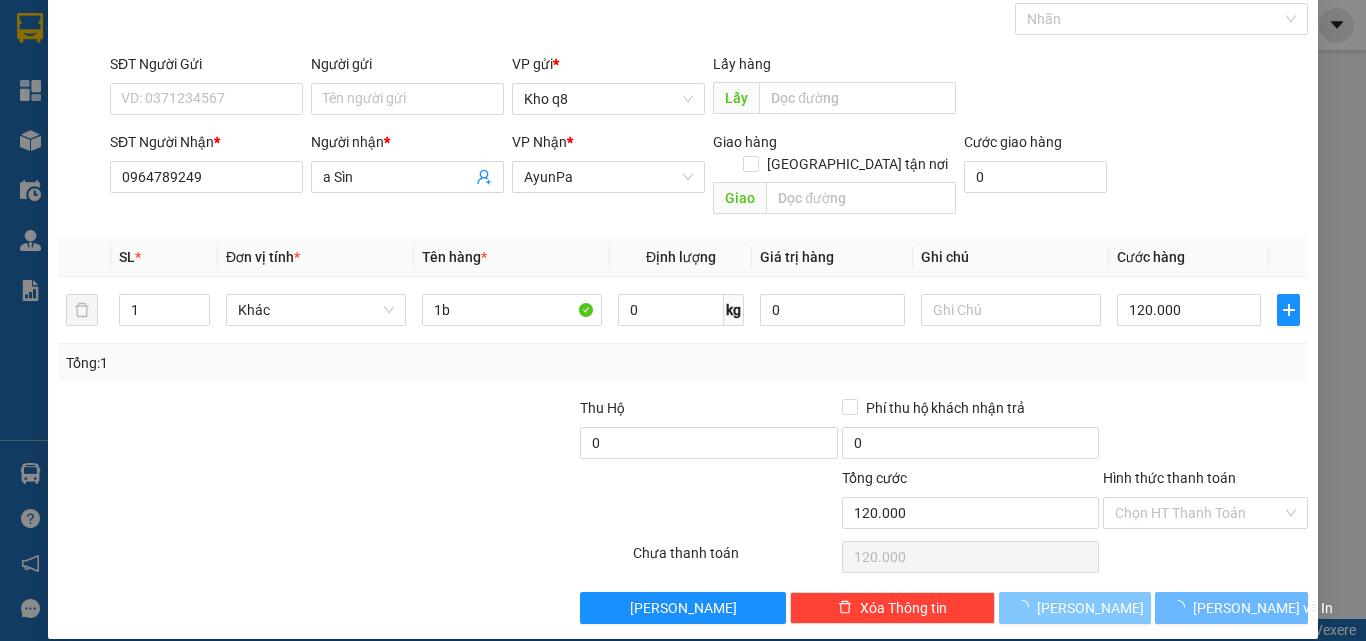 type 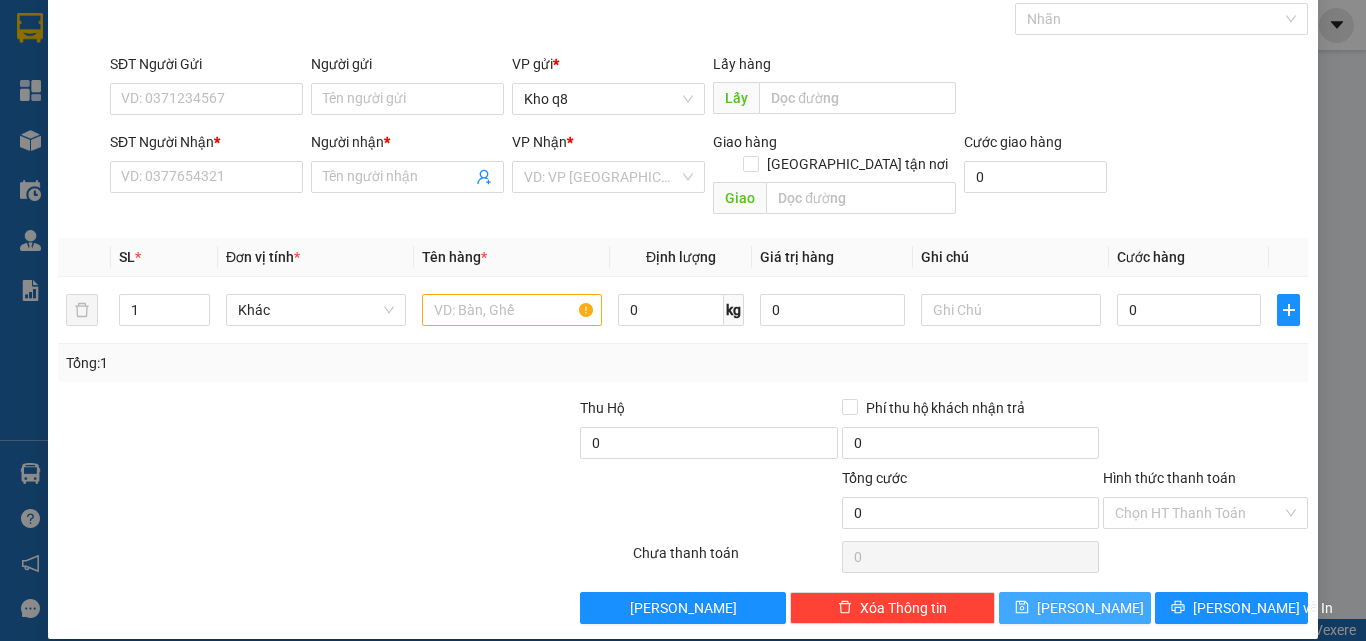 scroll, scrollTop: 0, scrollLeft: 0, axis: both 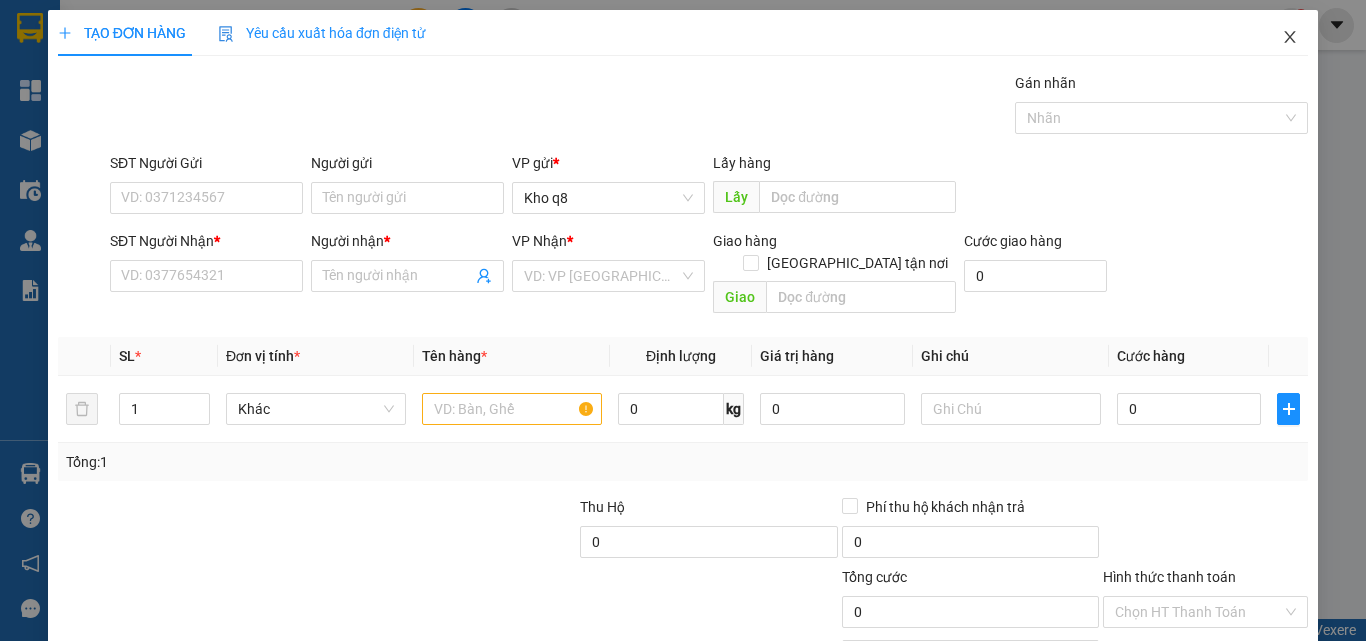 click 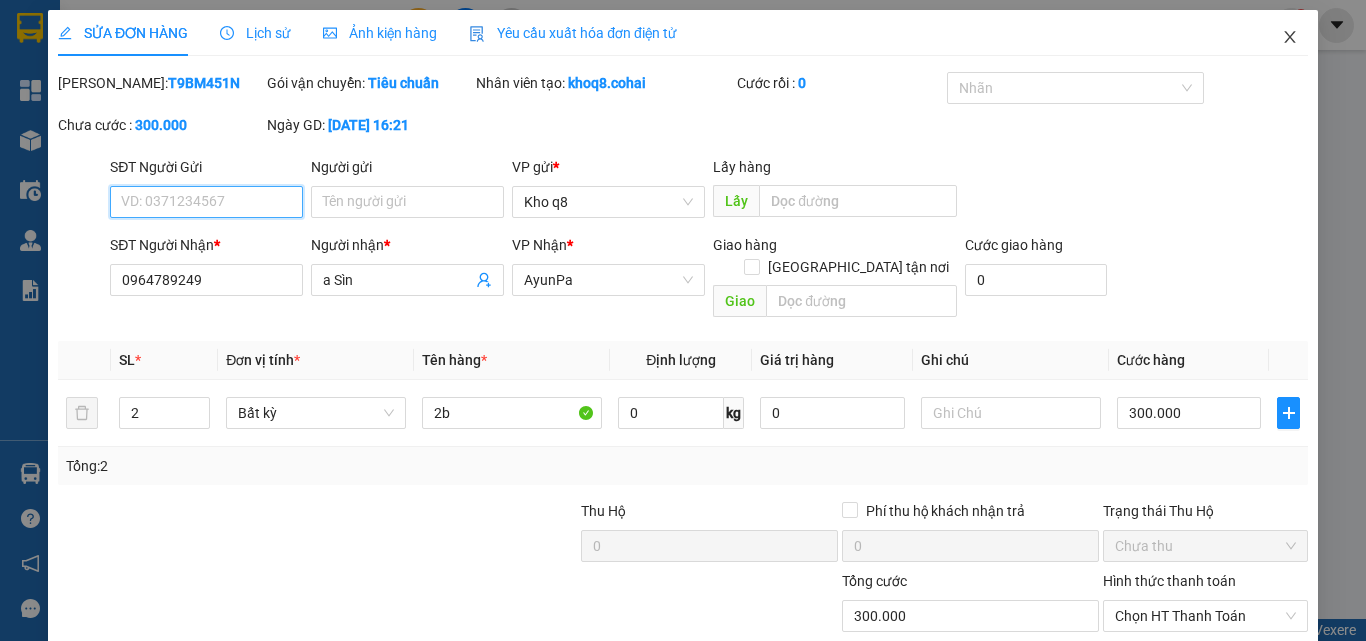 type on "0964789249" 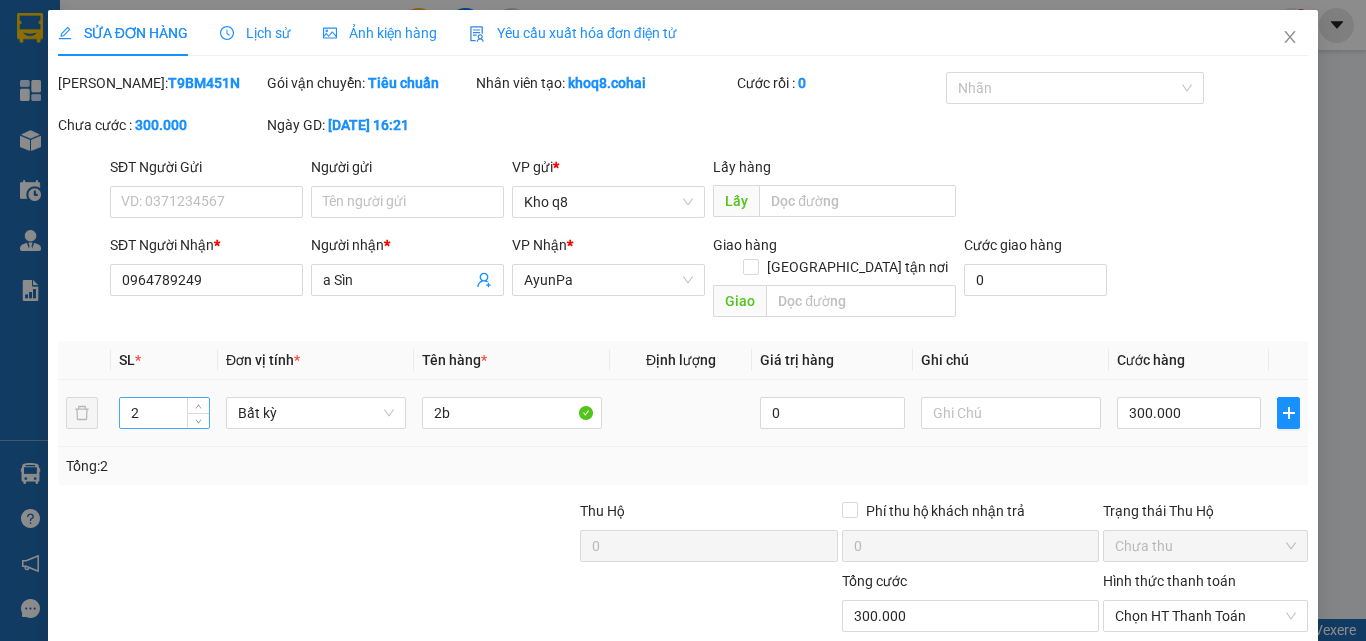 click on "2" at bounding box center [164, 413] 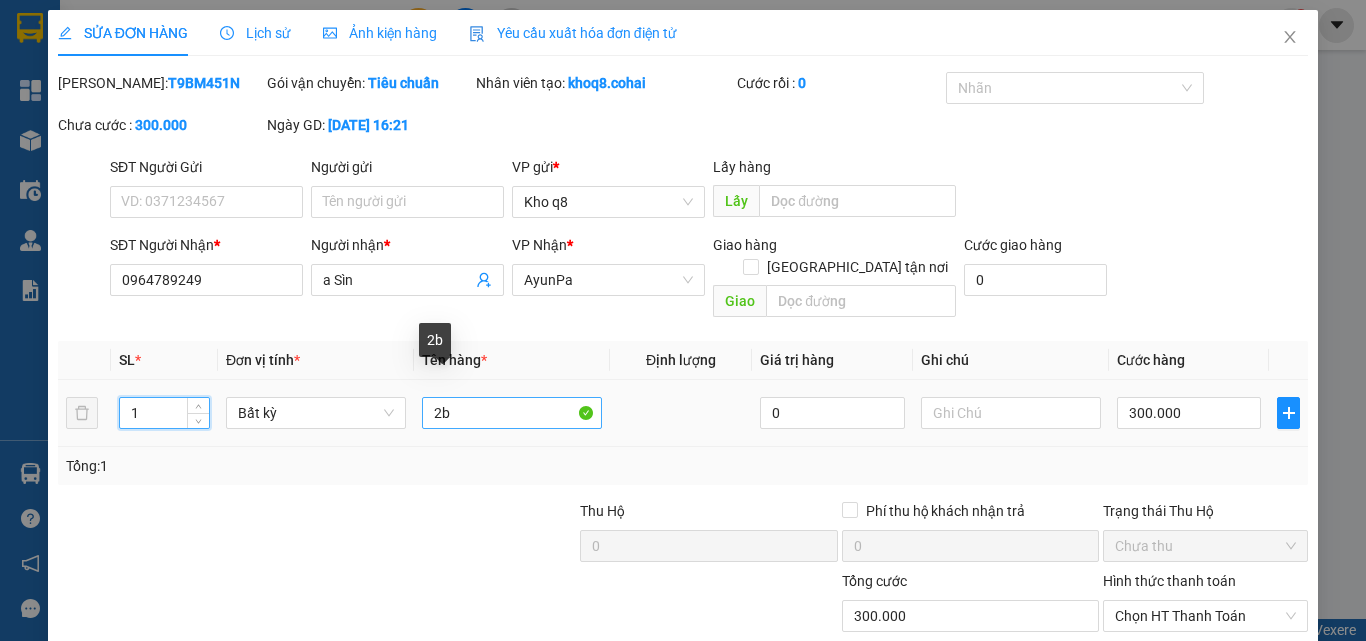 type on "1" 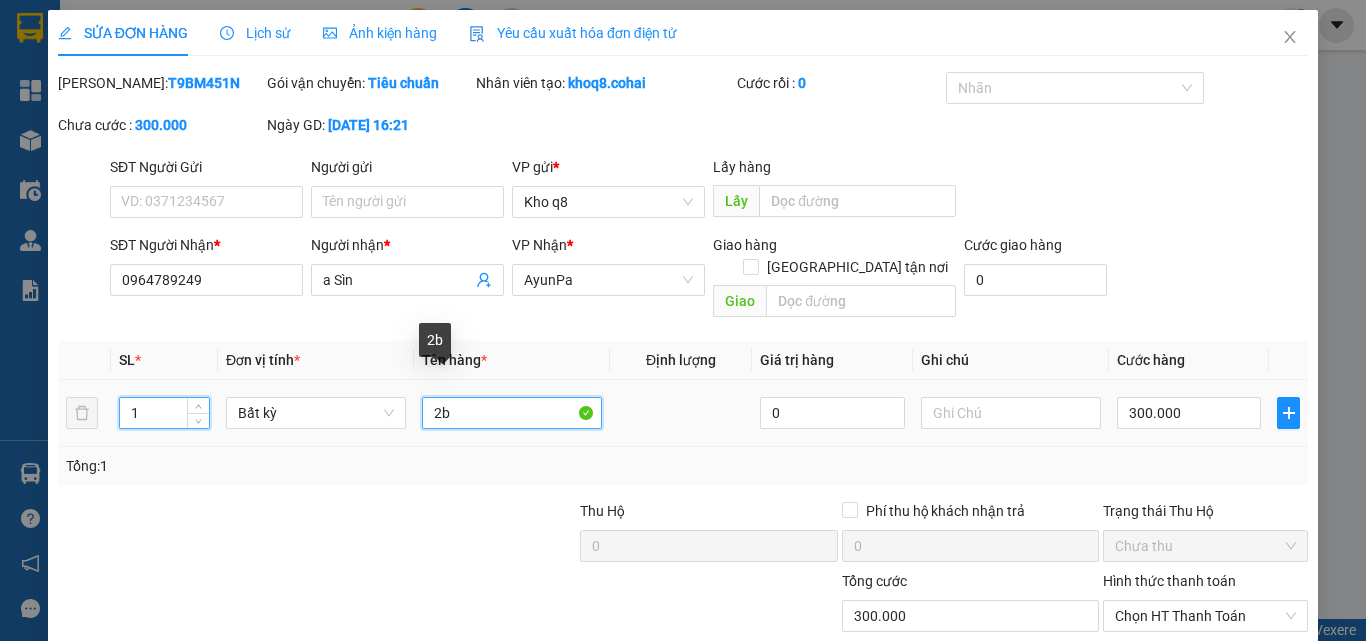 click on "2b" at bounding box center [512, 413] 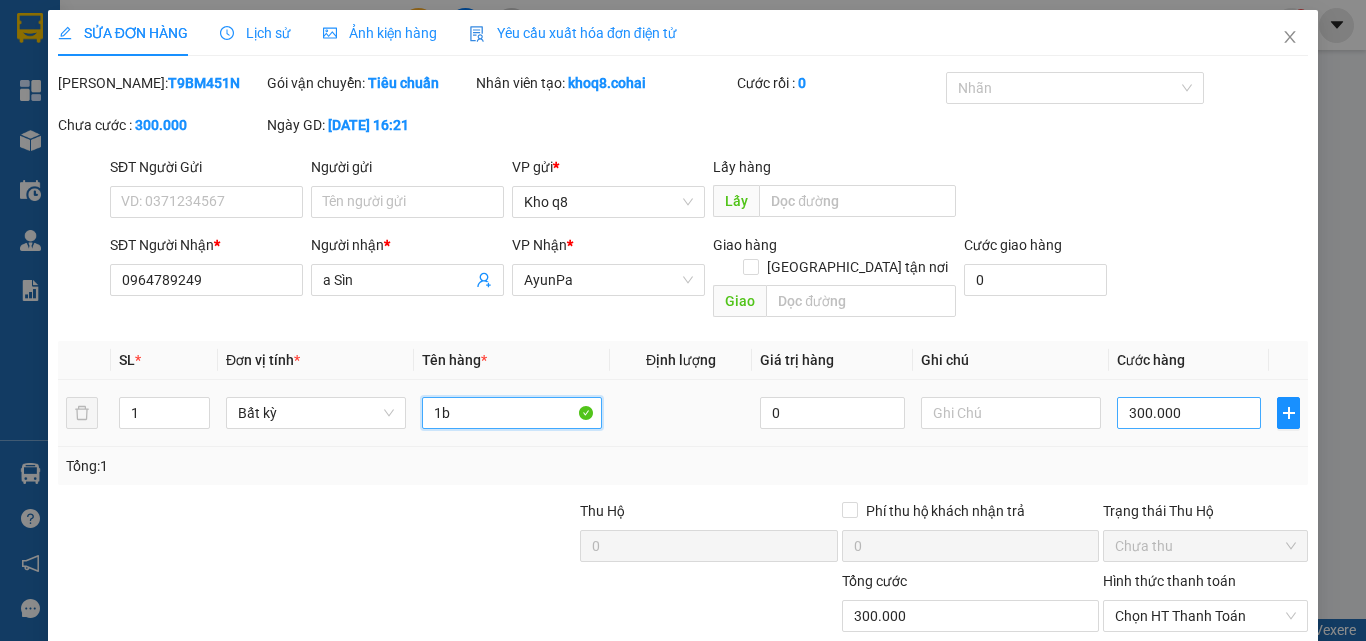 type on "1b" 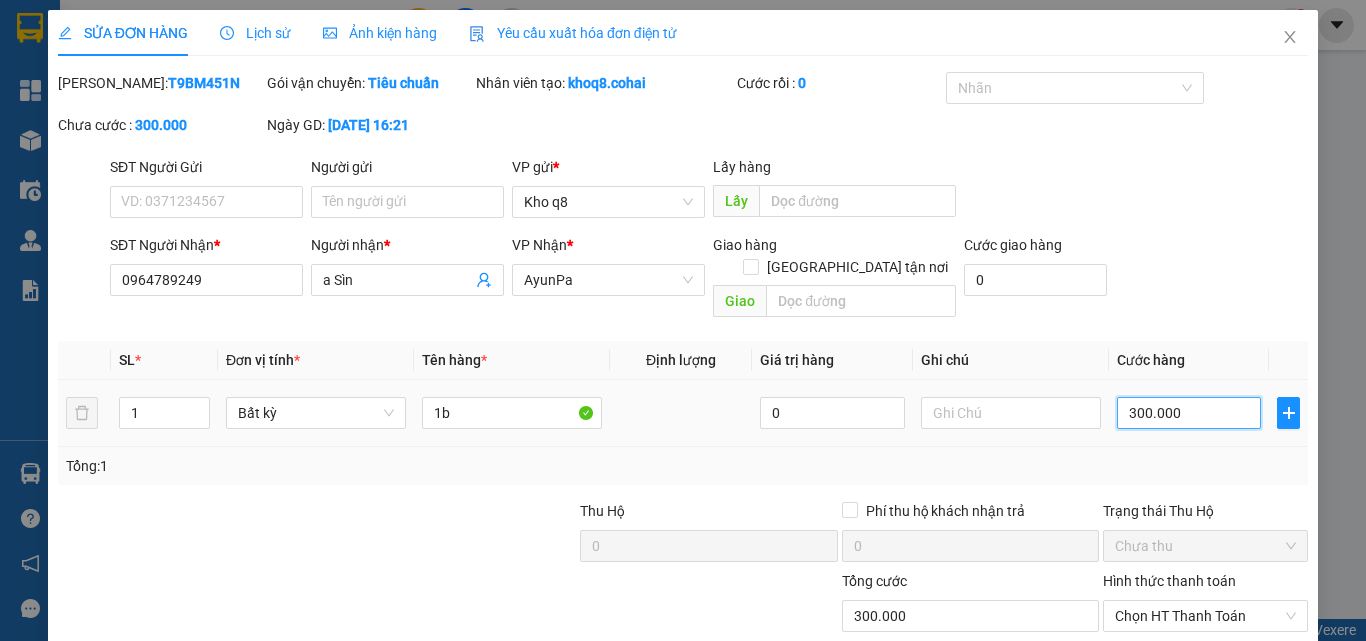 click on "300.000" at bounding box center [1189, 413] 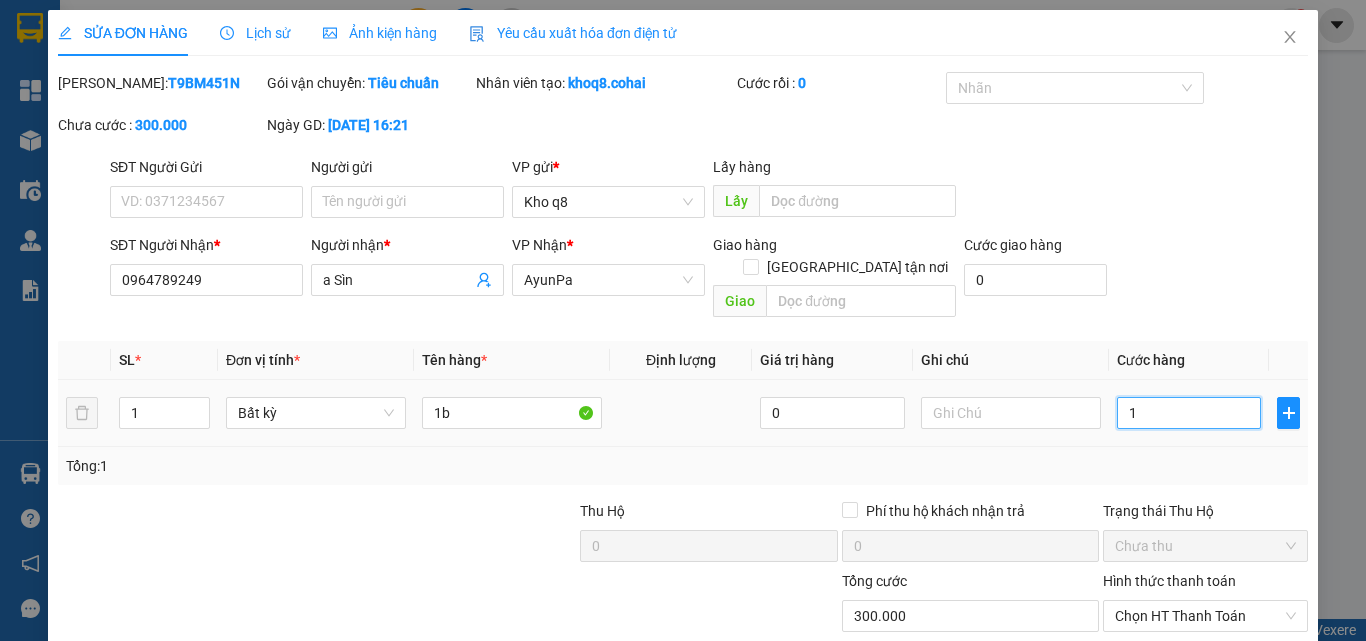 type on "1" 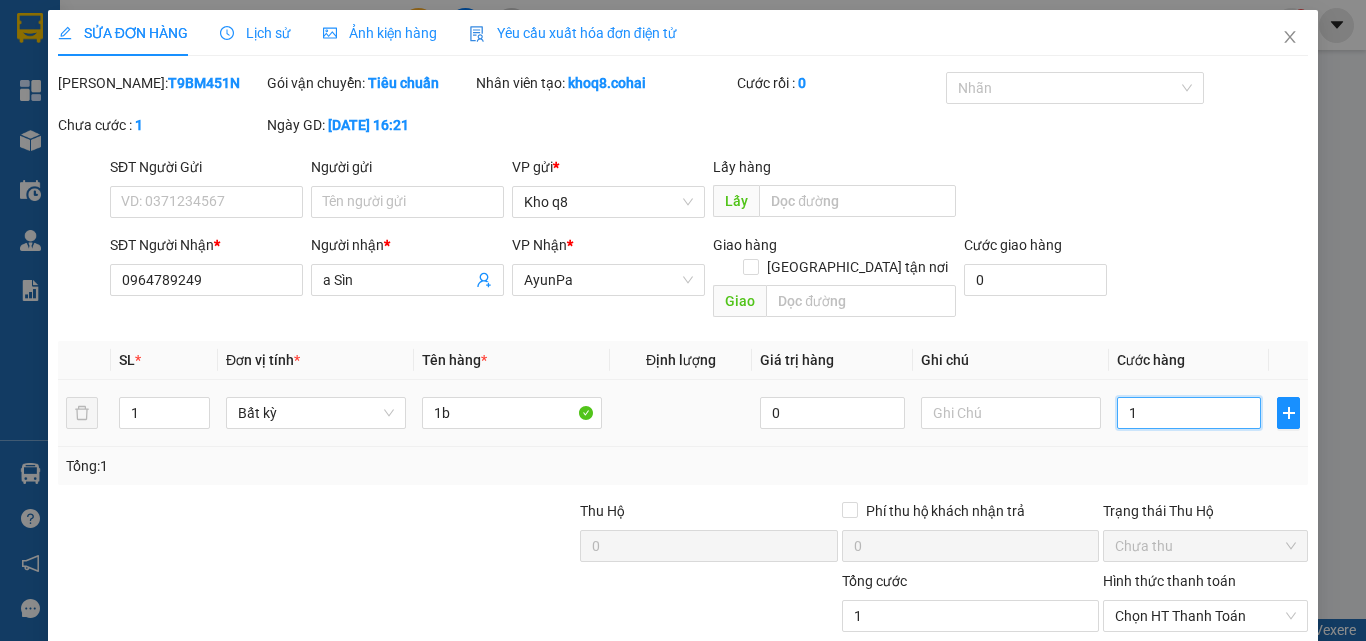 type on "15" 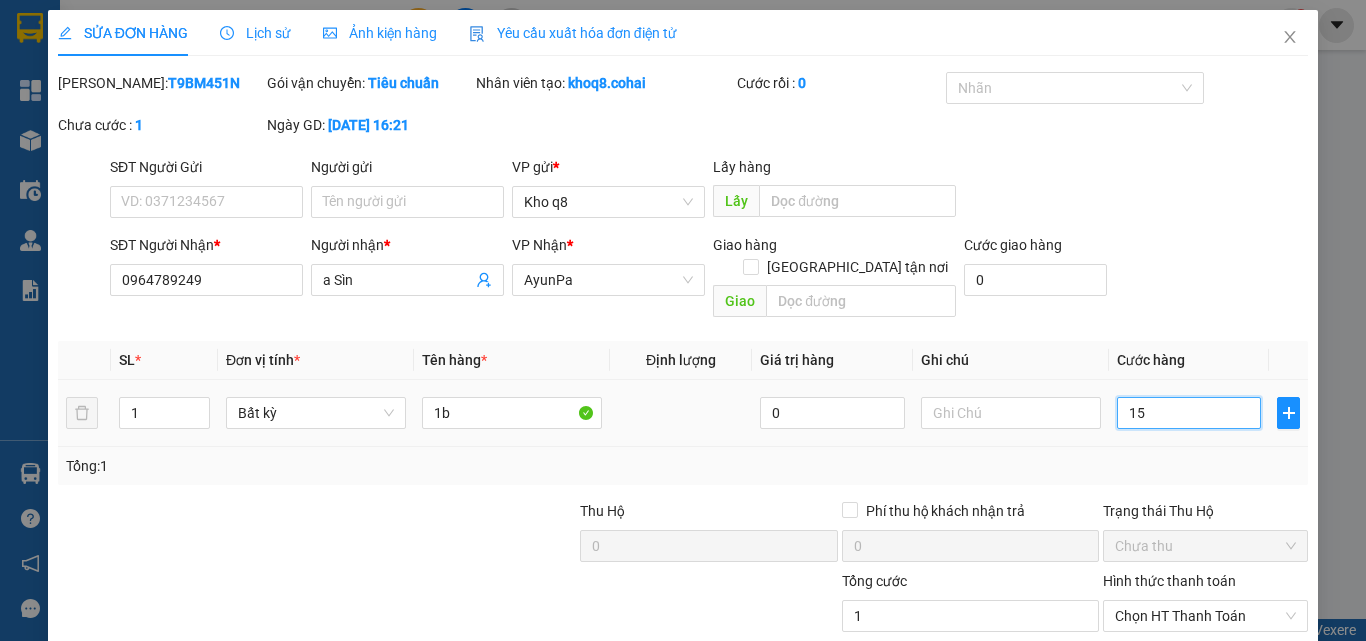 type on "15" 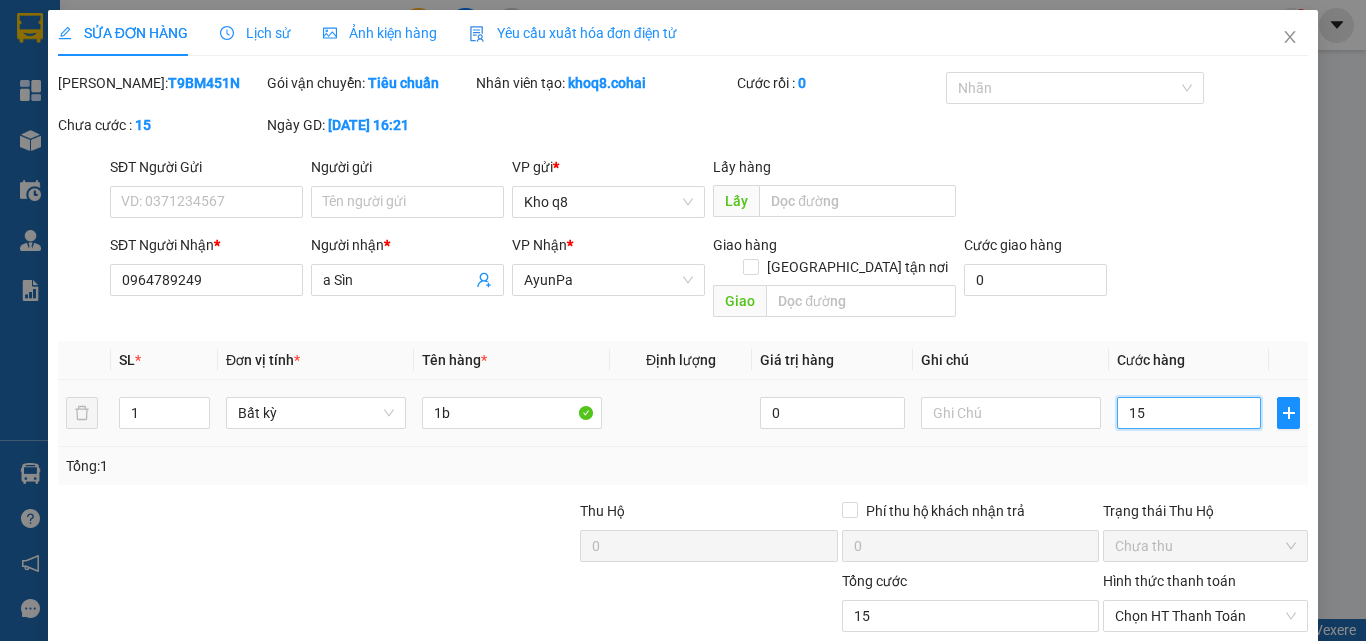 type on "150" 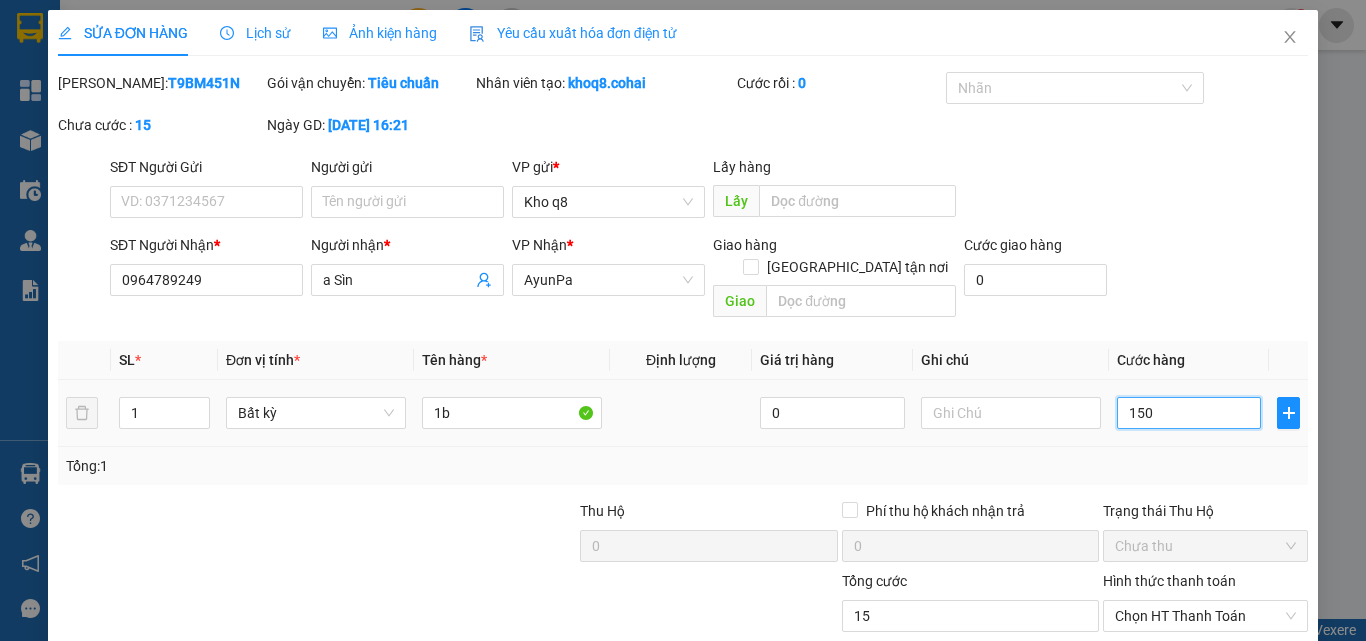 type on "150" 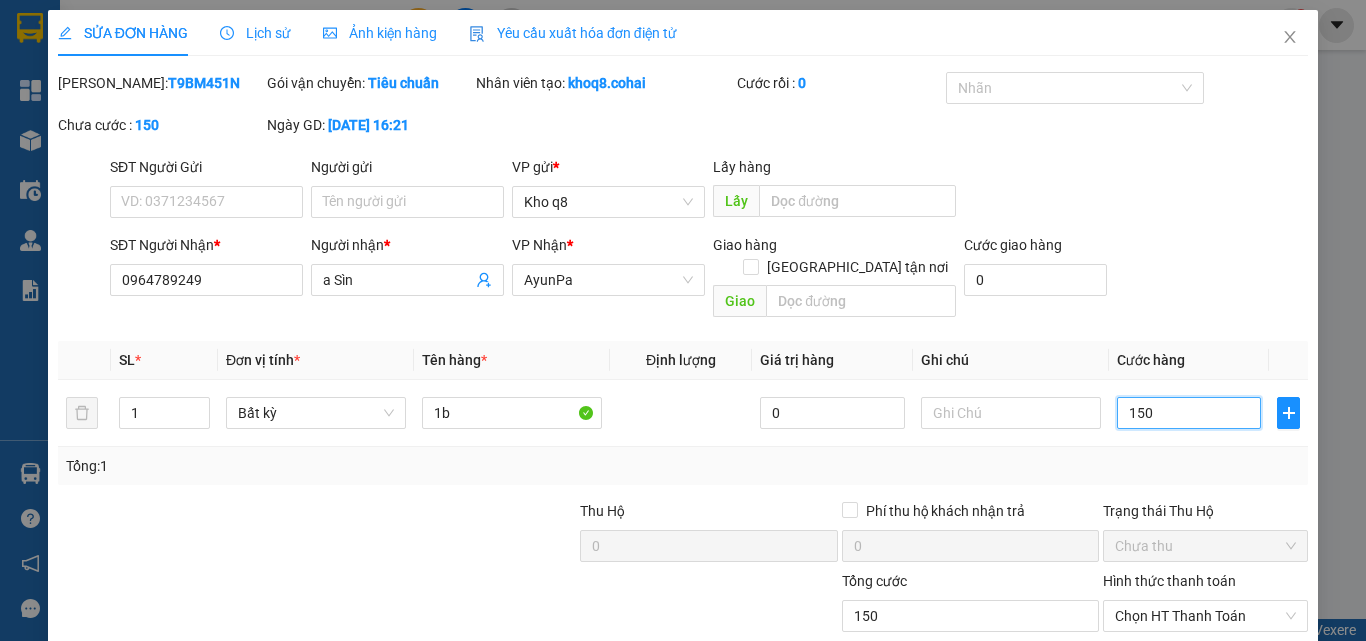 type on "150" 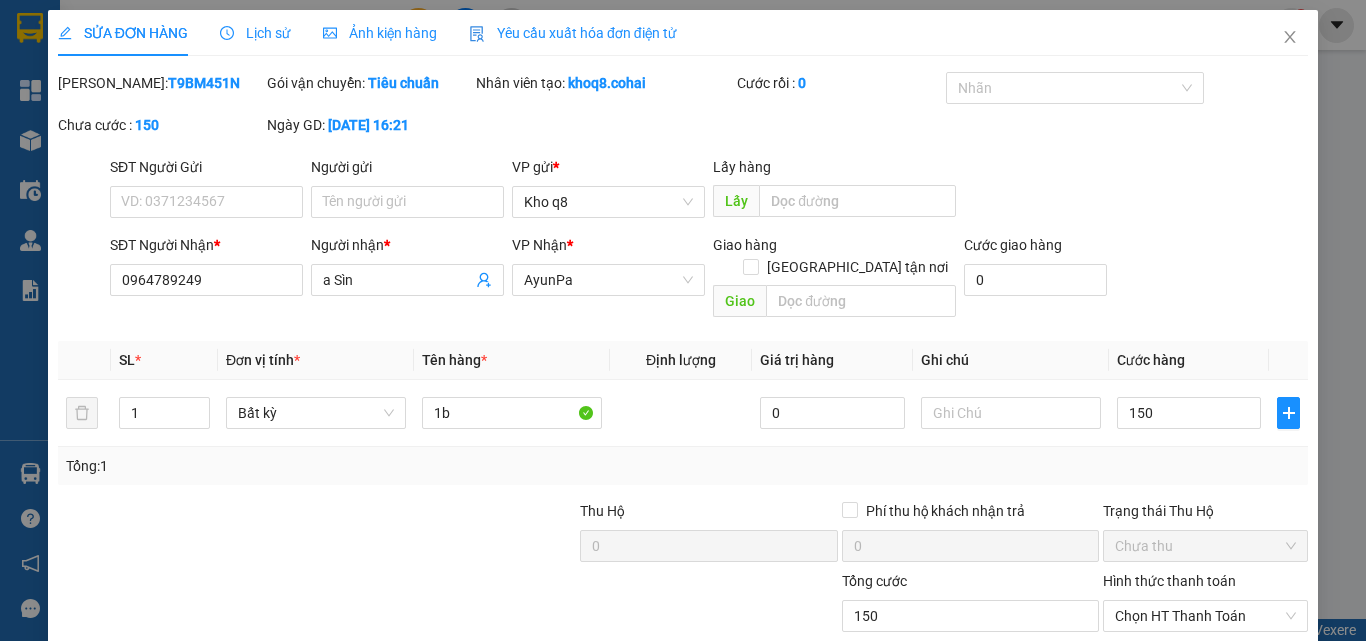 type on "150.000" 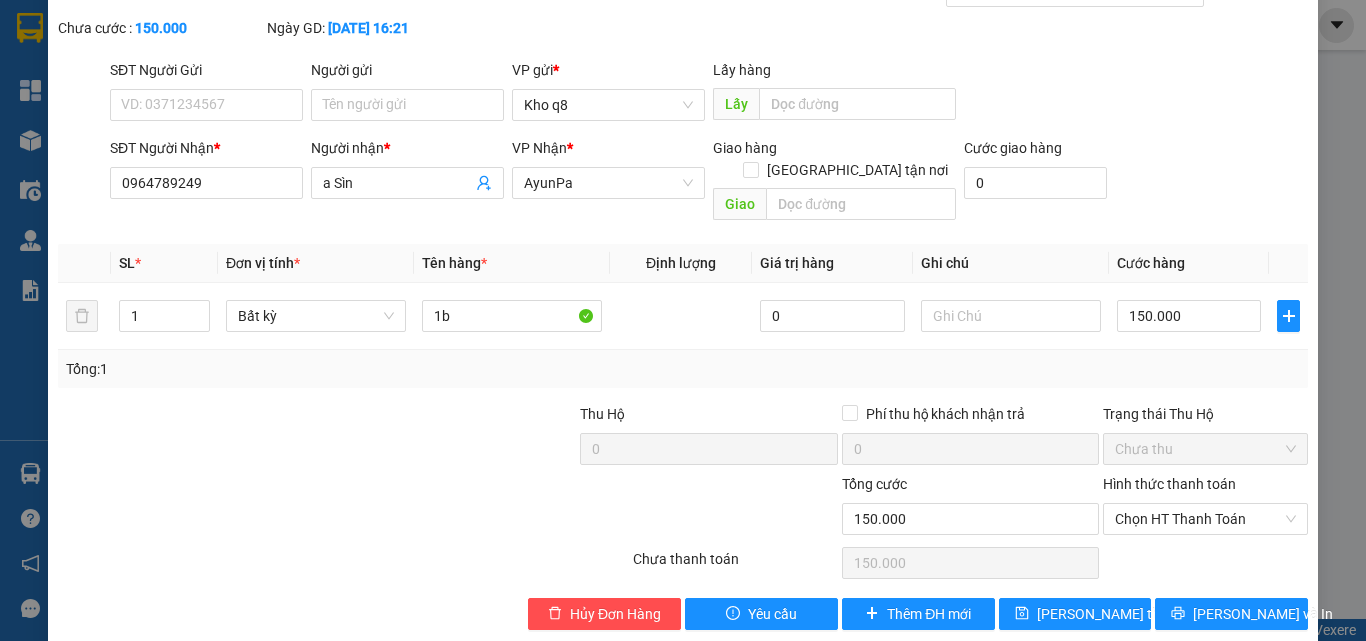 scroll, scrollTop: 103, scrollLeft: 0, axis: vertical 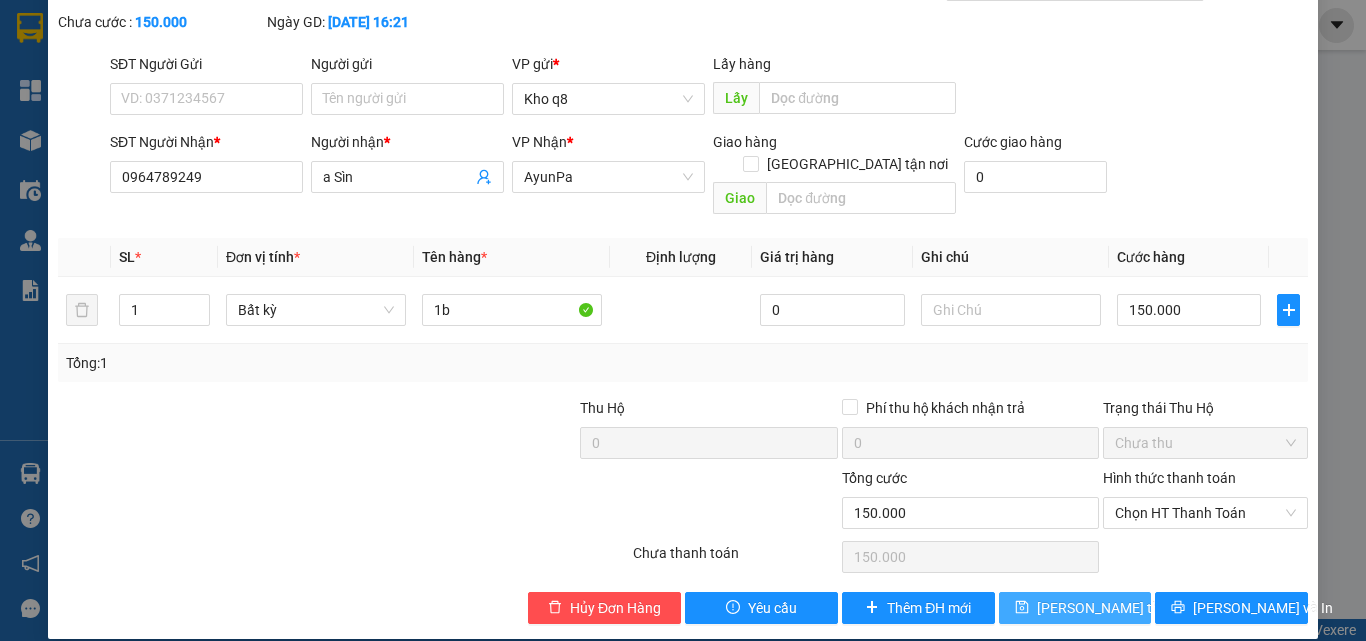 click on "[PERSON_NAME] thay đổi" at bounding box center (1117, 608) 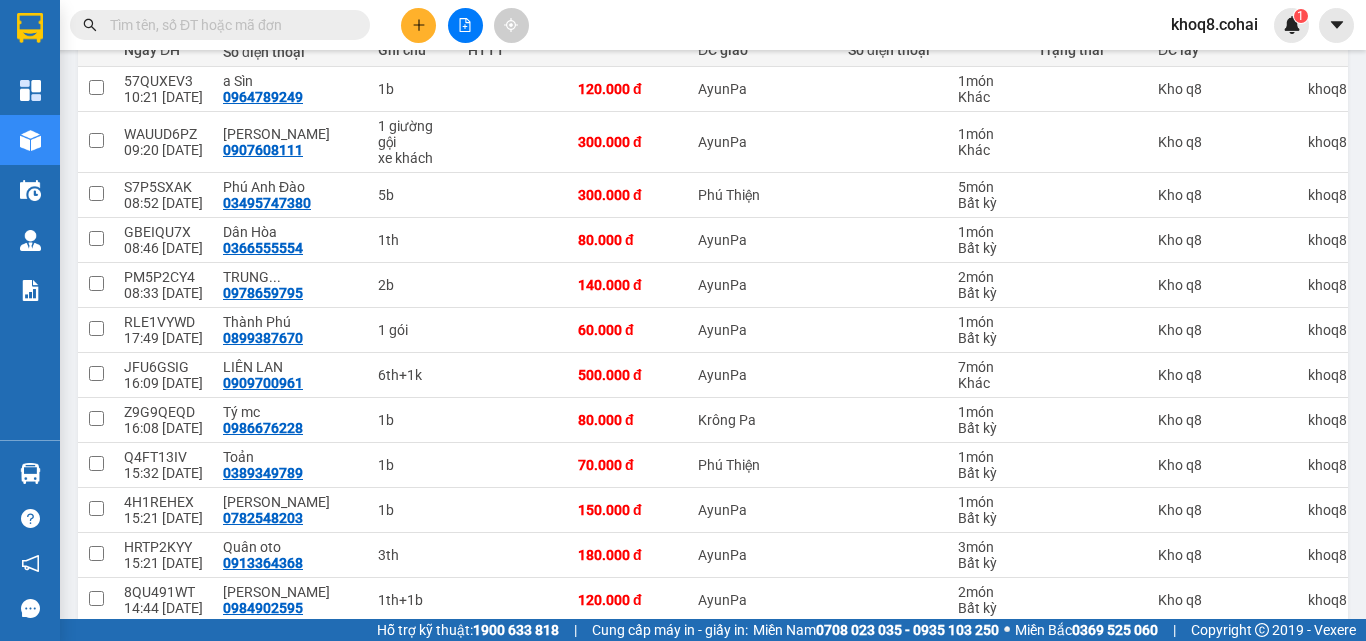 scroll, scrollTop: 273, scrollLeft: 0, axis: vertical 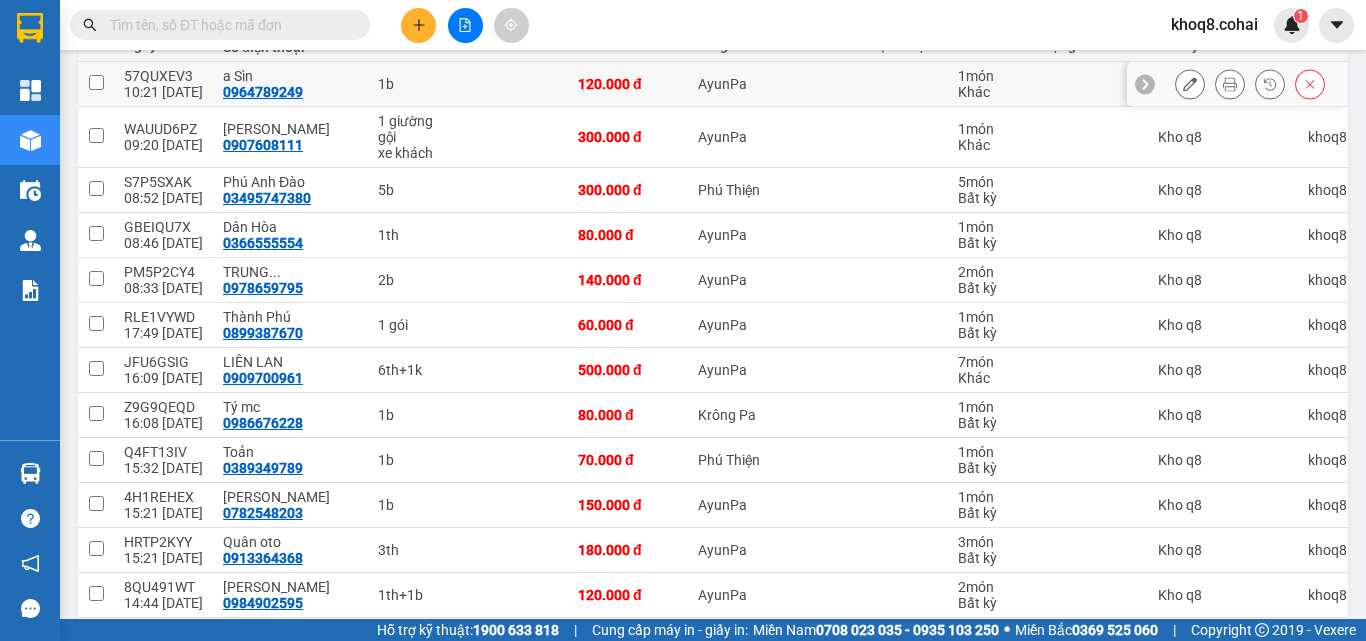 click on "1b" at bounding box center [413, 84] 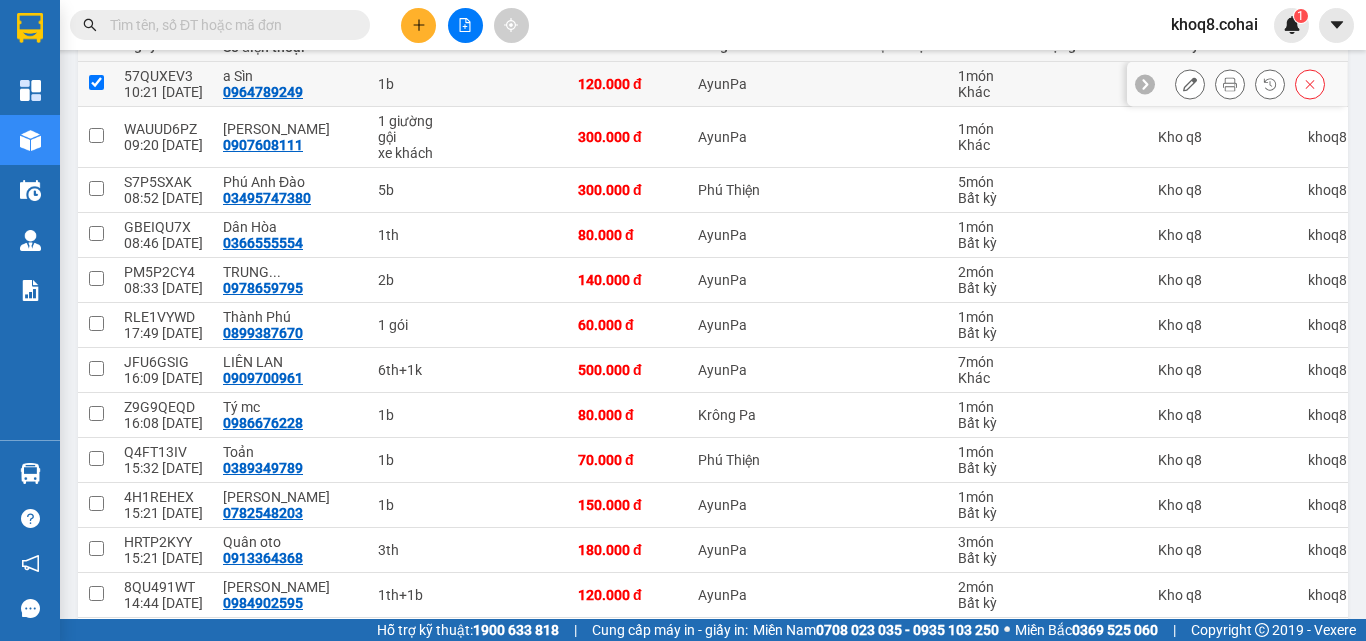 checkbox on "true" 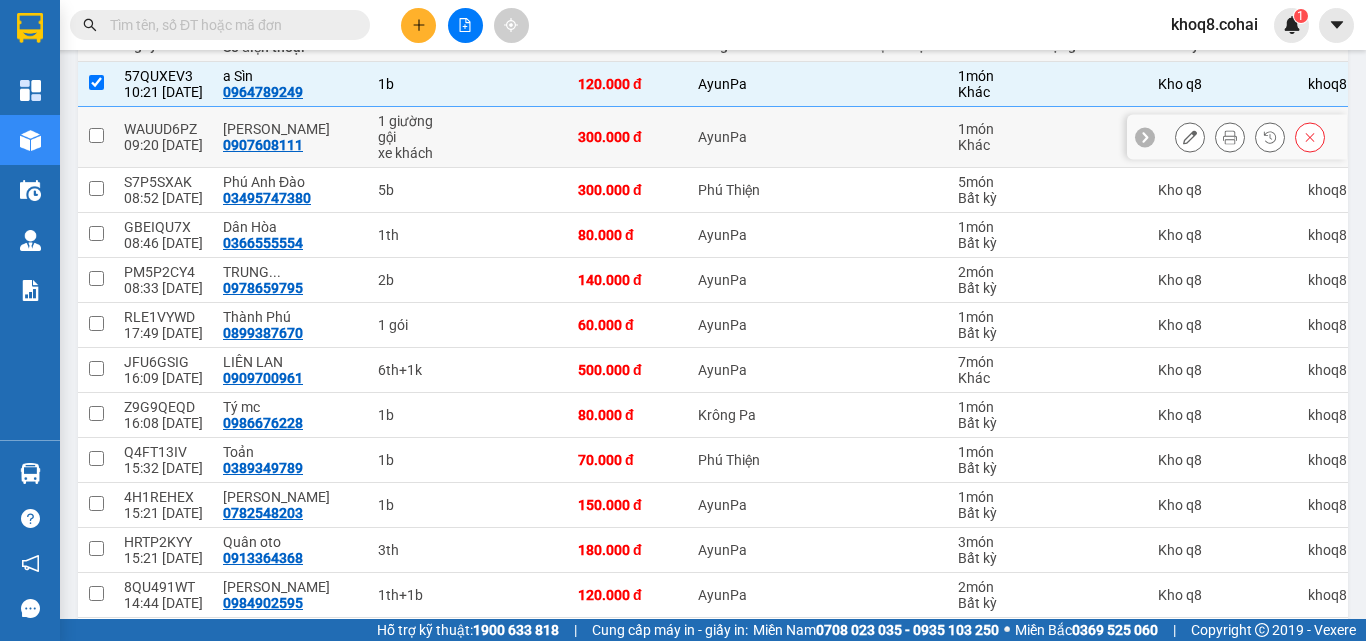 click at bounding box center [513, 137] 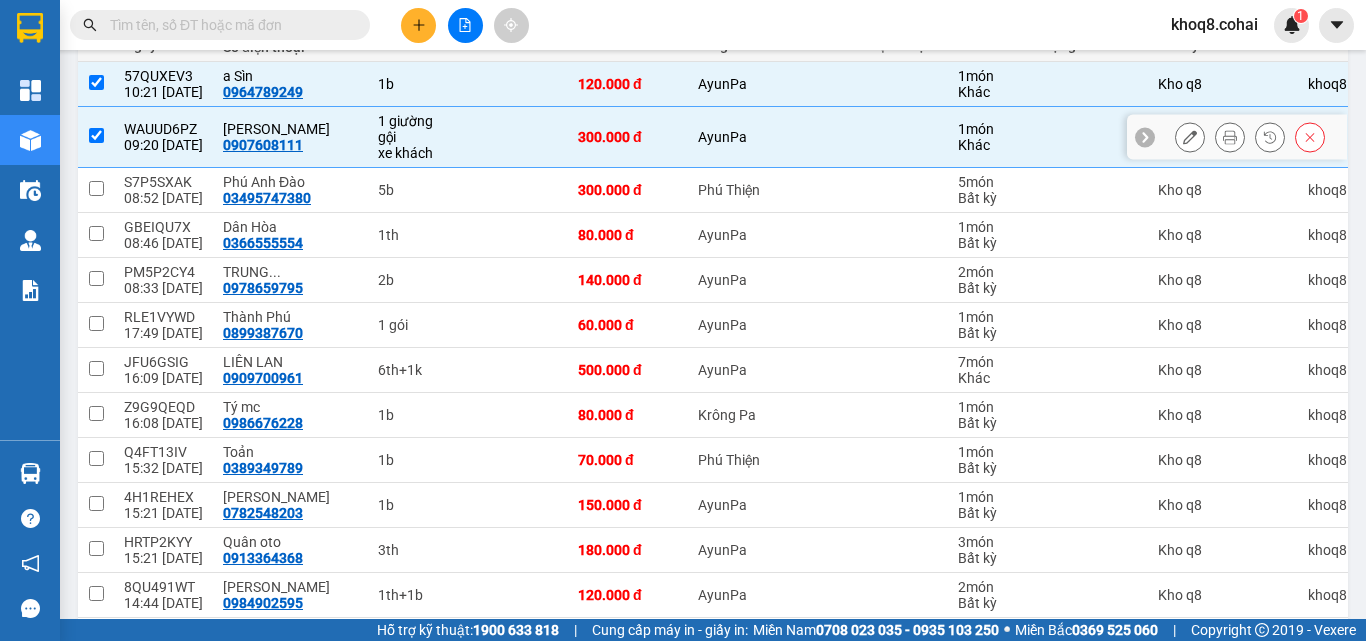 checkbox on "true" 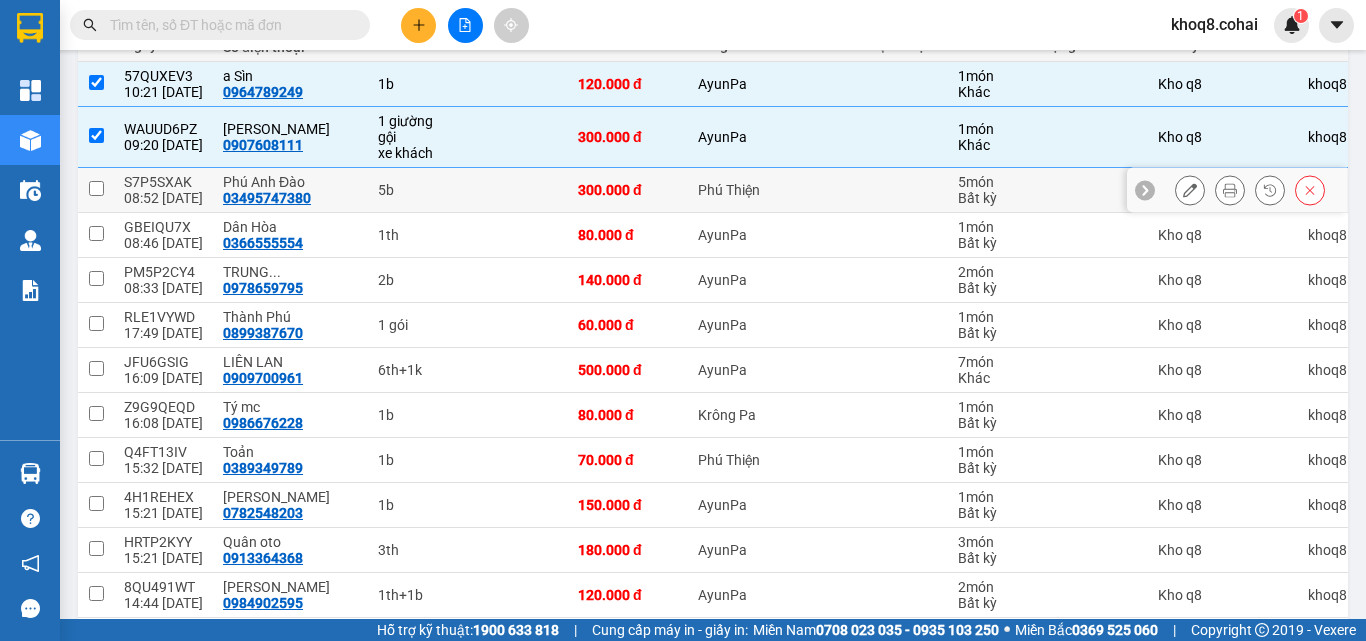 click at bounding box center (513, 190) 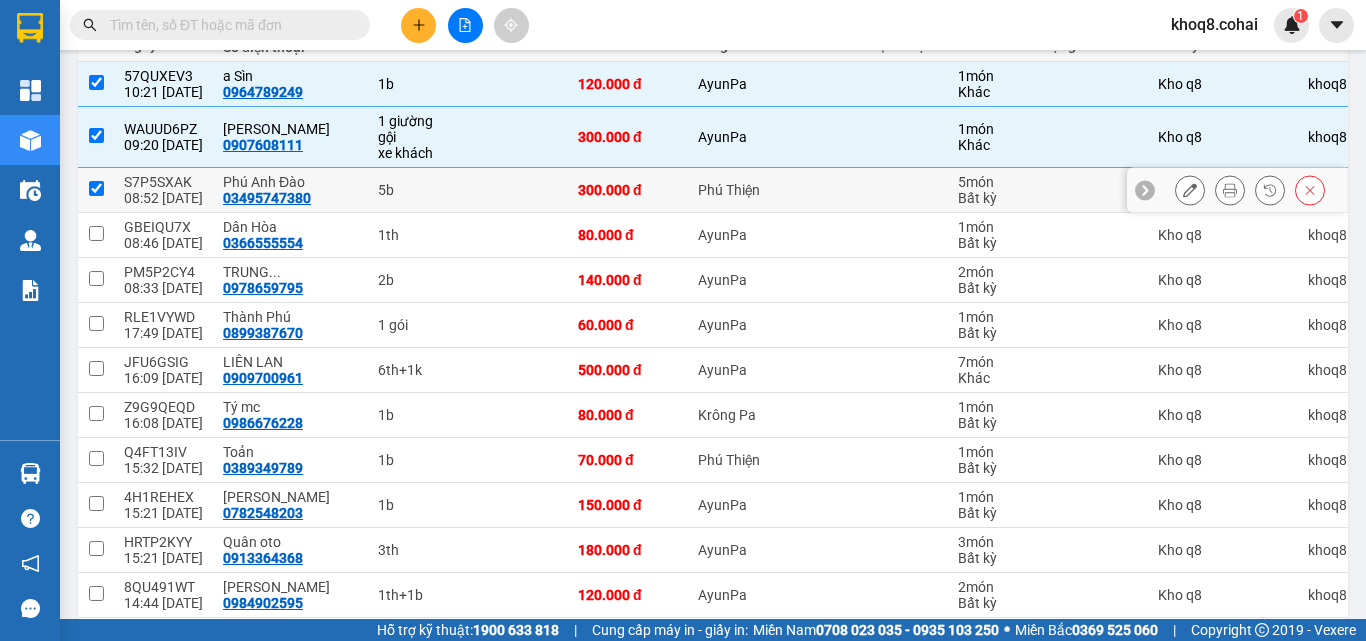 checkbox on "true" 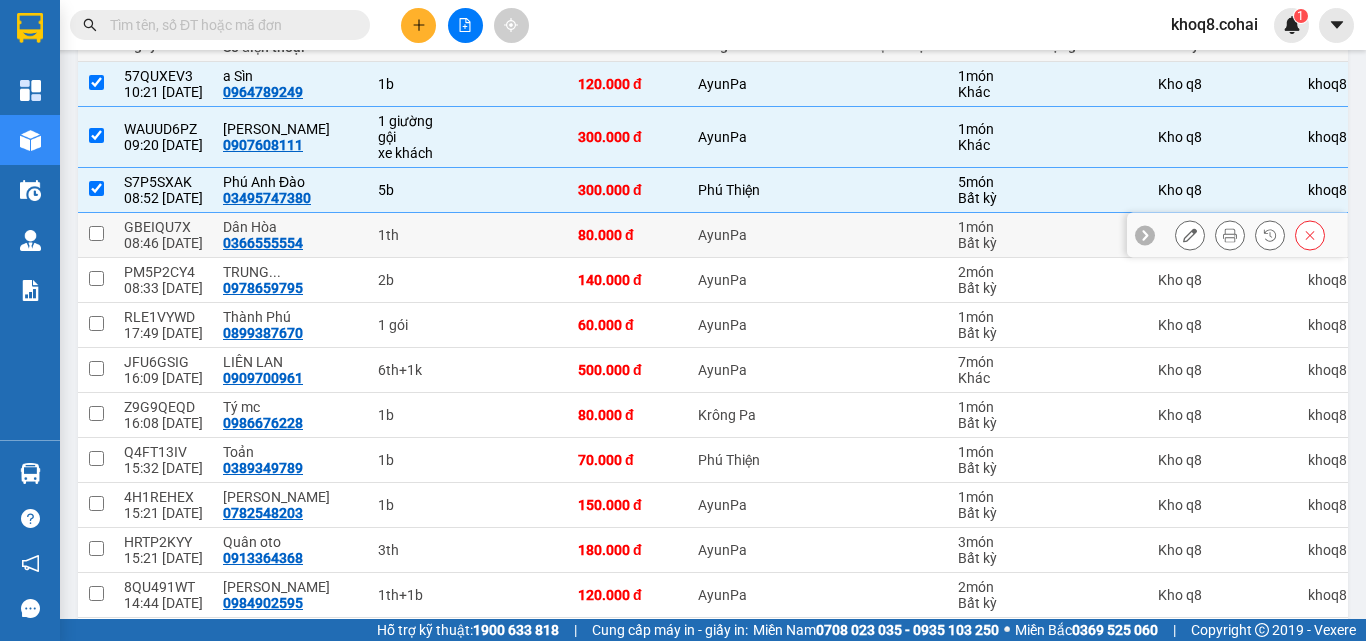 click at bounding box center [513, 235] 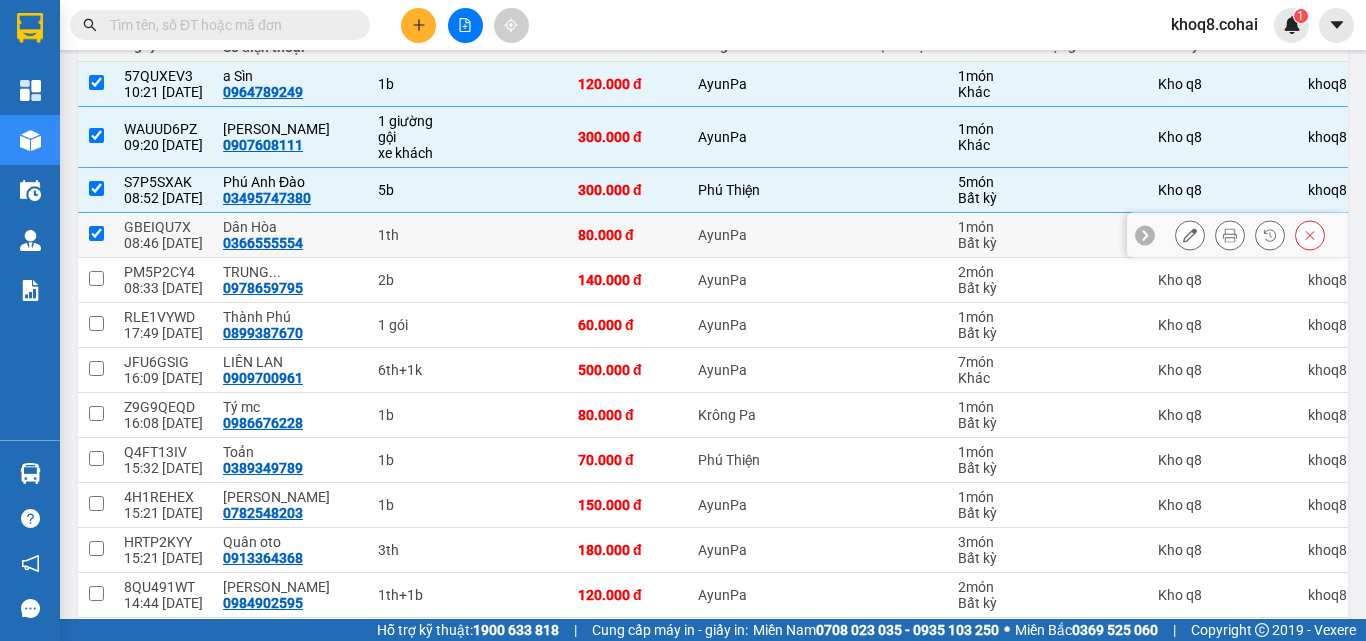 checkbox on "true" 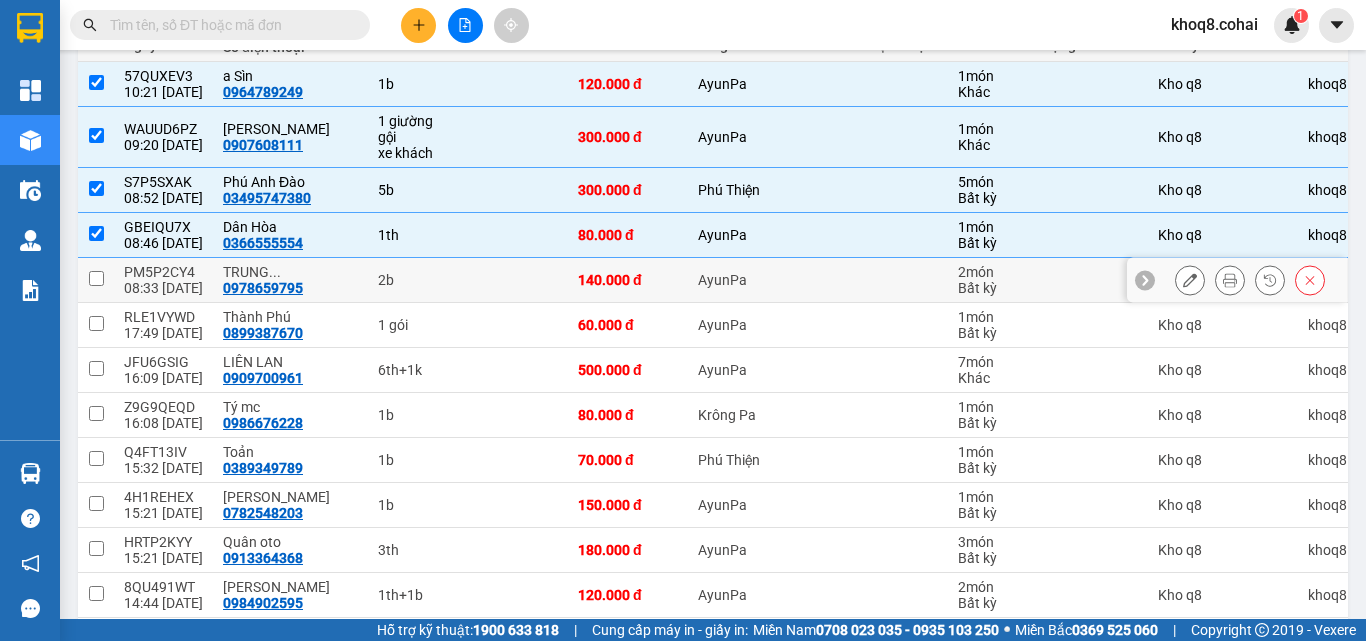 click on "2b" at bounding box center [413, 280] 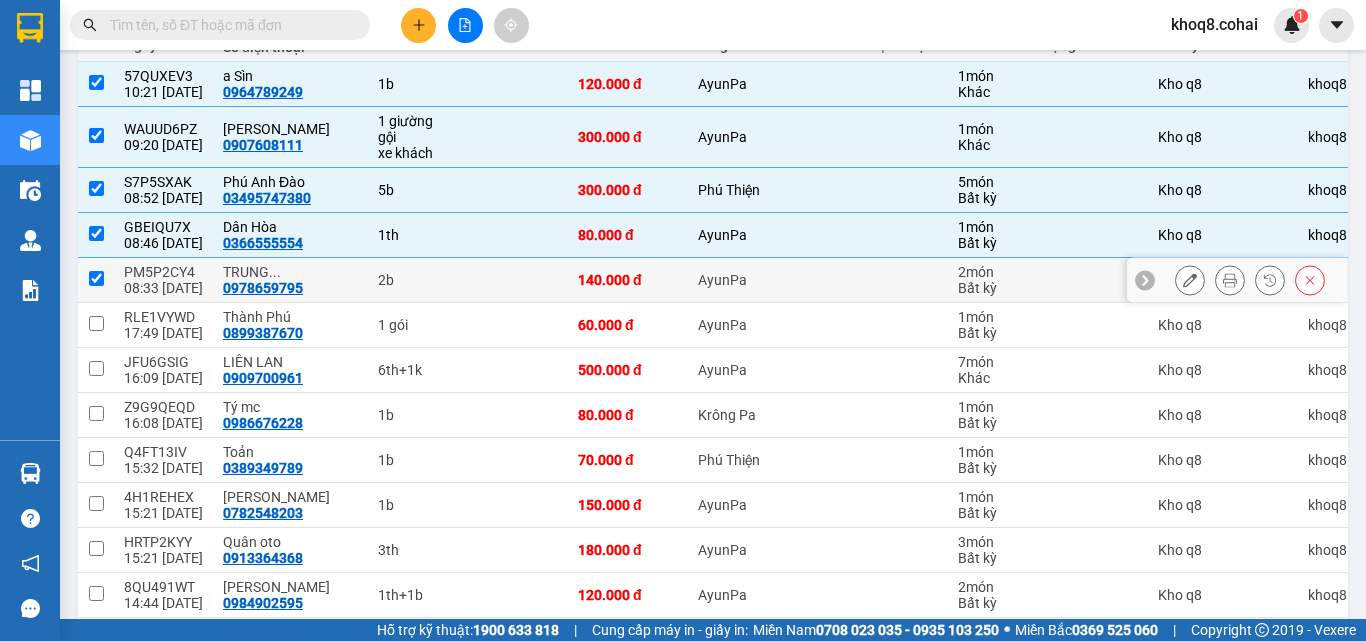 checkbox on "true" 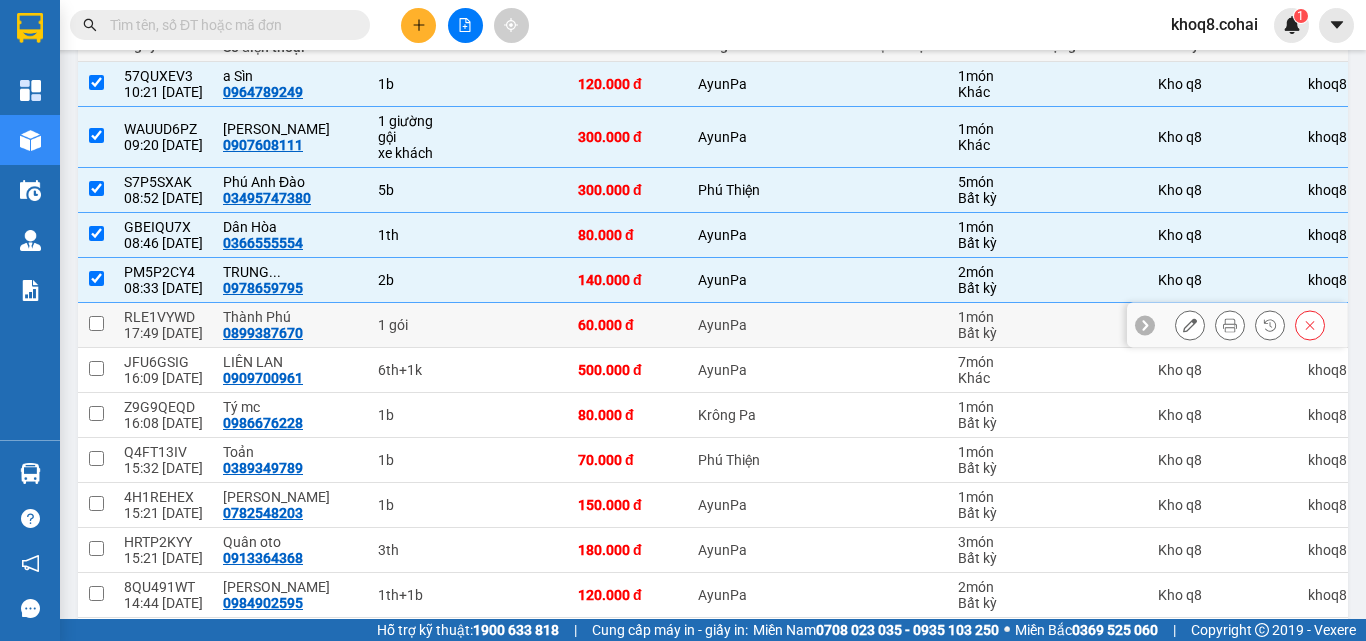click at bounding box center [513, 325] 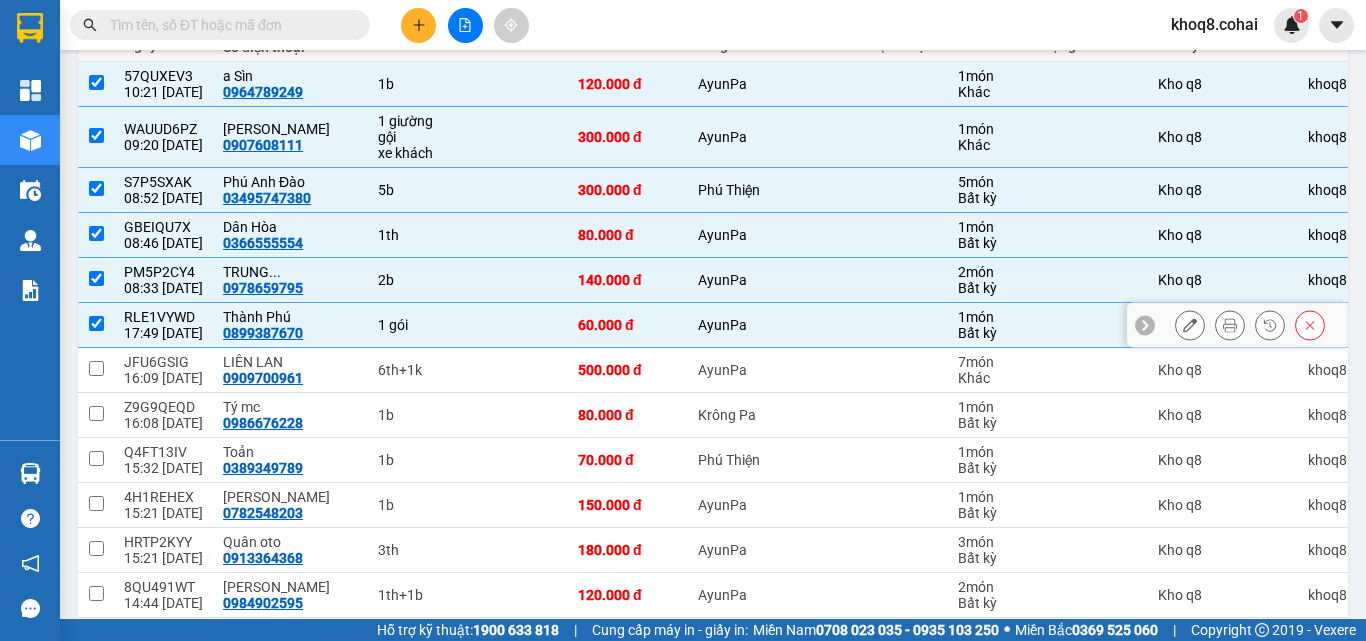 checkbox on "true" 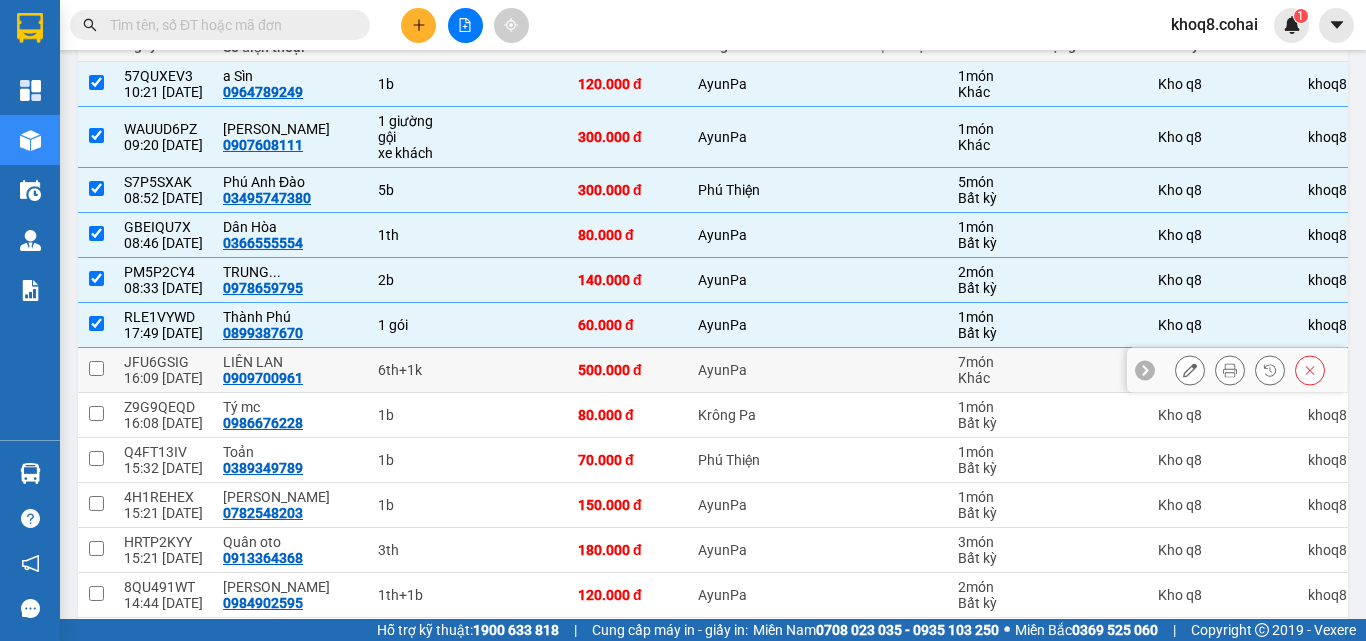 click on "6th+1k" at bounding box center (413, 370) 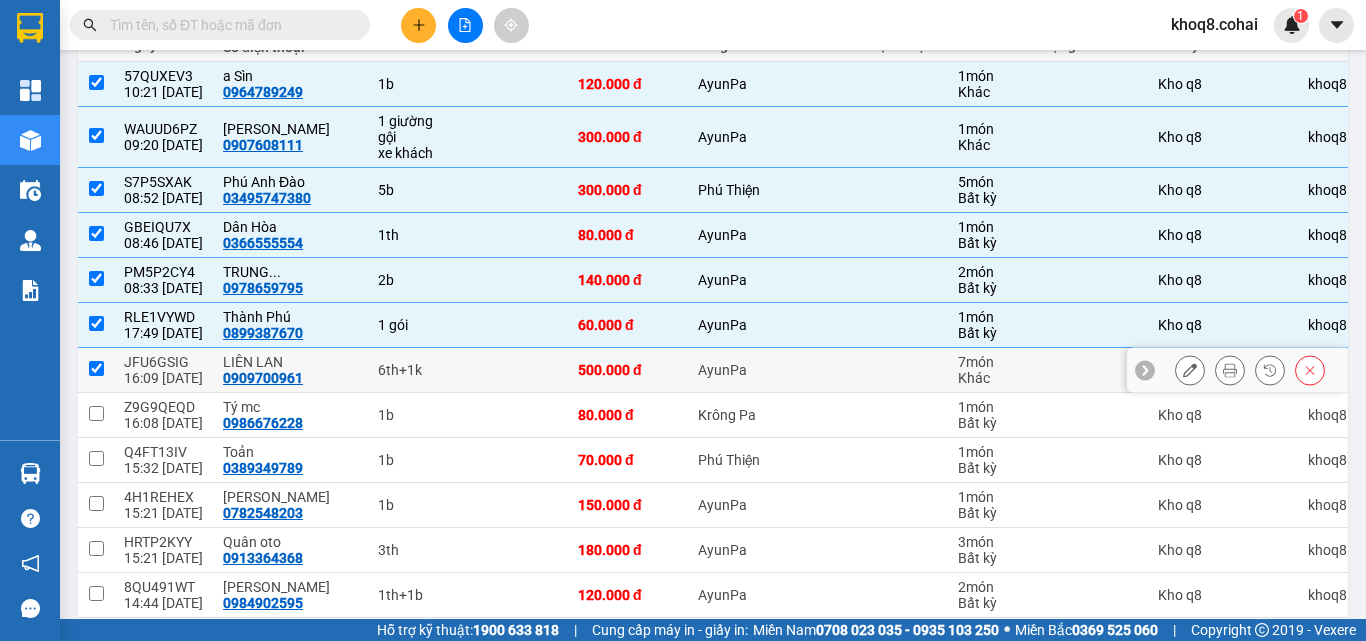 checkbox on "true" 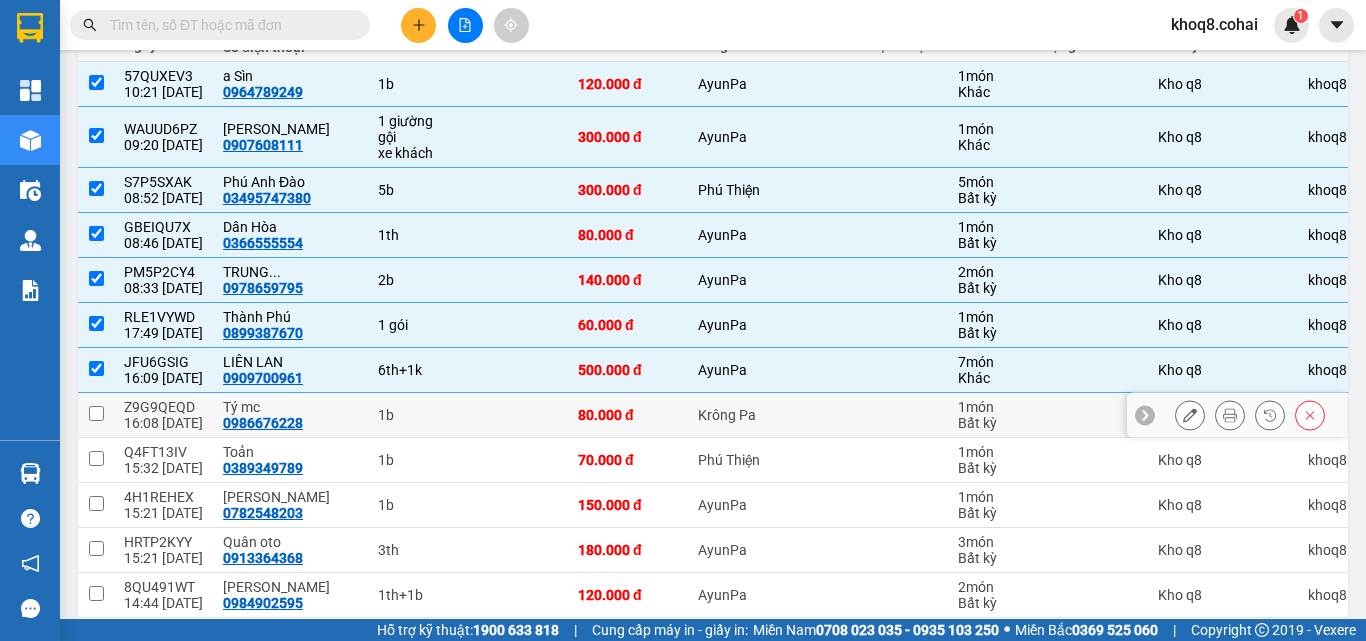 click on "1b" at bounding box center (413, 415) 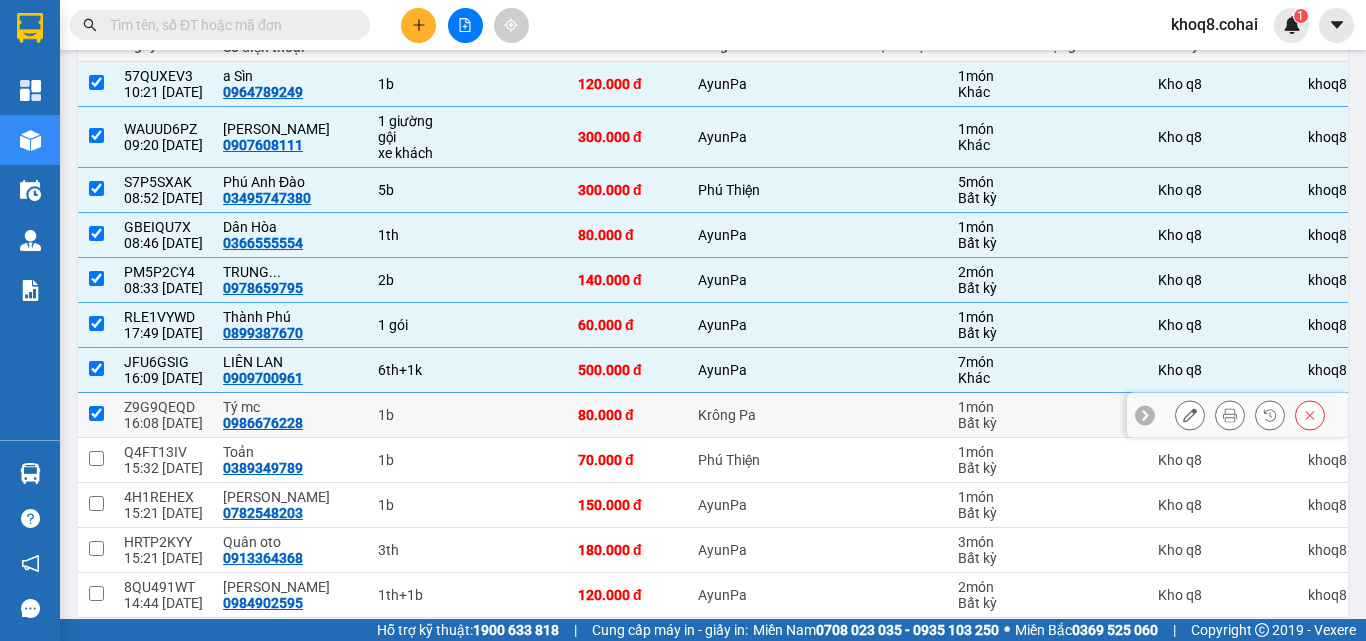 checkbox on "true" 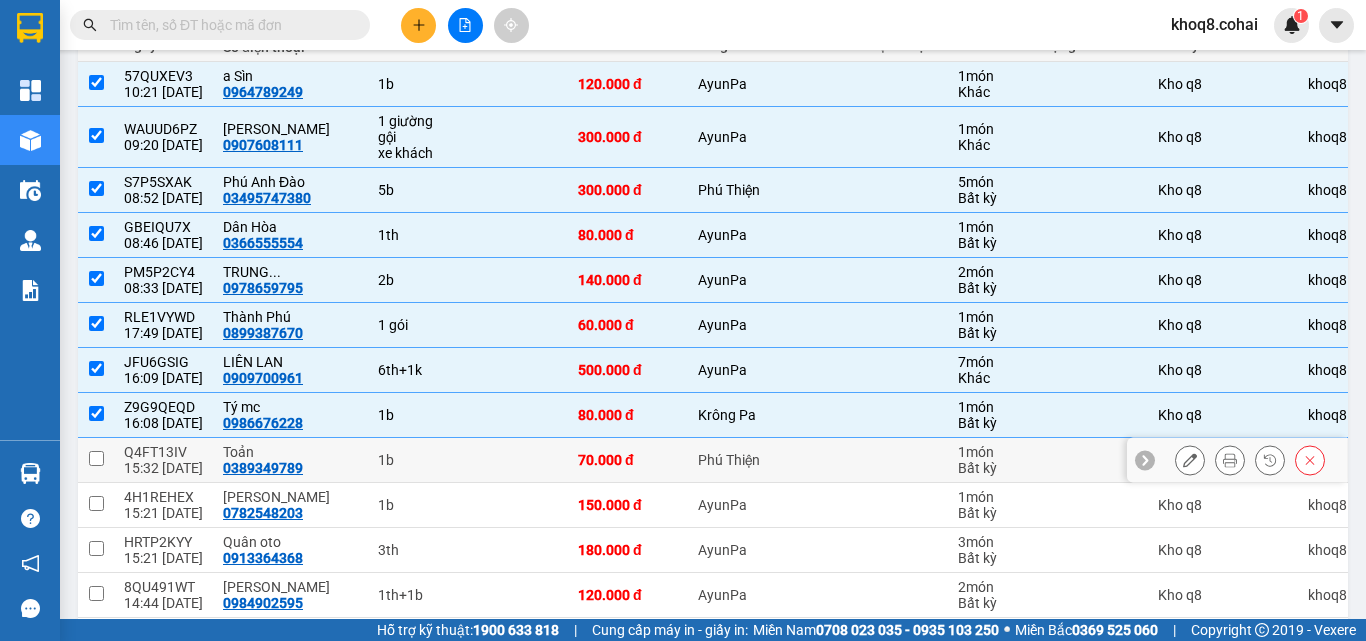 click on "1b" at bounding box center [413, 460] 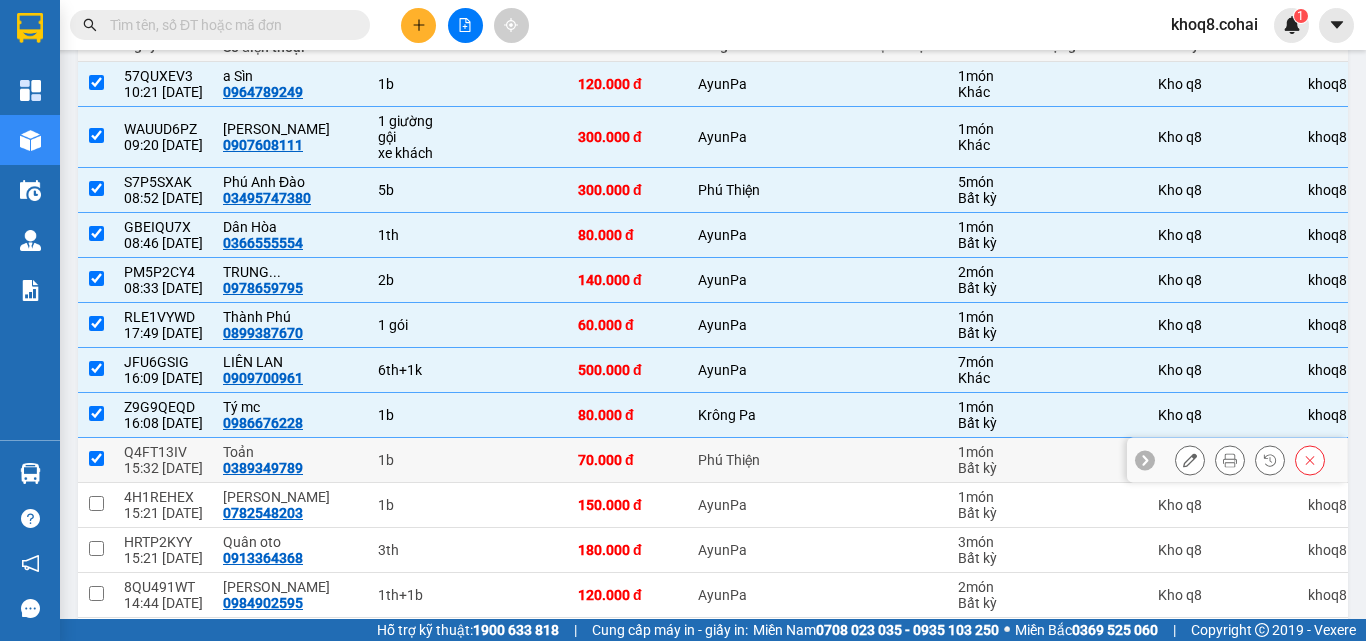 checkbox on "true" 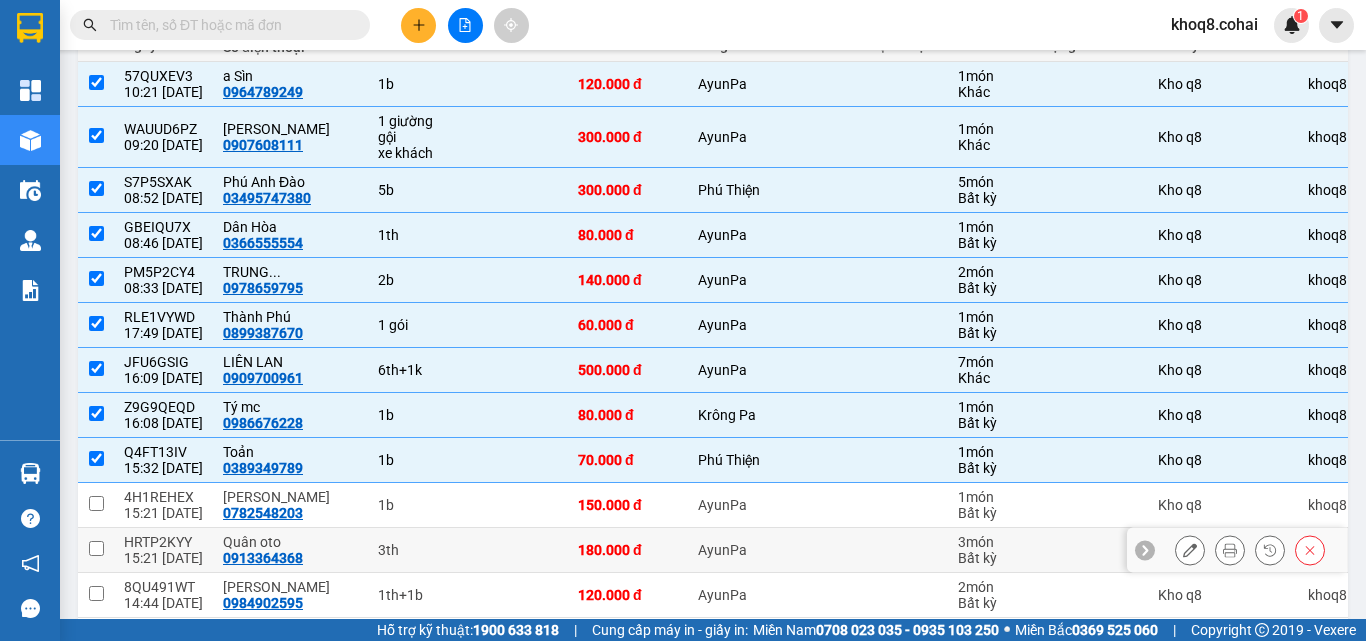 click on "3th" at bounding box center (413, 550) 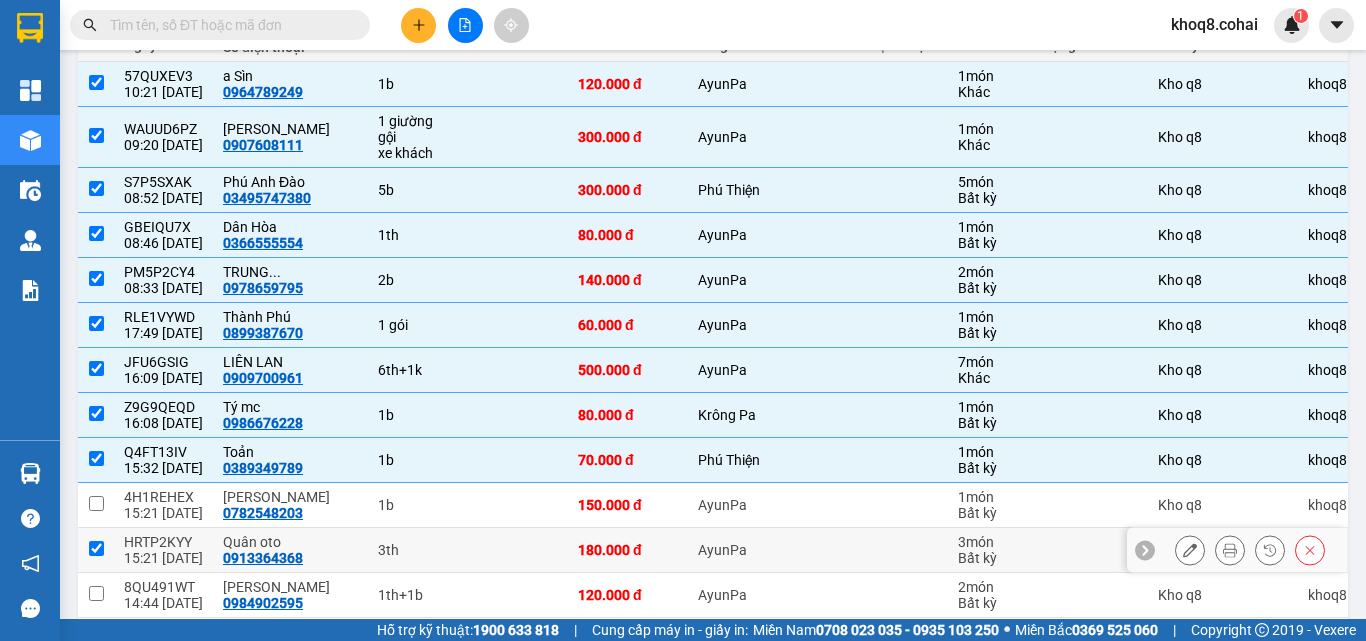 checkbox on "true" 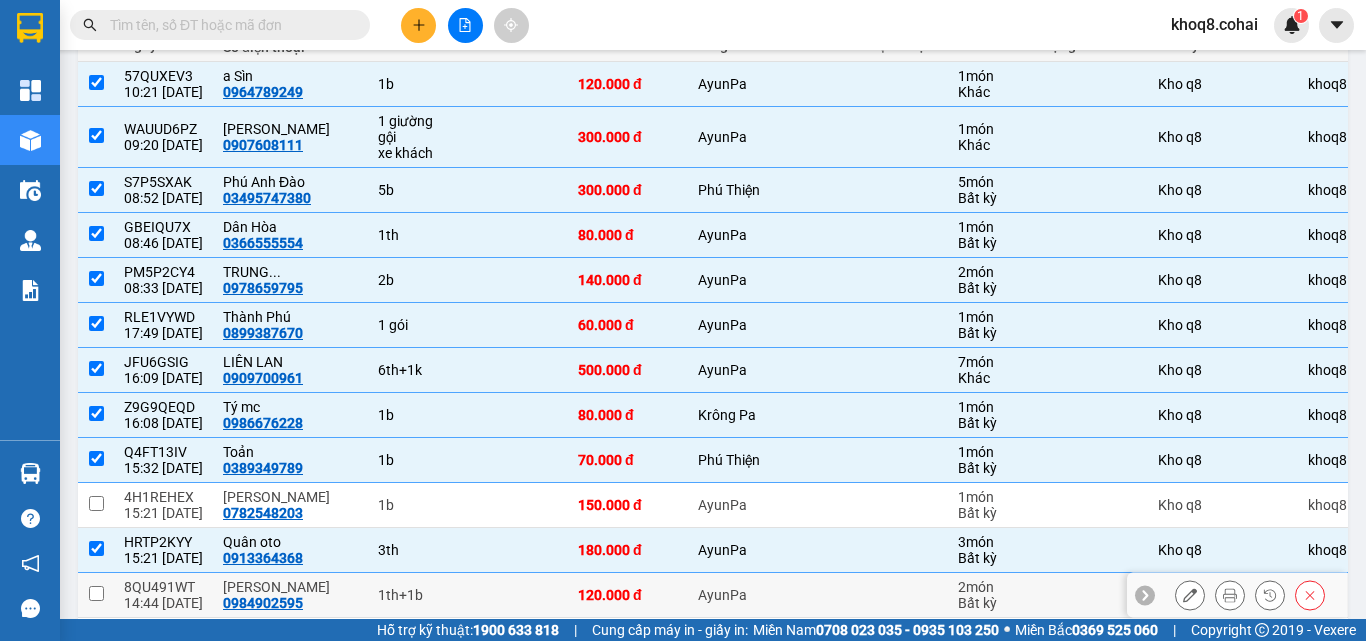 click on "1th+1b" at bounding box center [413, 595] 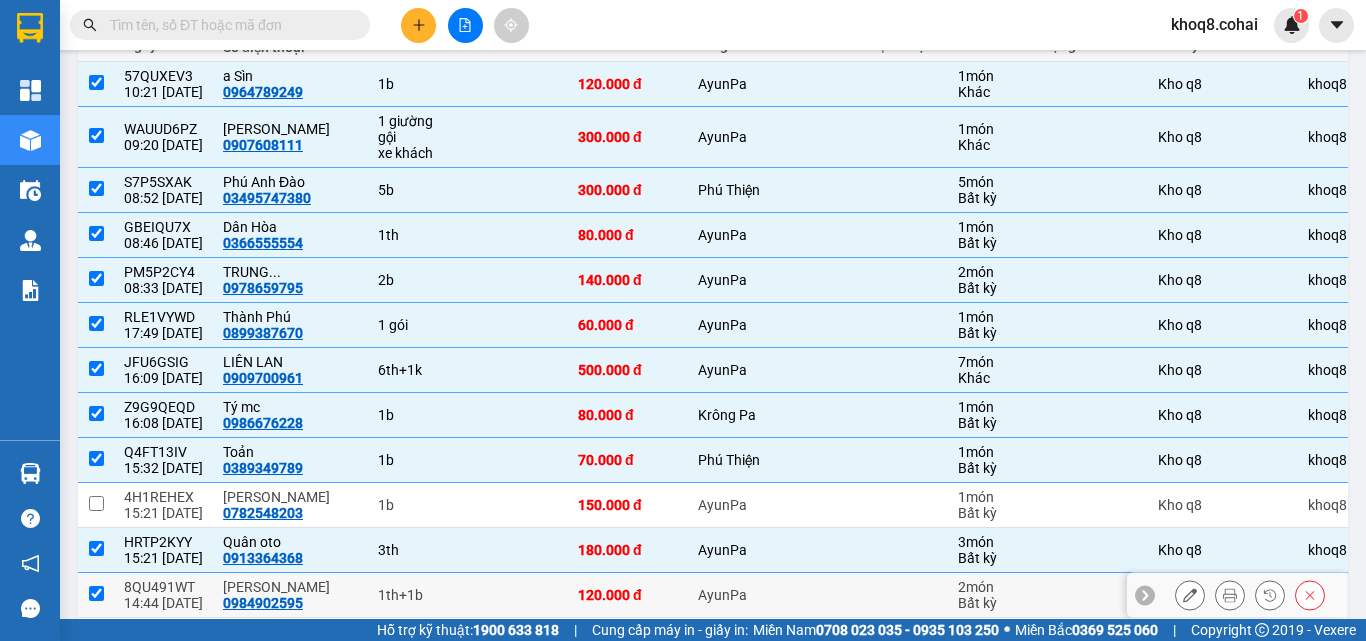 checkbox on "true" 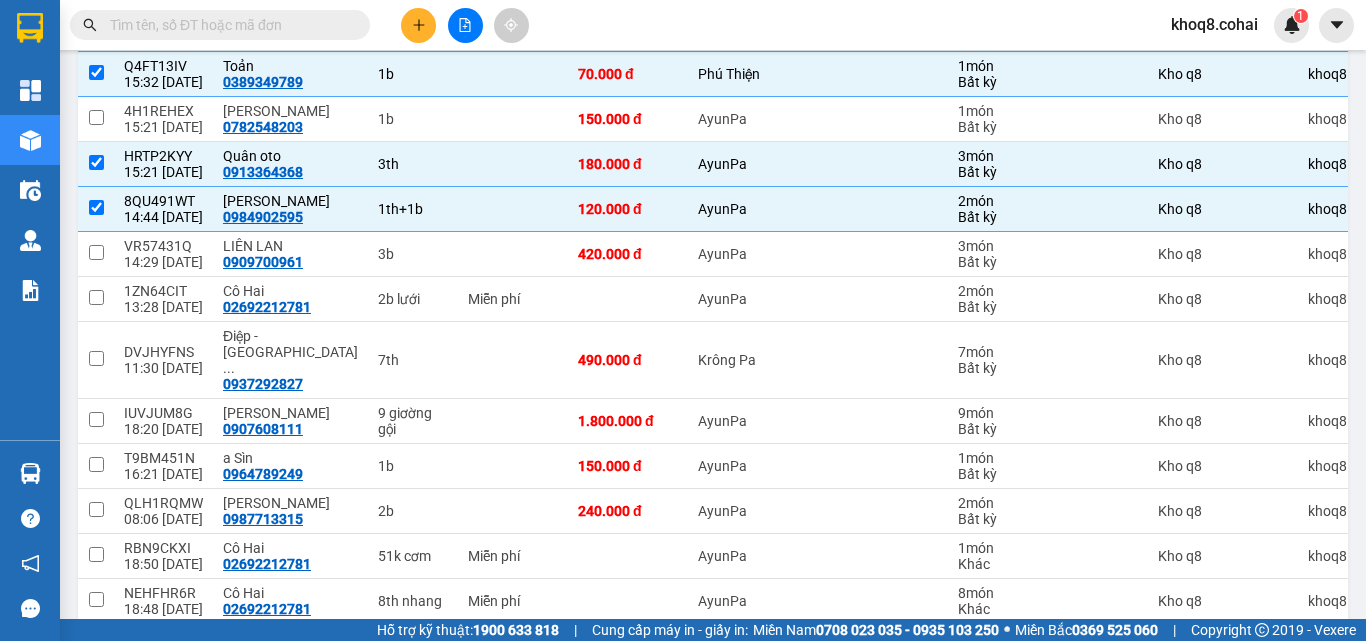 scroll, scrollTop: 674, scrollLeft: 0, axis: vertical 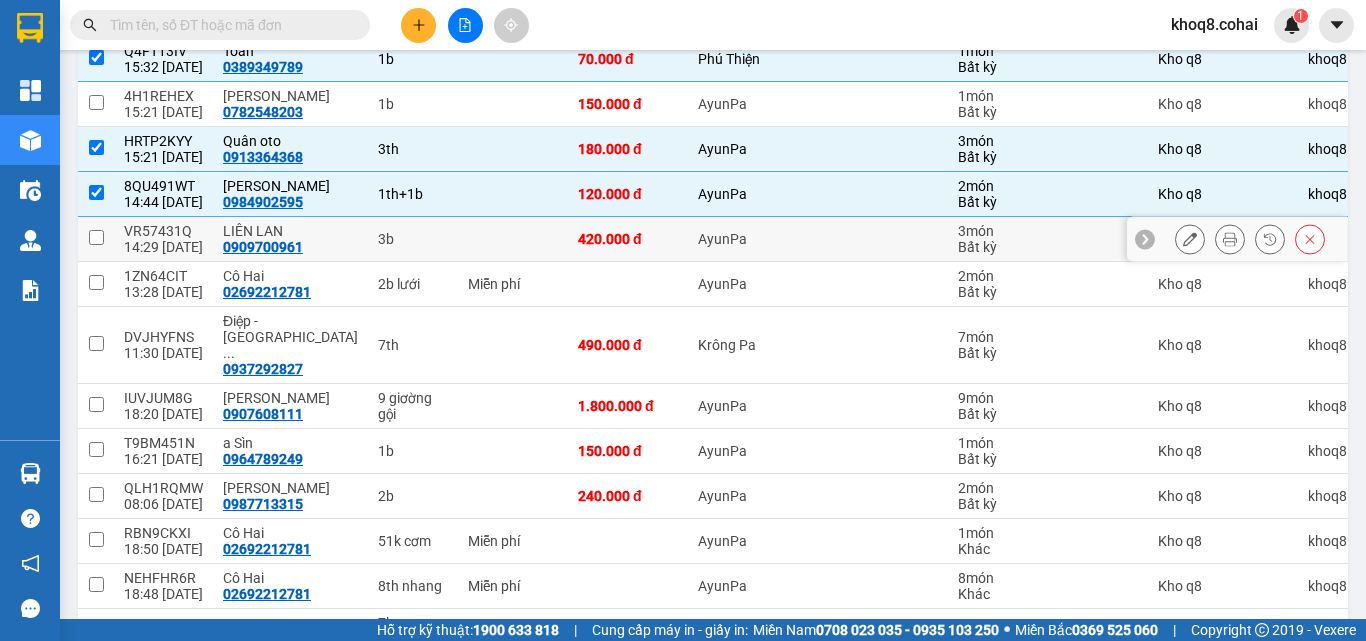 click on "3b" at bounding box center (413, 239) 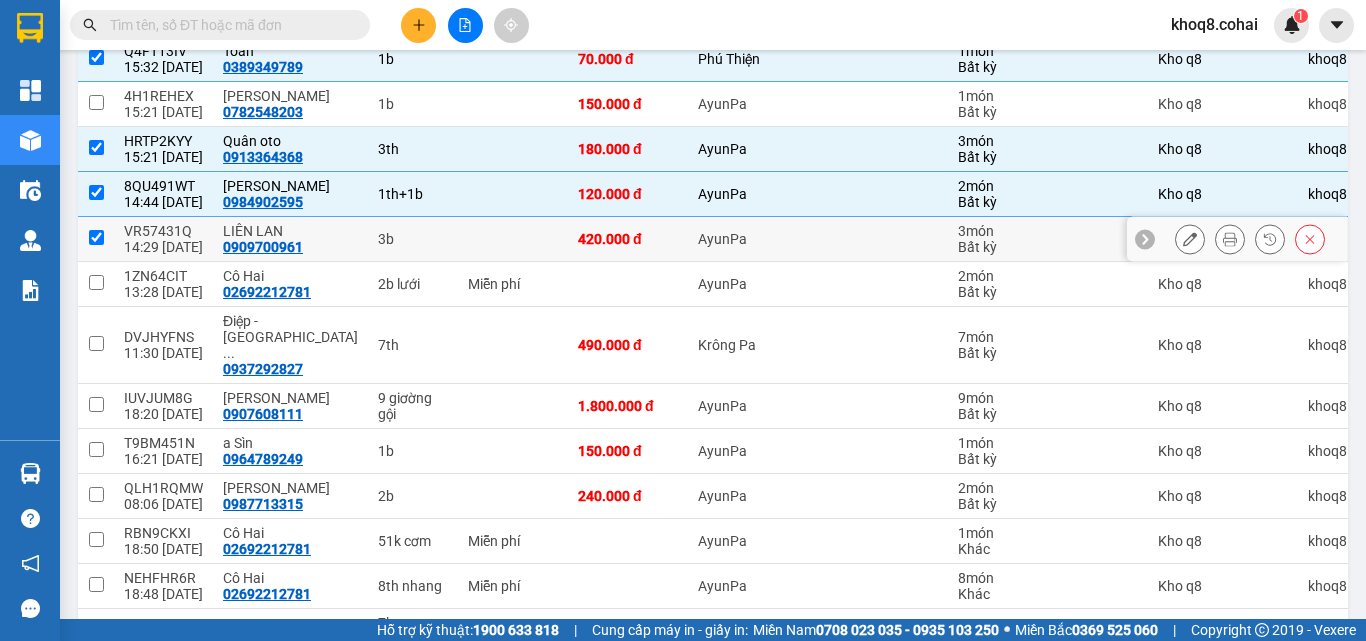 checkbox on "true" 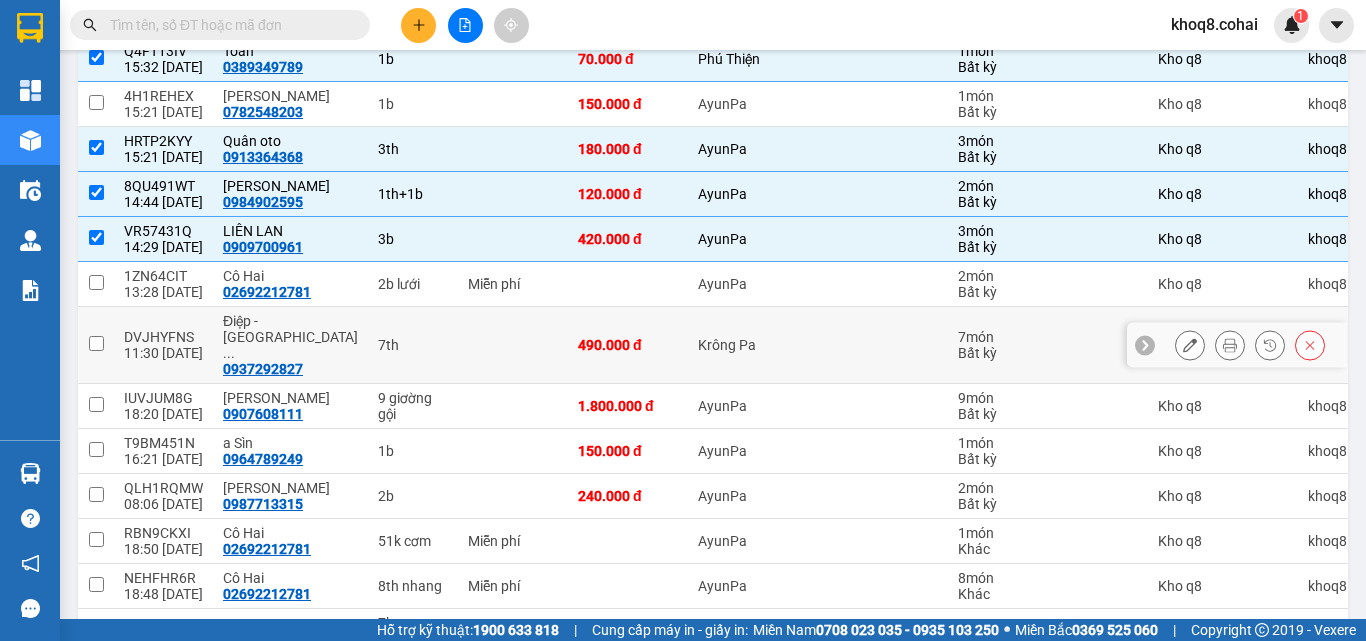 click on "7th" at bounding box center [413, 345] 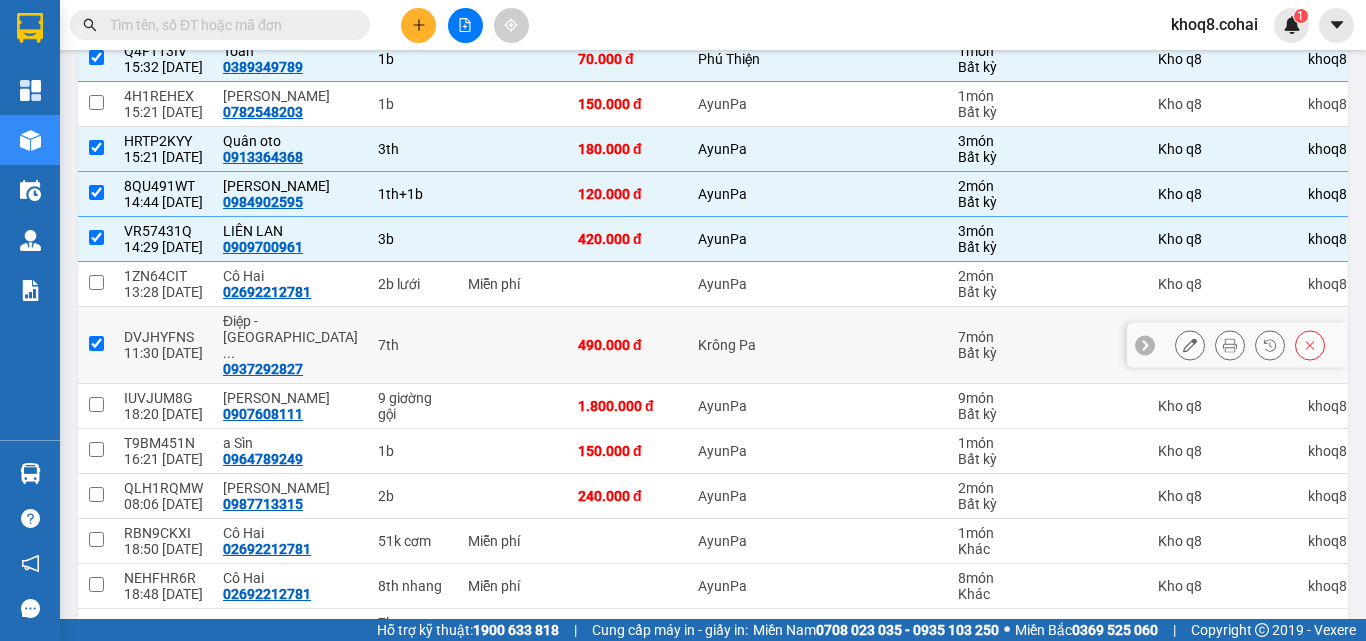checkbox on "true" 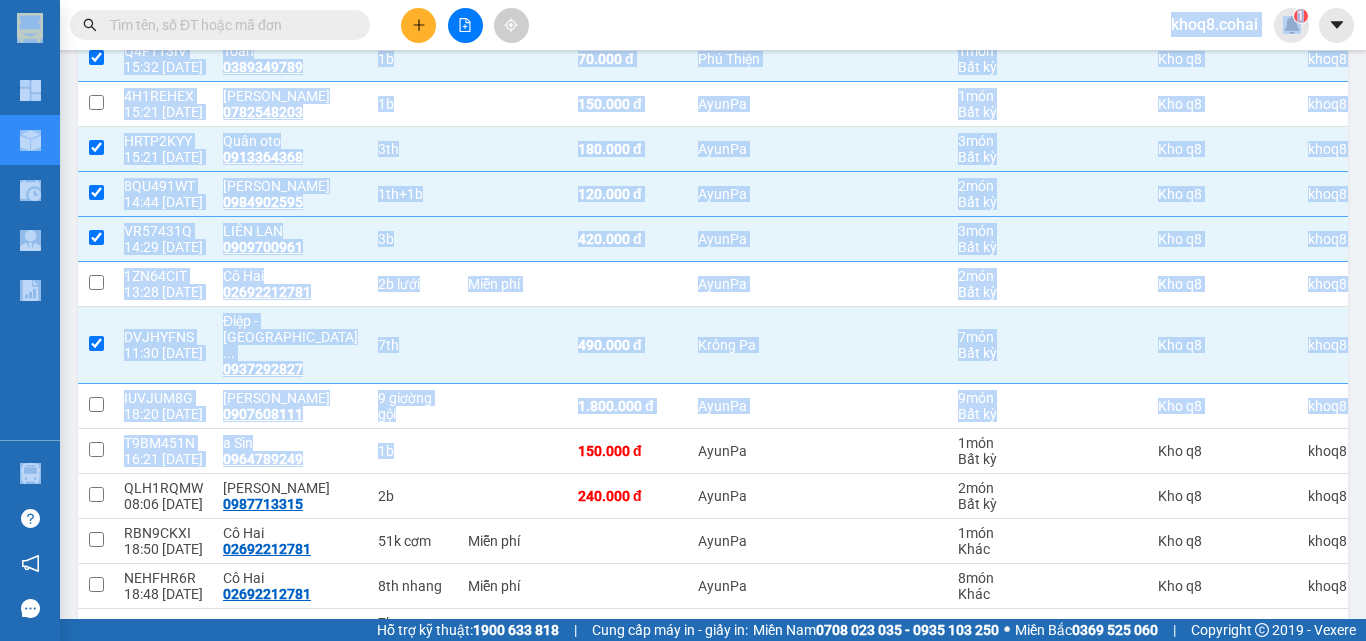 drag, startPoint x: 367, startPoint y: 421, endPoint x: 583, endPoint y: 16, distance: 459 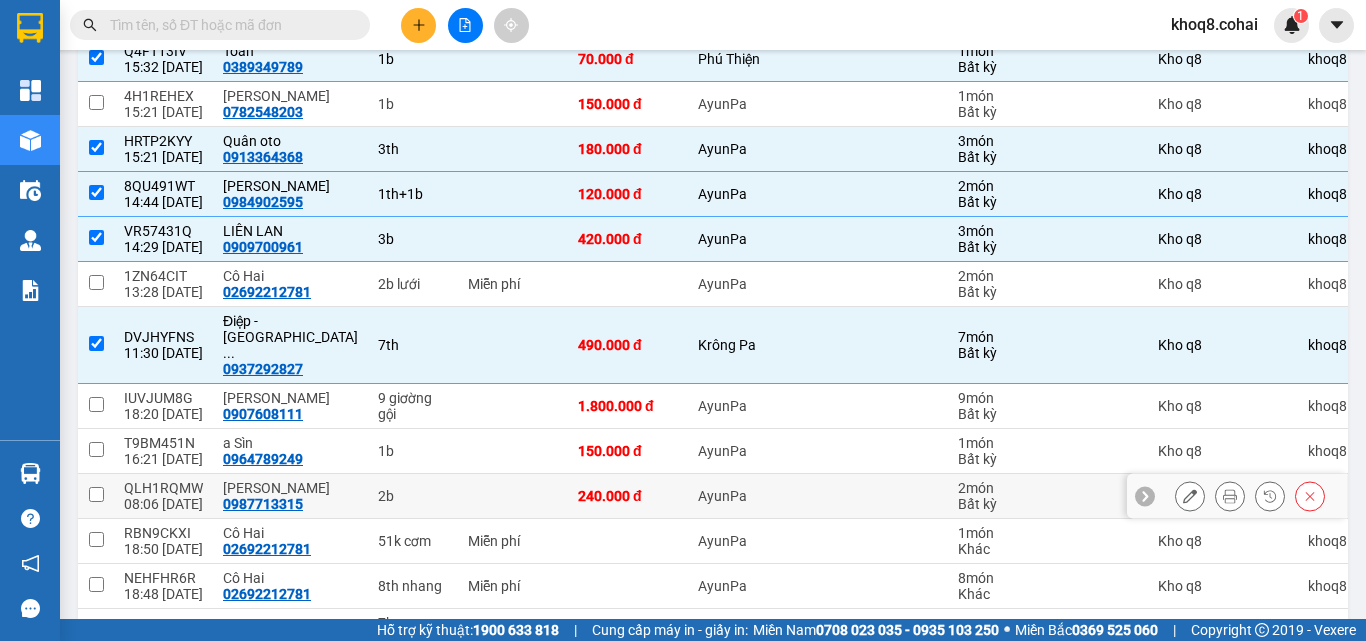 click on "2b" at bounding box center [413, 496] 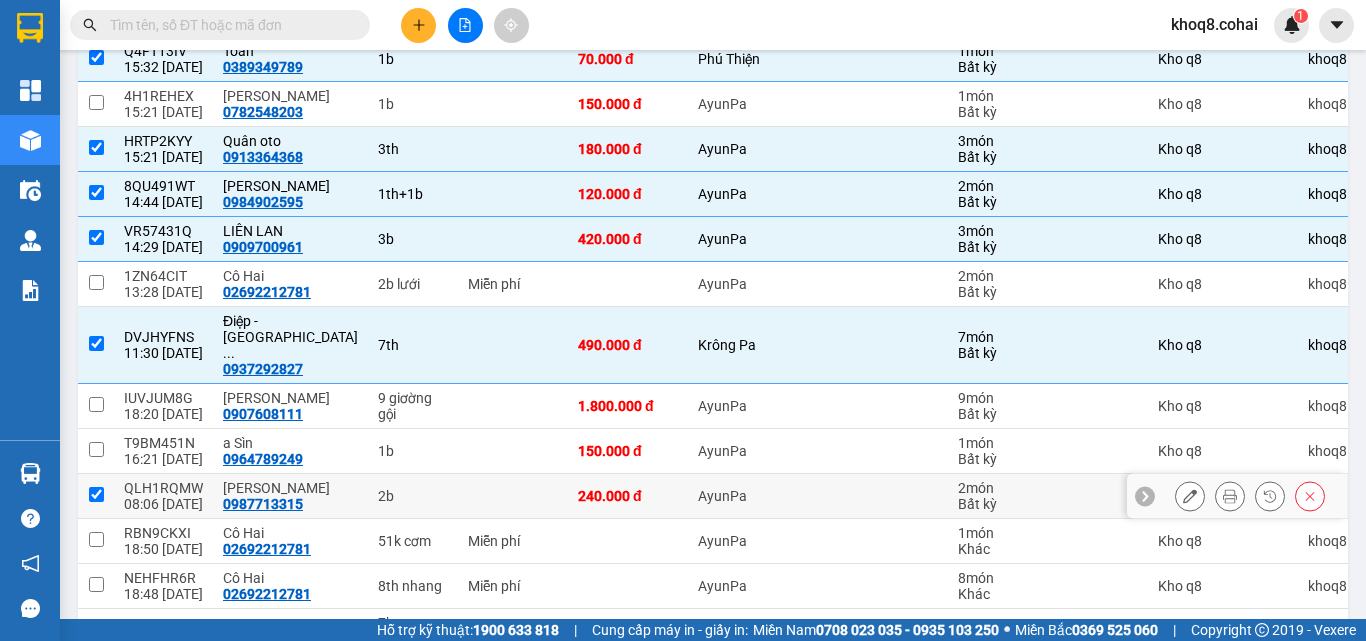 checkbox on "true" 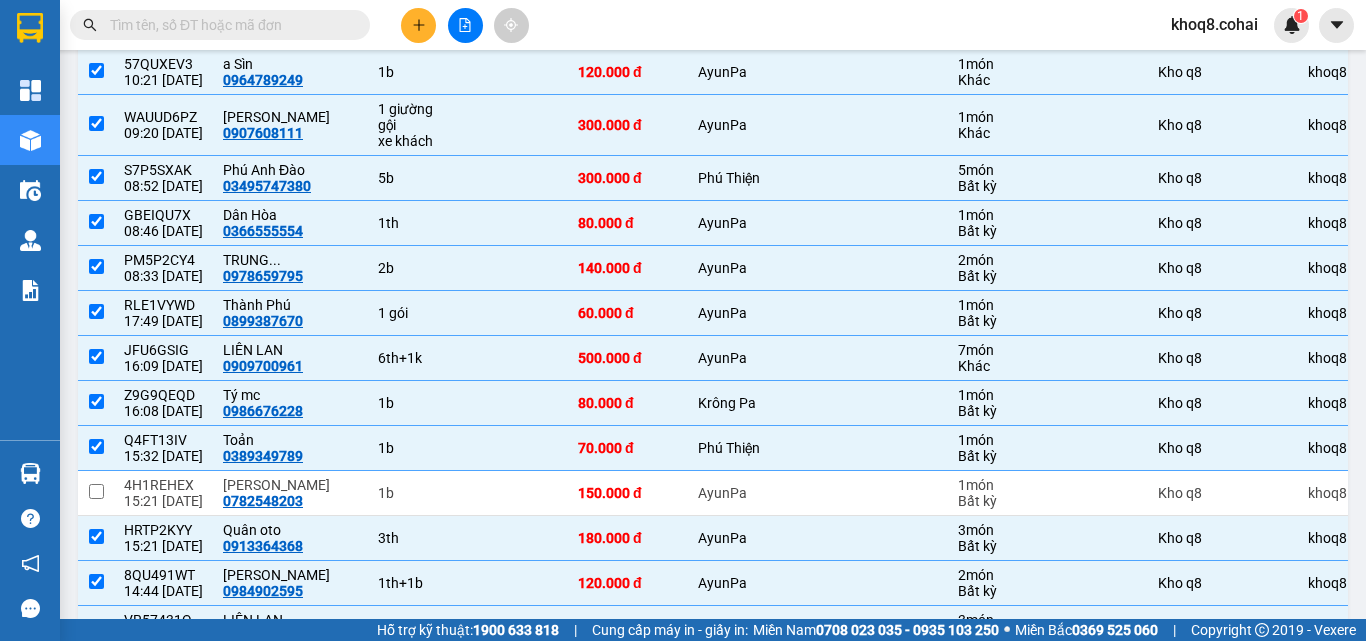 scroll, scrollTop: 0, scrollLeft: 0, axis: both 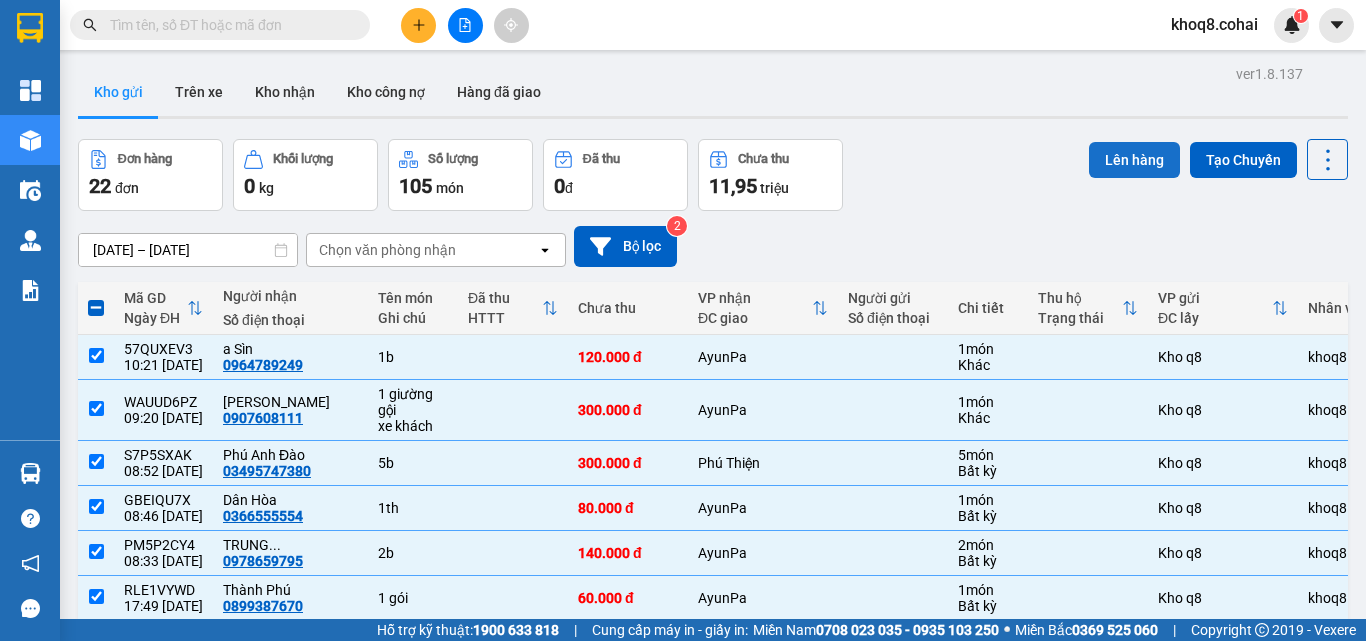 click on "Lên hàng" at bounding box center (1134, 160) 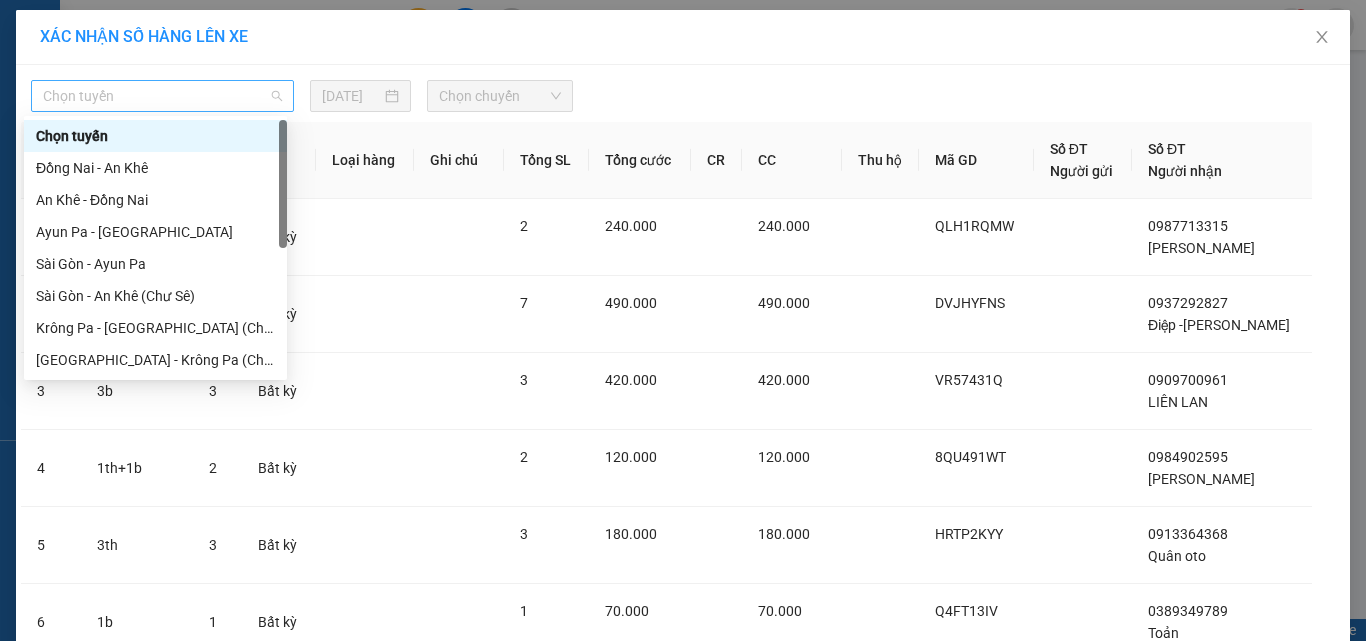 click on "Chọn tuyến" at bounding box center (162, 96) 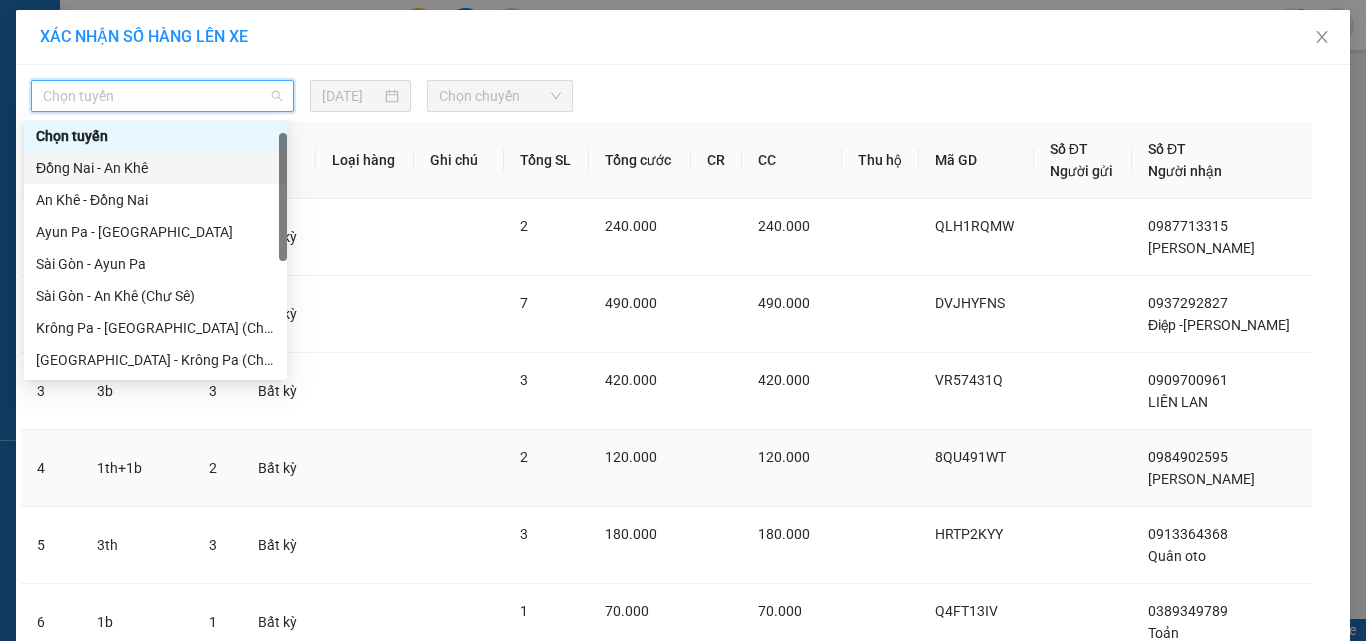 scroll, scrollTop: 288, scrollLeft: 0, axis: vertical 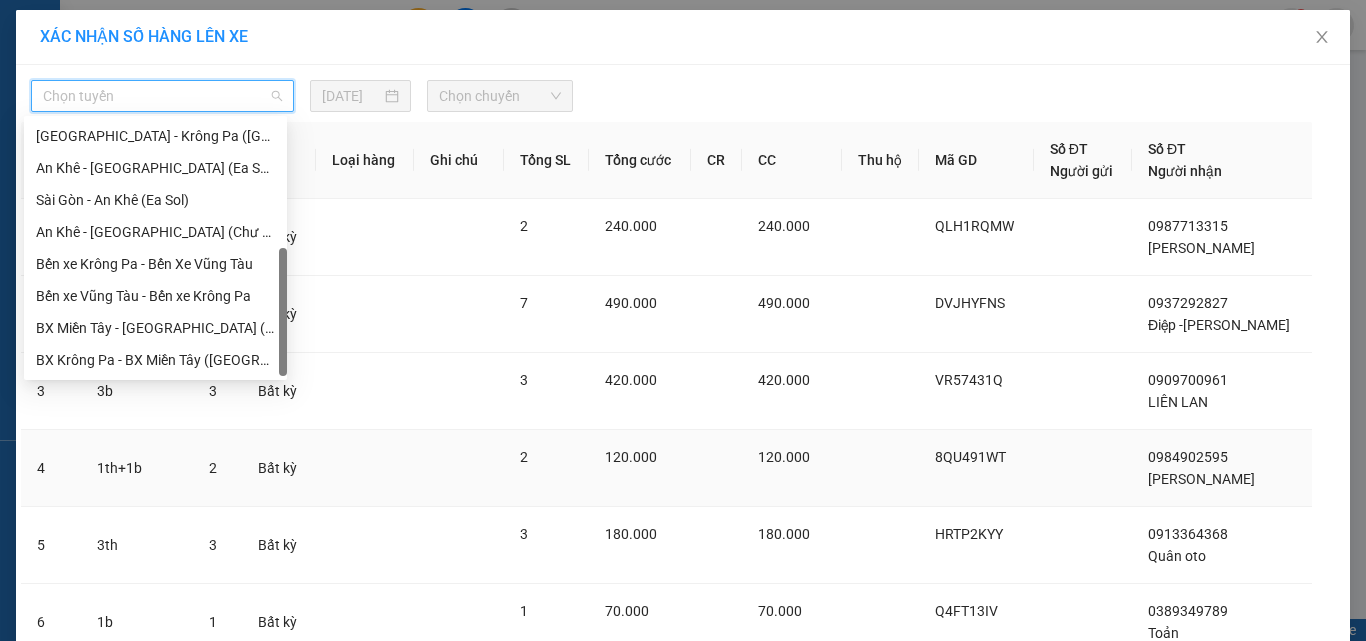 drag, startPoint x: 286, startPoint y: 170, endPoint x: 232, endPoint y: 493, distance: 327.48282 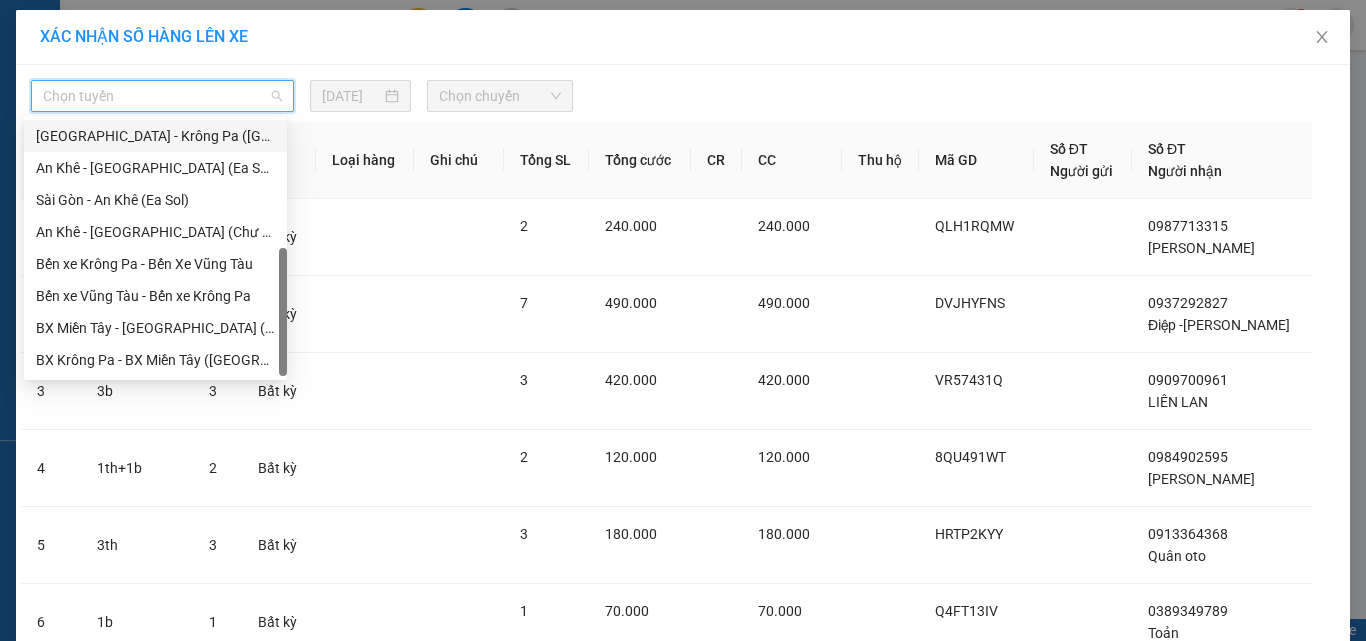 click on "[GEOGRAPHIC_DATA] - Krông Pa ([GEOGRAPHIC_DATA])" at bounding box center [155, 136] 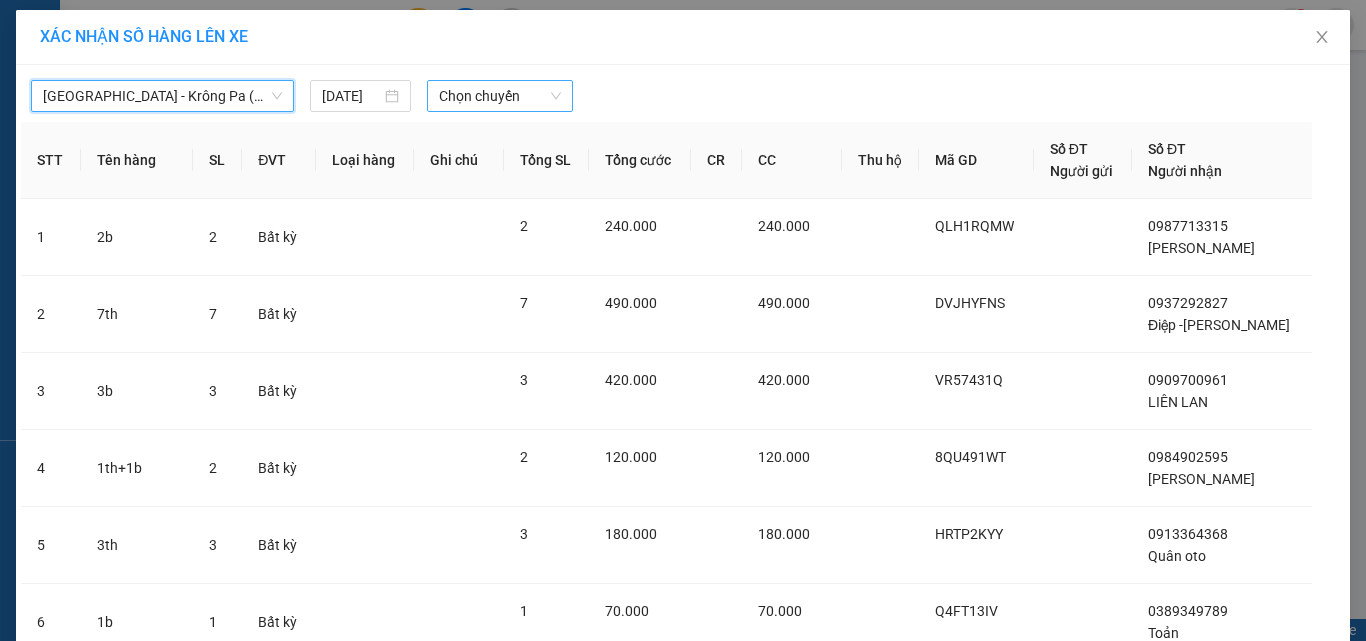 click on "Chọn chuyến" at bounding box center [500, 96] 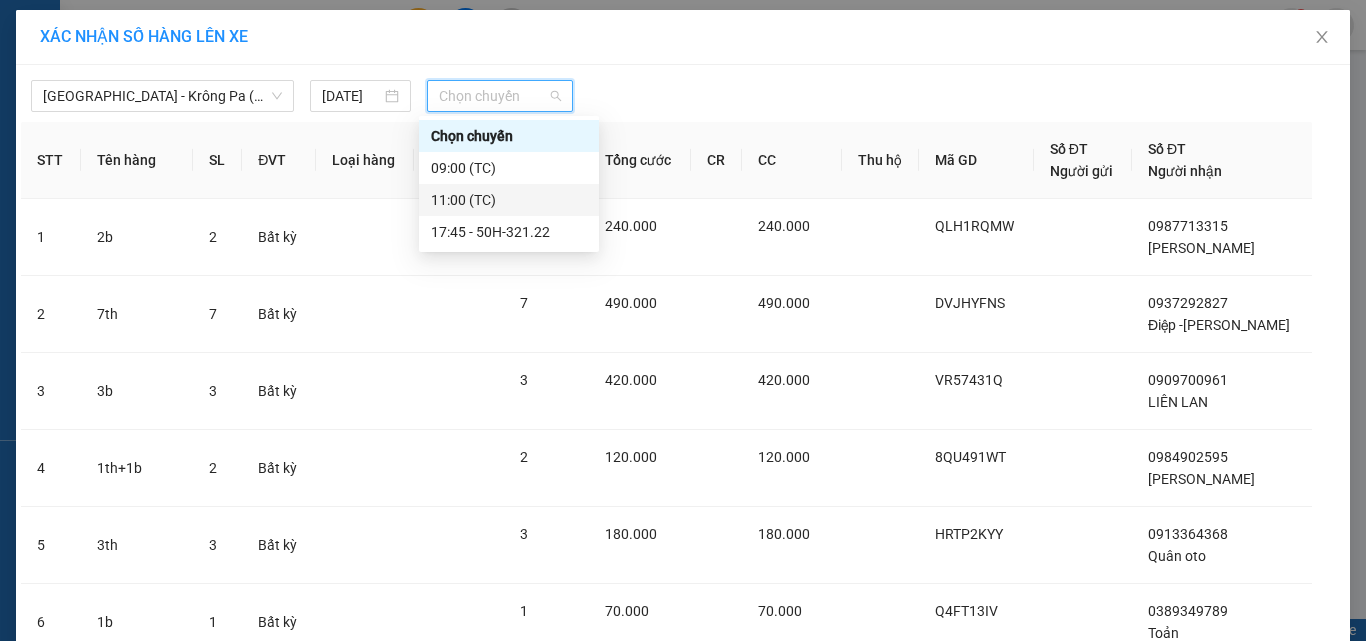 click on "11:00   (TC)" at bounding box center (509, 200) 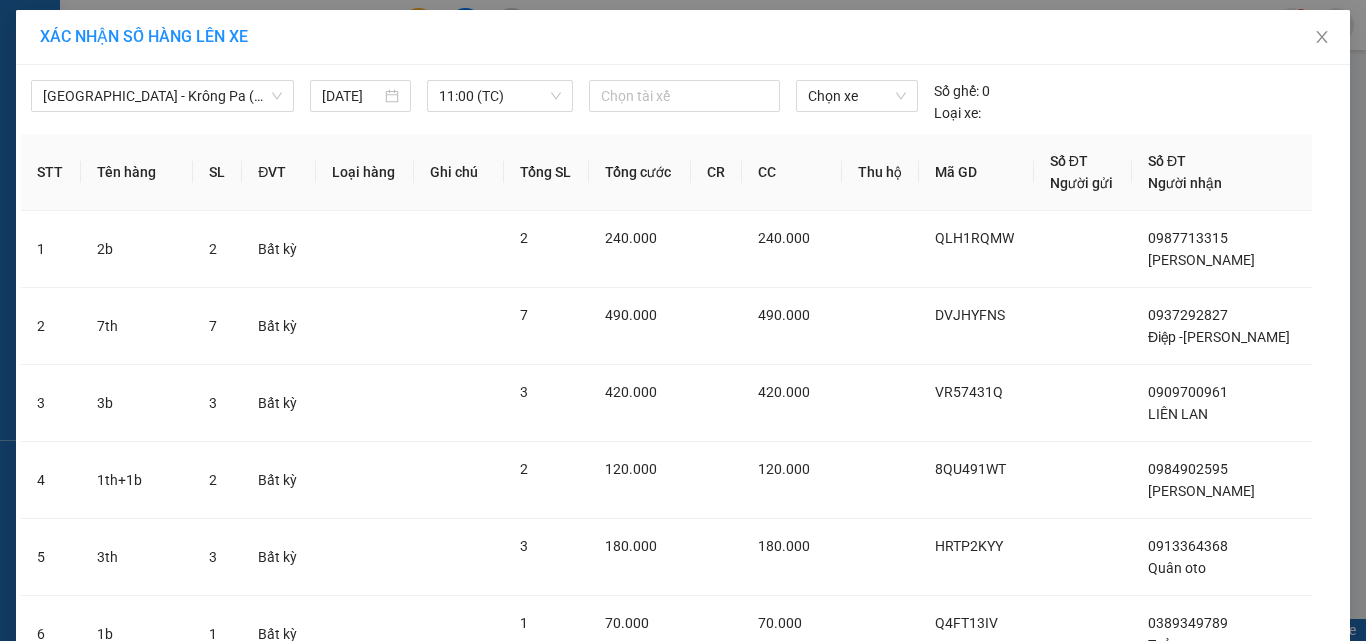 scroll, scrollTop: 794, scrollLeft: 0, axis: vertical 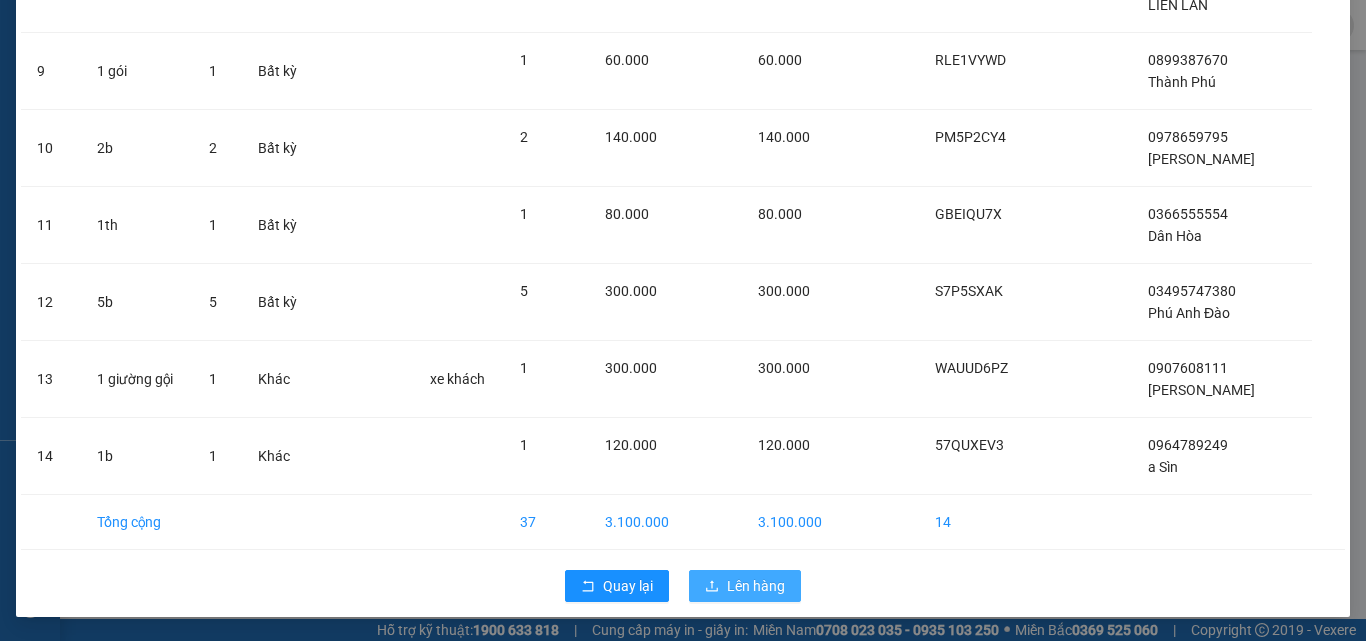 click on "Lên hàng" at bounding box center [756, 586] 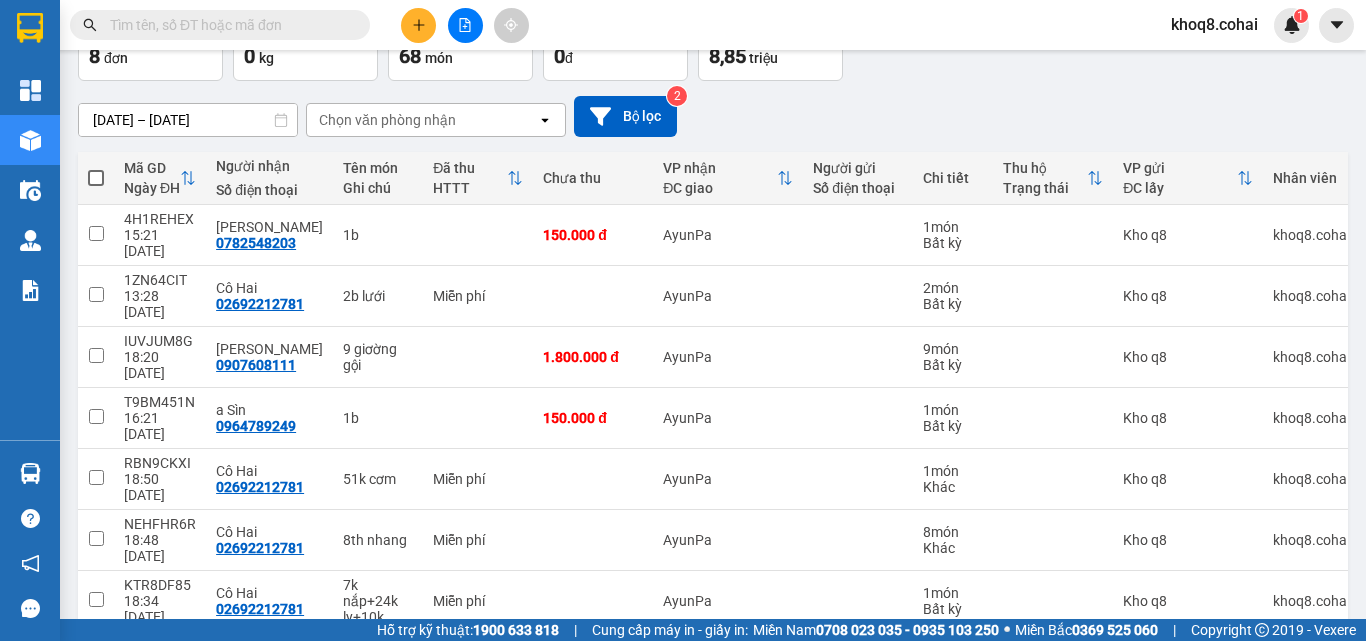 scroll, scrollTop: 134, scrollLeft: 0, axis: vertical 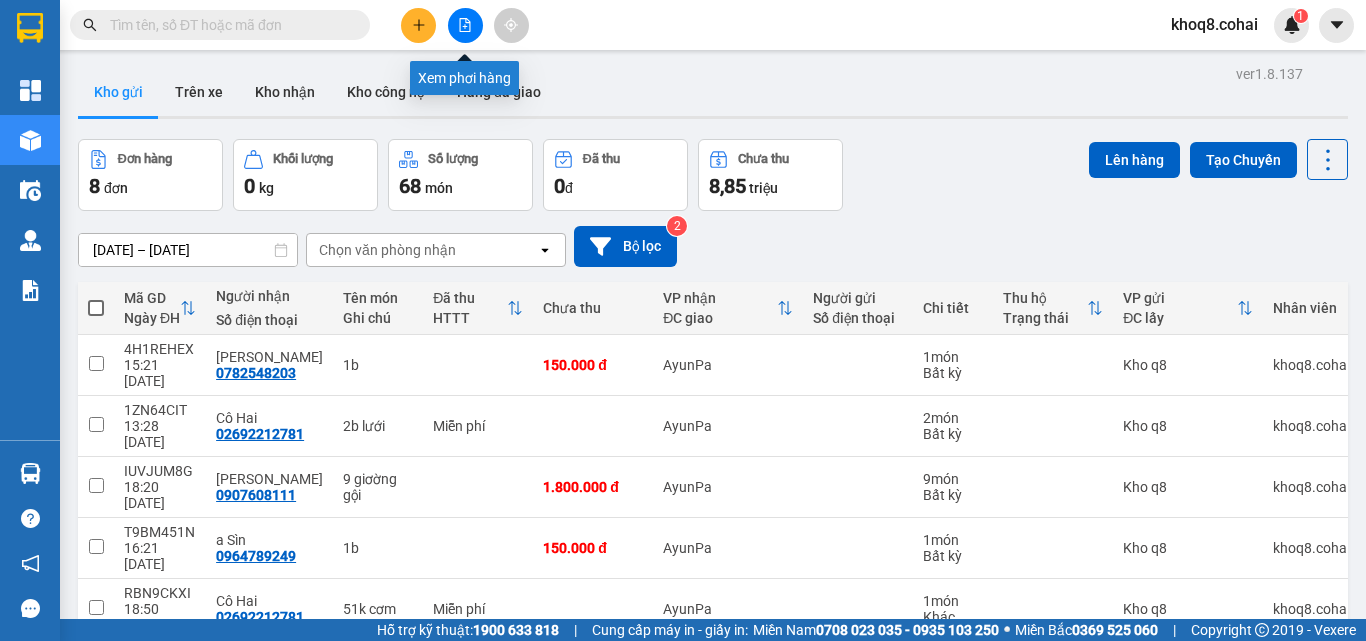 click 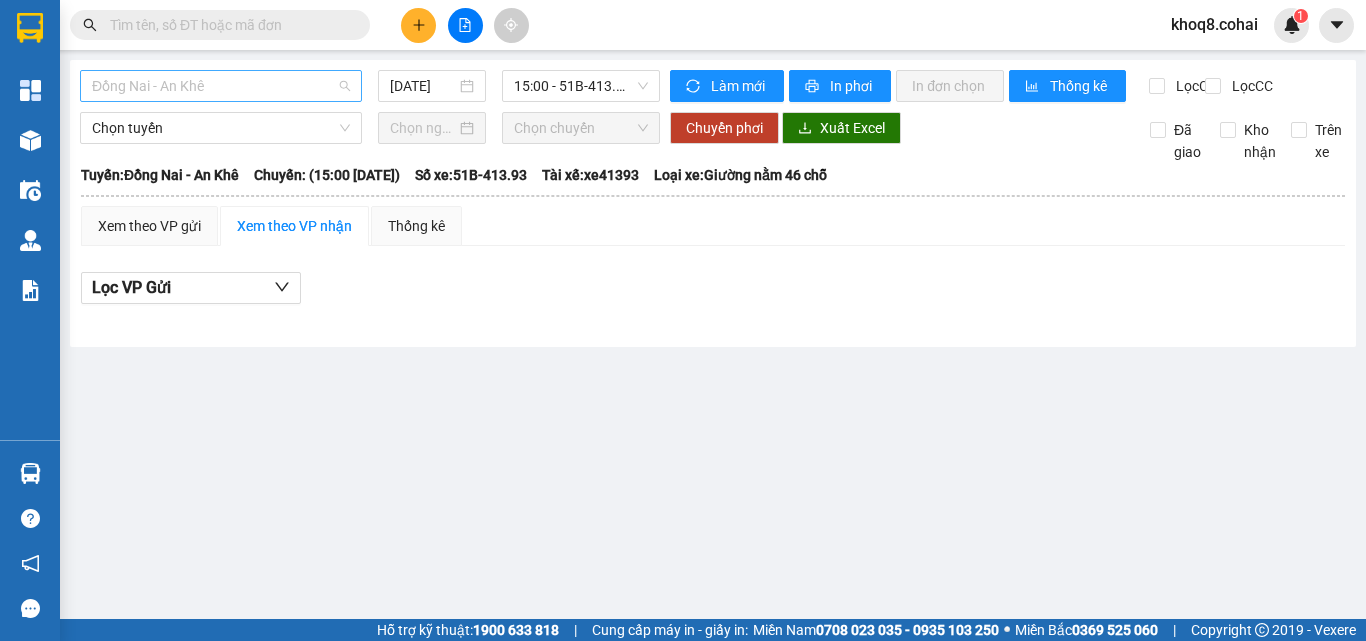 click on "Đồng Nai - An Khê" at bounding box center [221, 86] 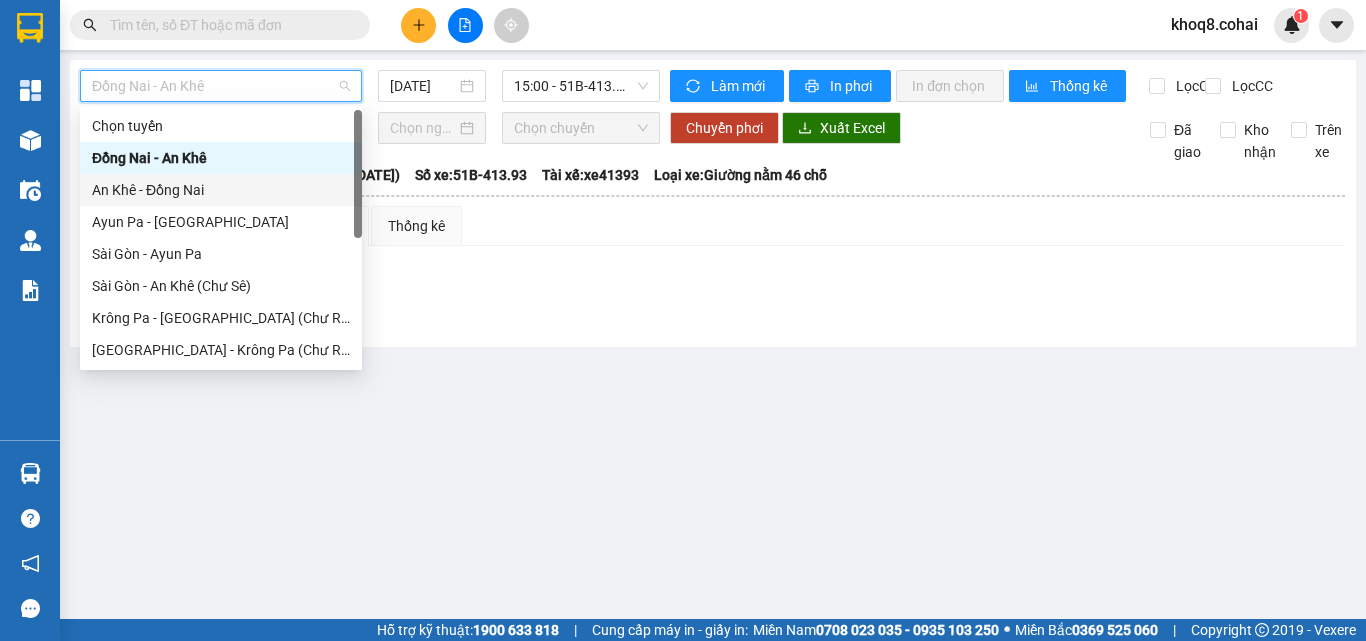 scroll, scrollTop: 288, scrollLeft: 0, axis: vertical 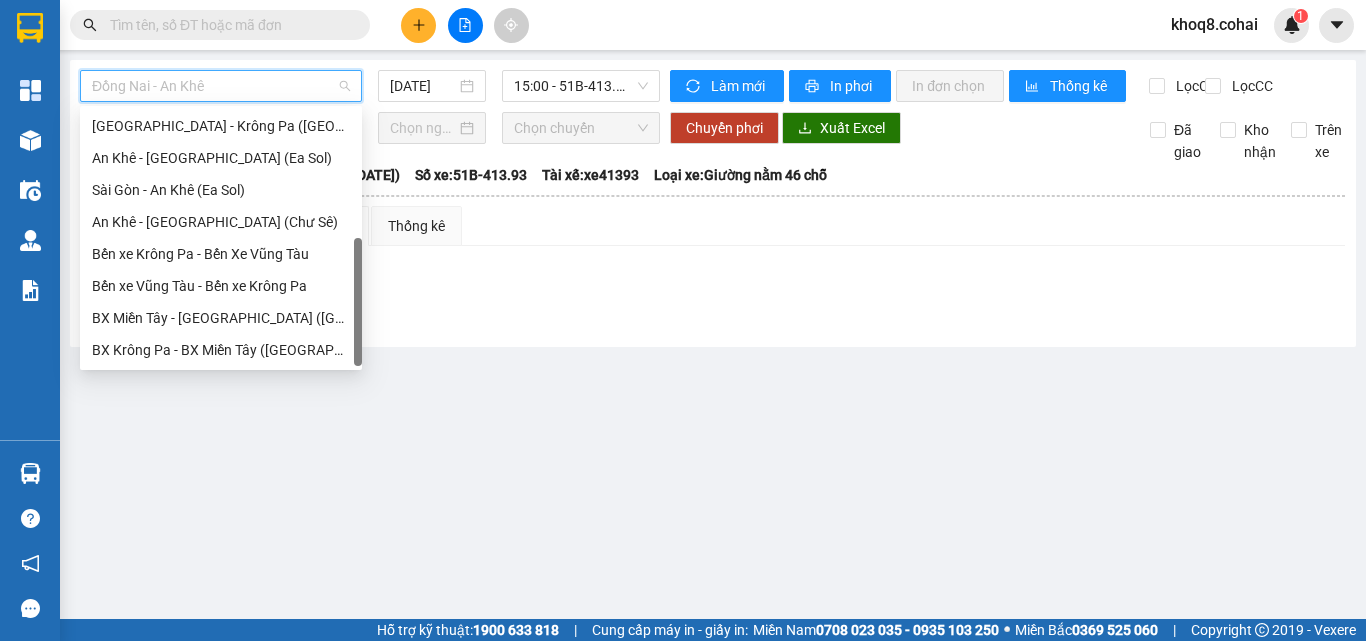 drag, startPoint x: 358, startPoint y: 181, endPoint x: 379, endPoint y: 654, distance: 473.46594 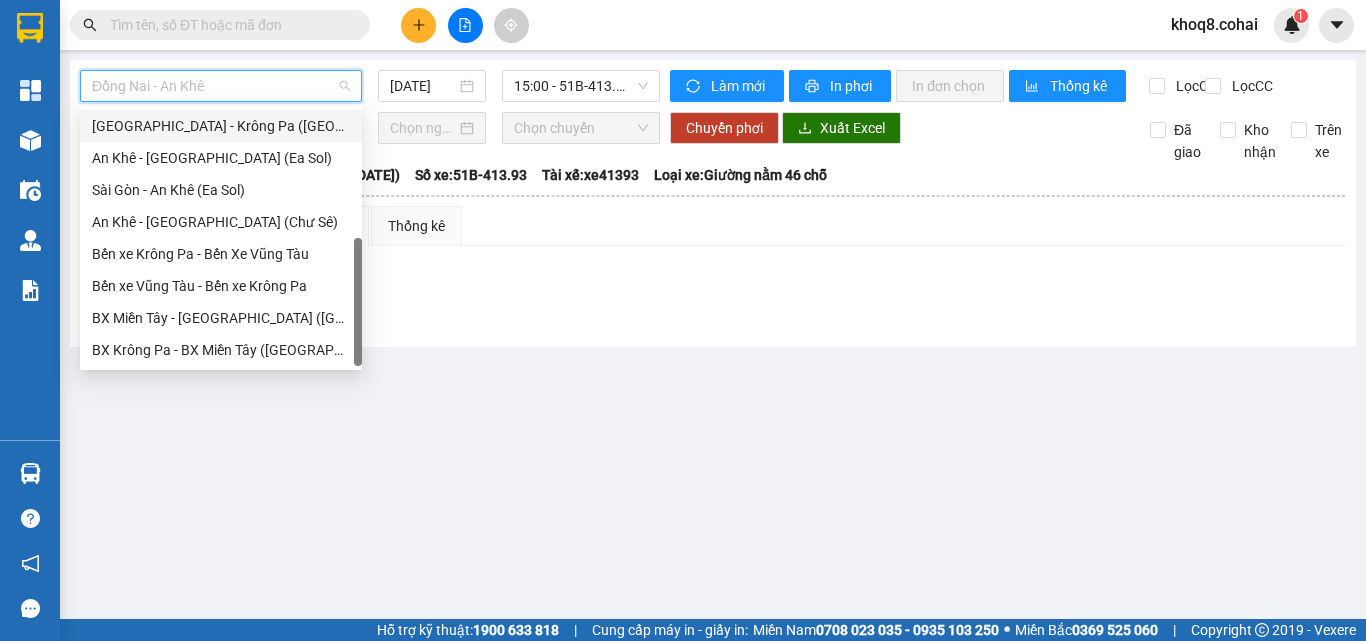 click on "[GEOGRAPHIC_DATA] - Krông Pa ([GEOGRAPHIC_DATA])" at bounding box center (221, 126) 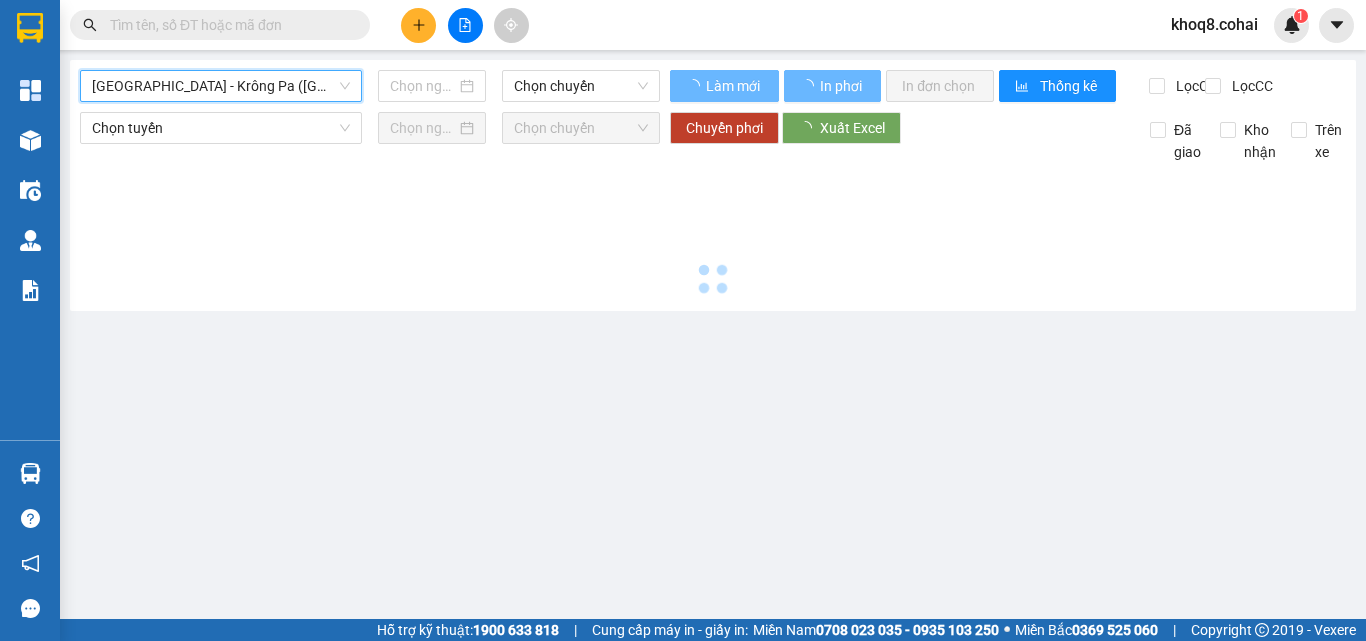 type on "[DATE]" 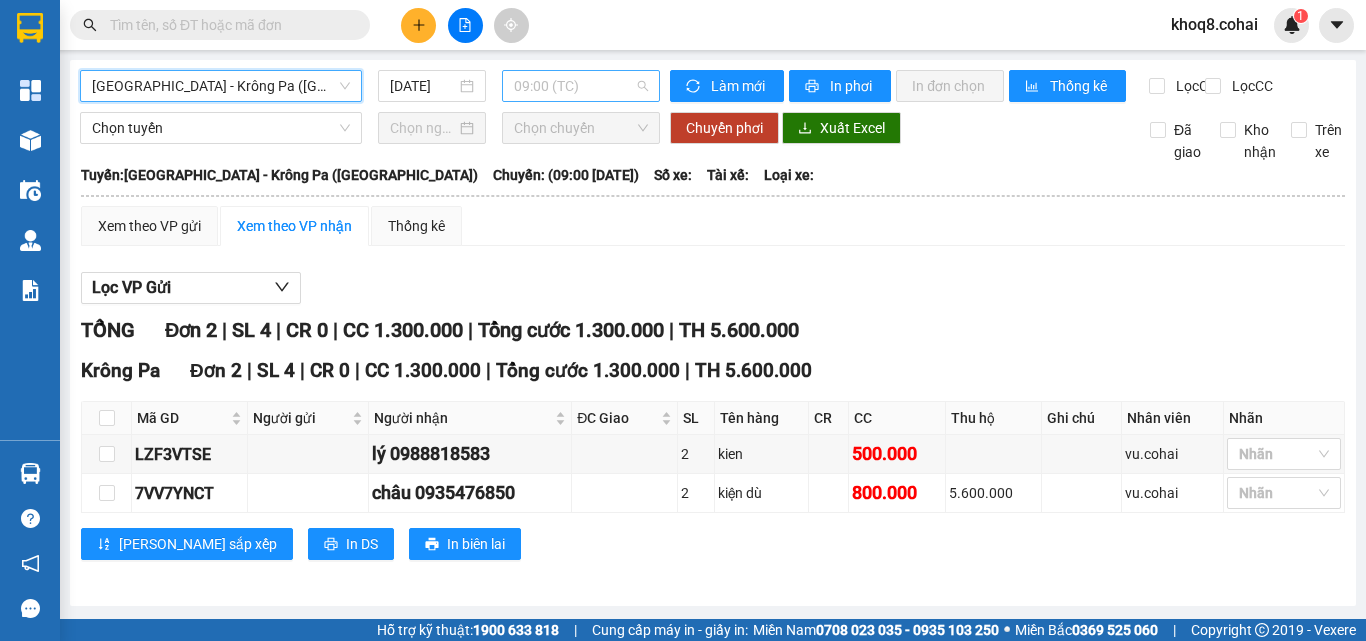 click on "09:00   (TC)" at bounding box center [581, 86] 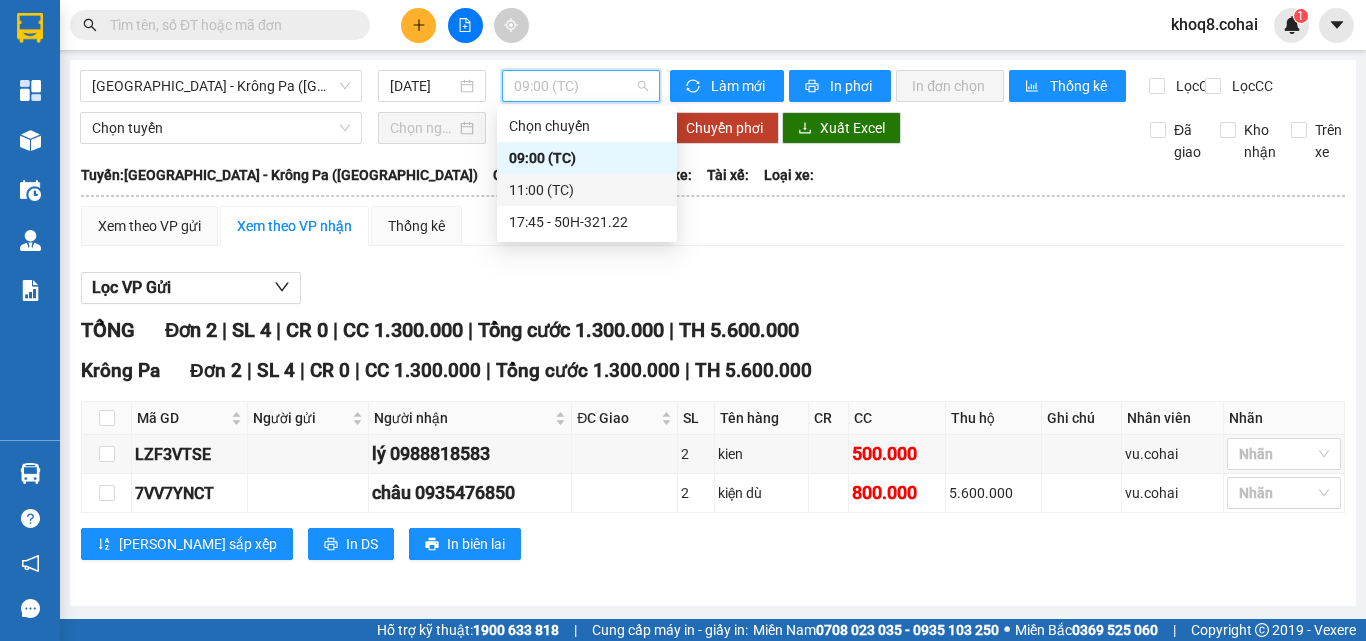 click on "11:00   (TC)" at bounding box center [587, 190] 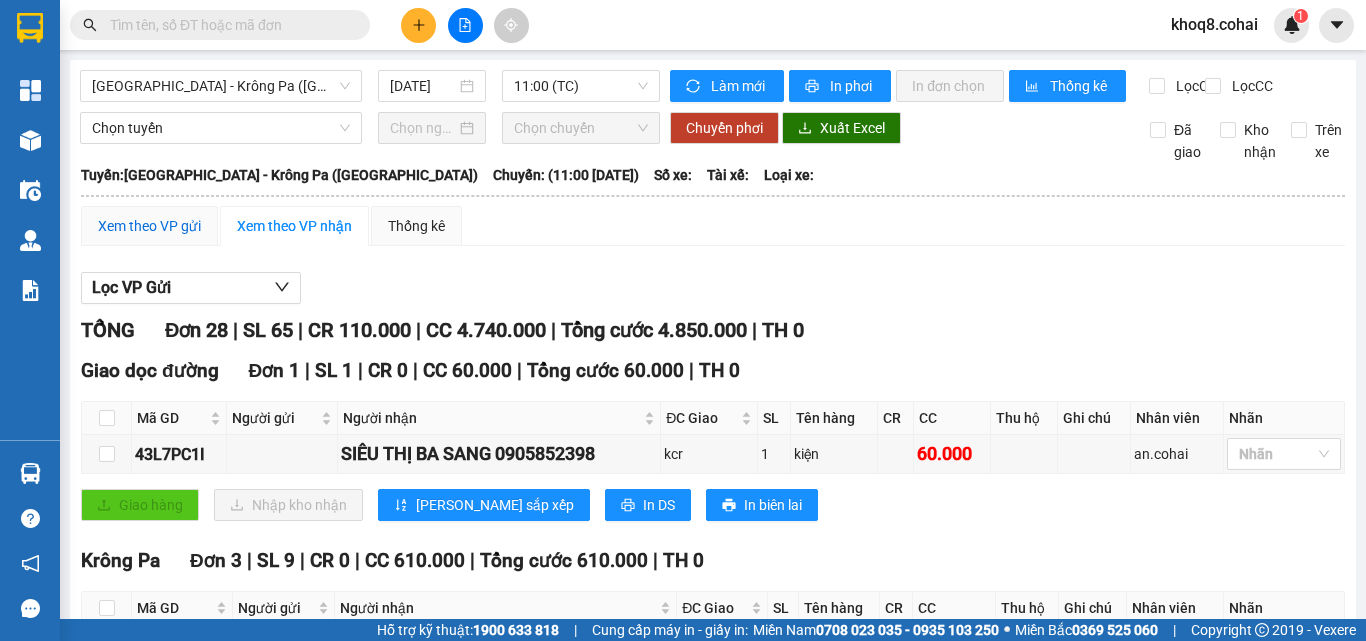 click on "Xem theo VP gửi" at bounding box center [149, 226] 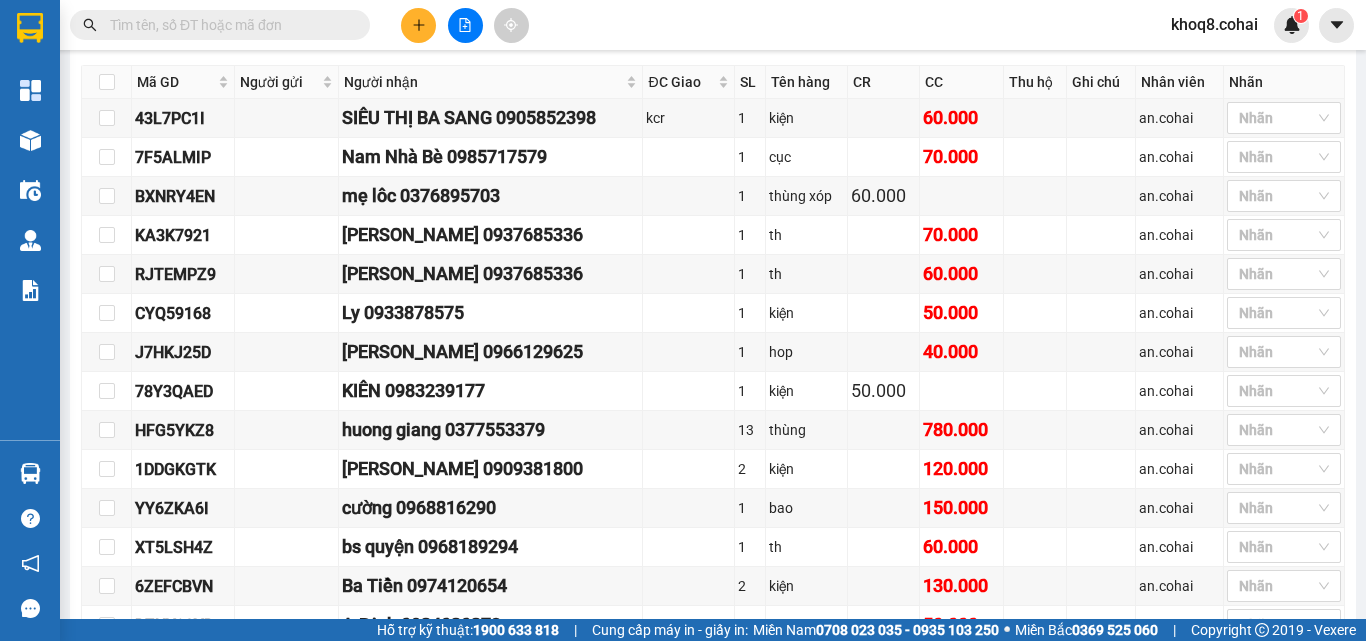 scroll, scrollTop: 1179, scrollLeft: 0, axis: vertical 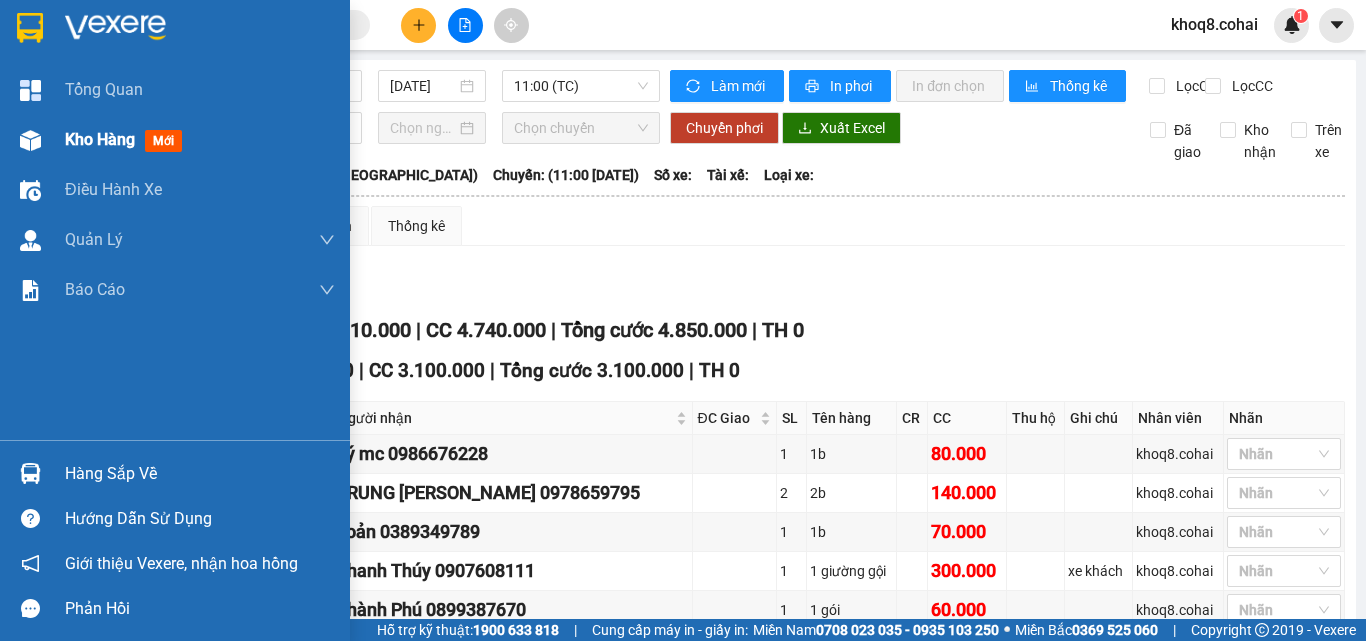 click at bounding box center (30, 140) 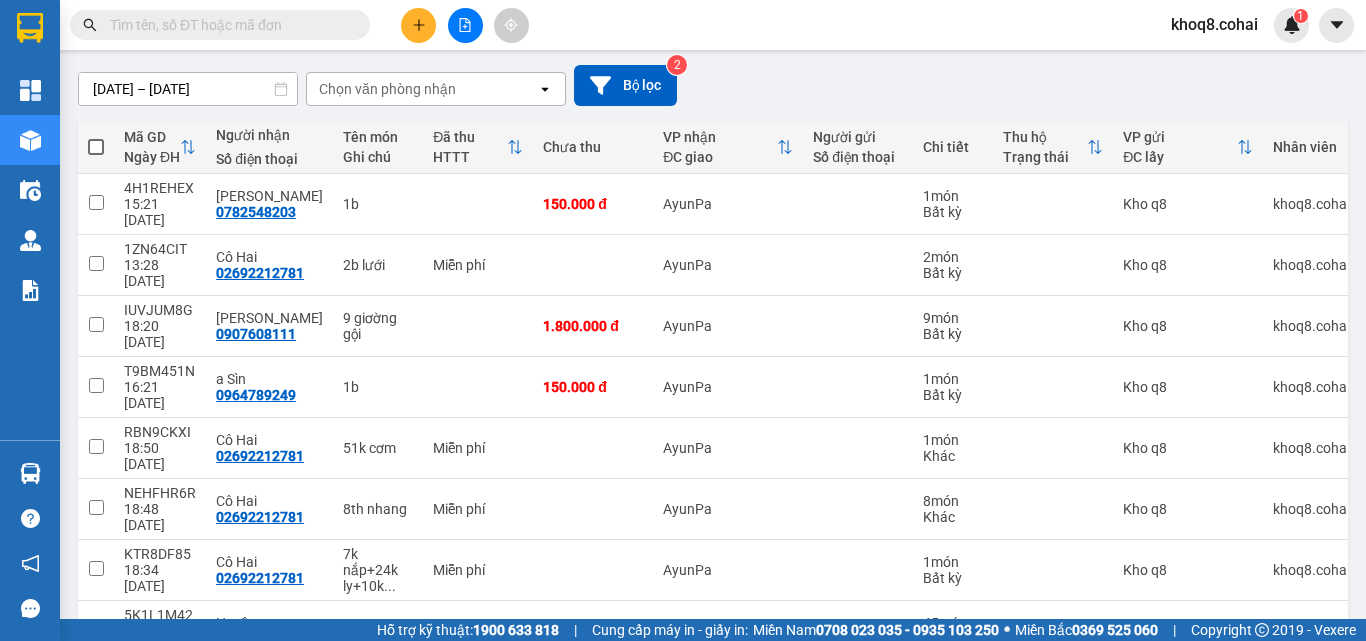 scroll, scrollTop: 164, scrollLeft: 0, axis: vertical 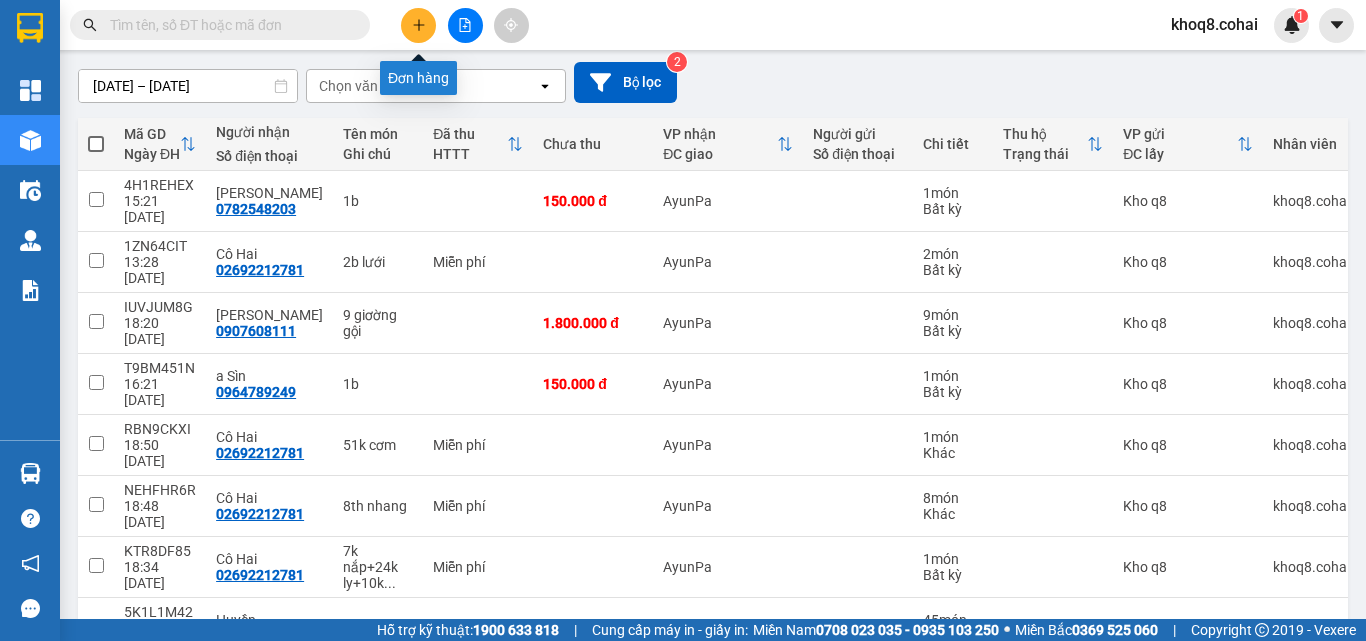 click 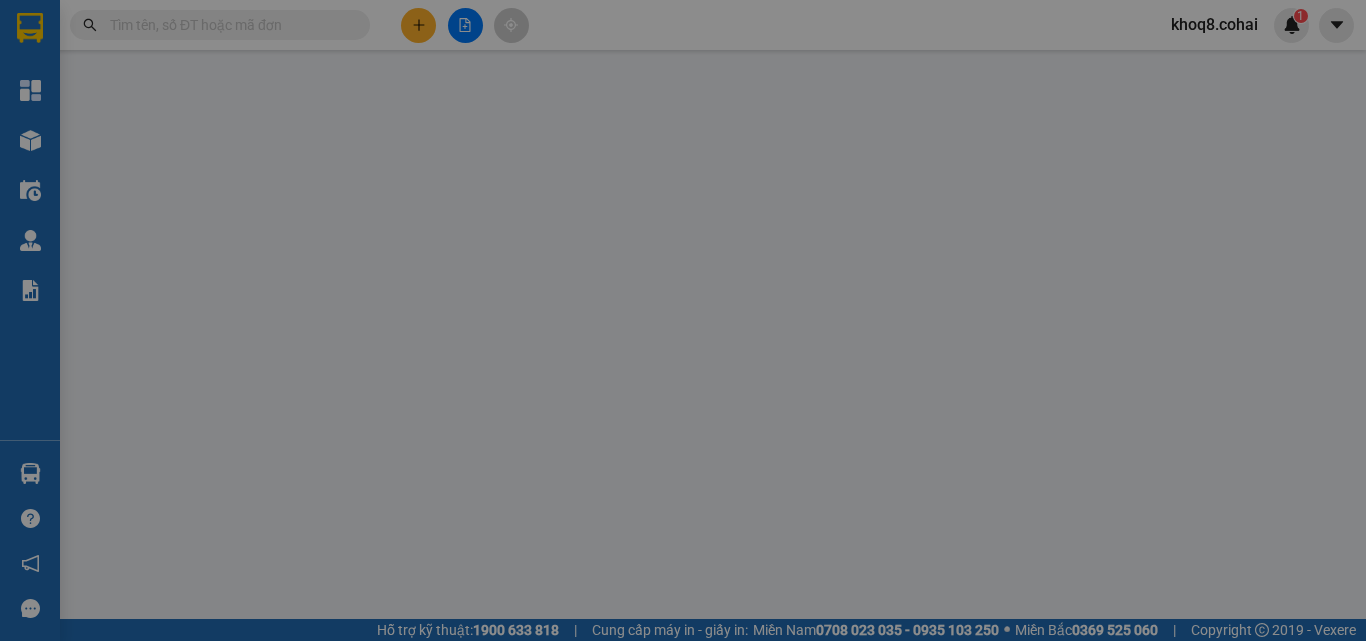 scroll, scrollTop: 0, scrollLeft: 0, axis: both 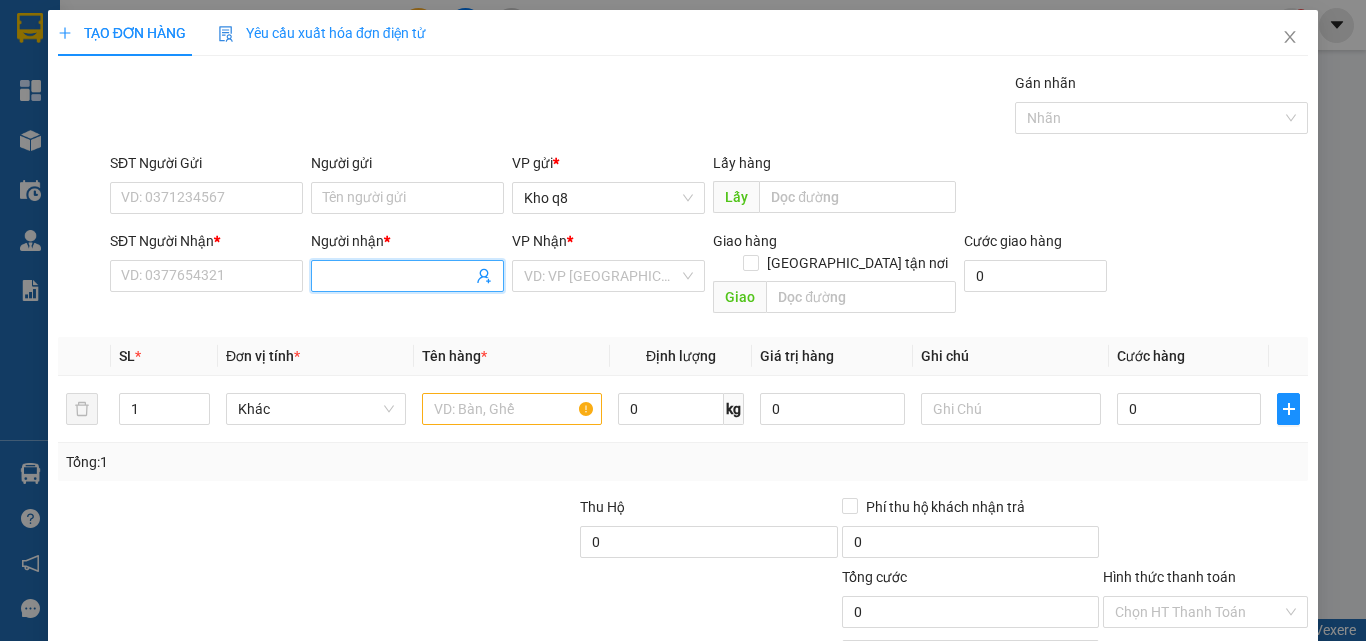 click on "Người nhận  *" at bounding box center (397, 276) 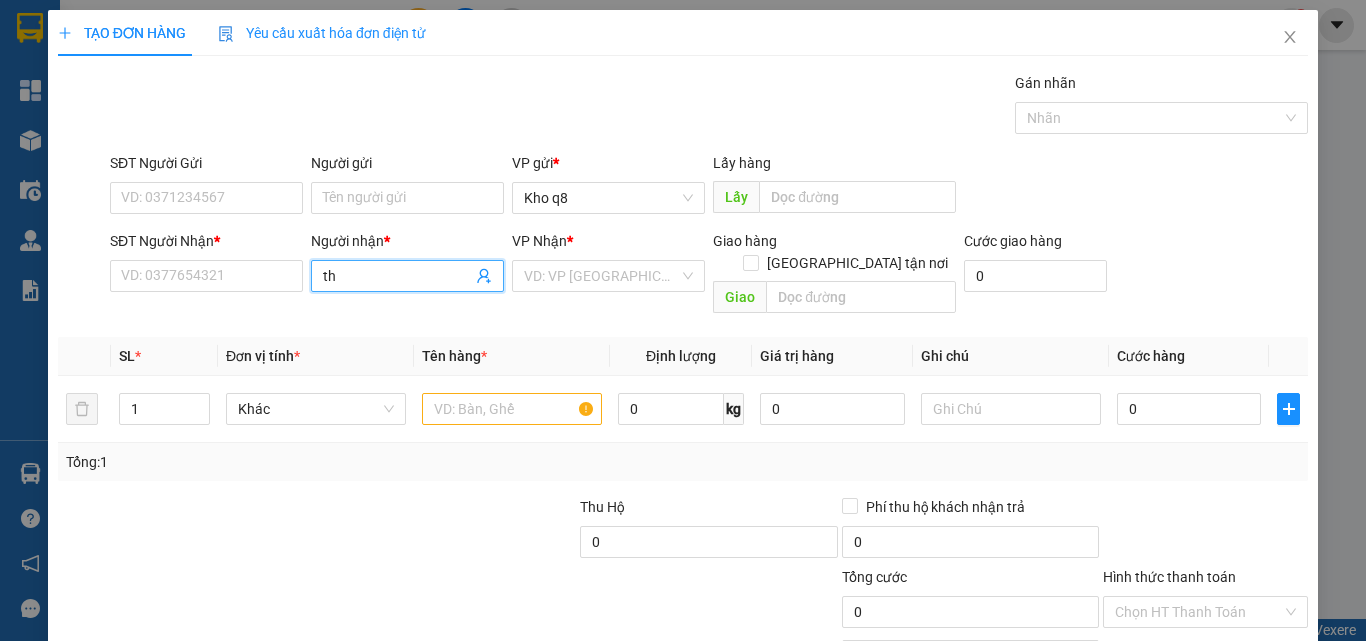 paste on "ành" 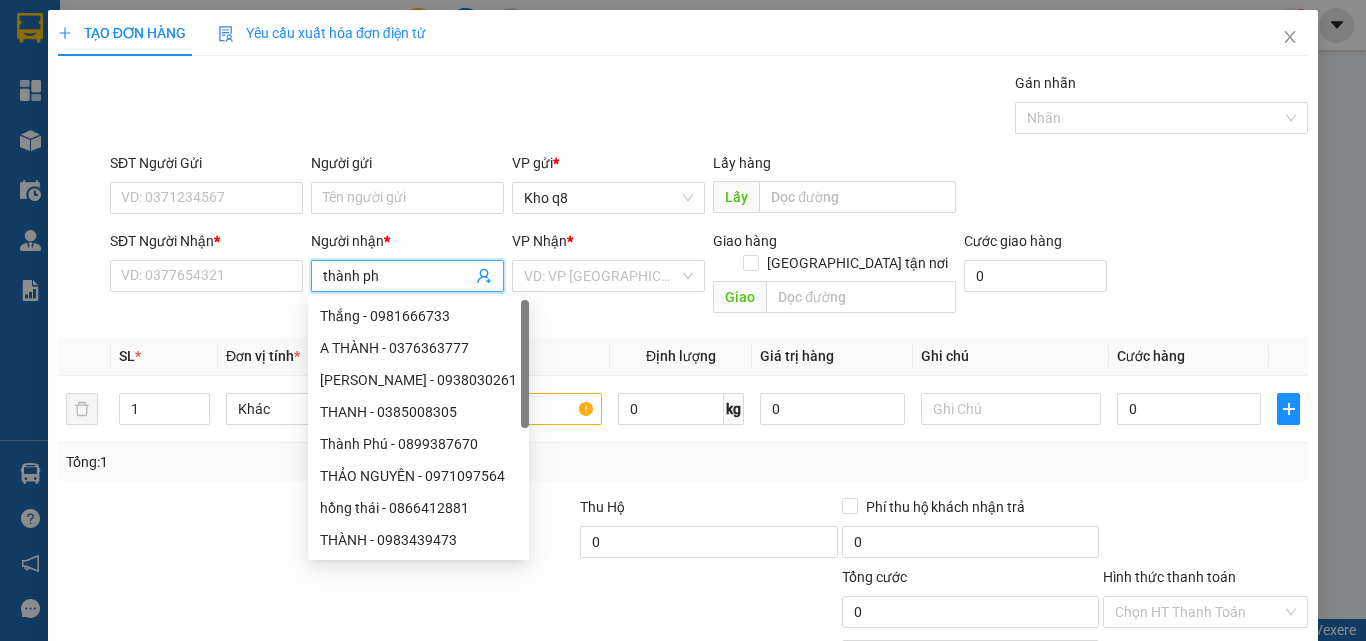 paste on "ú" 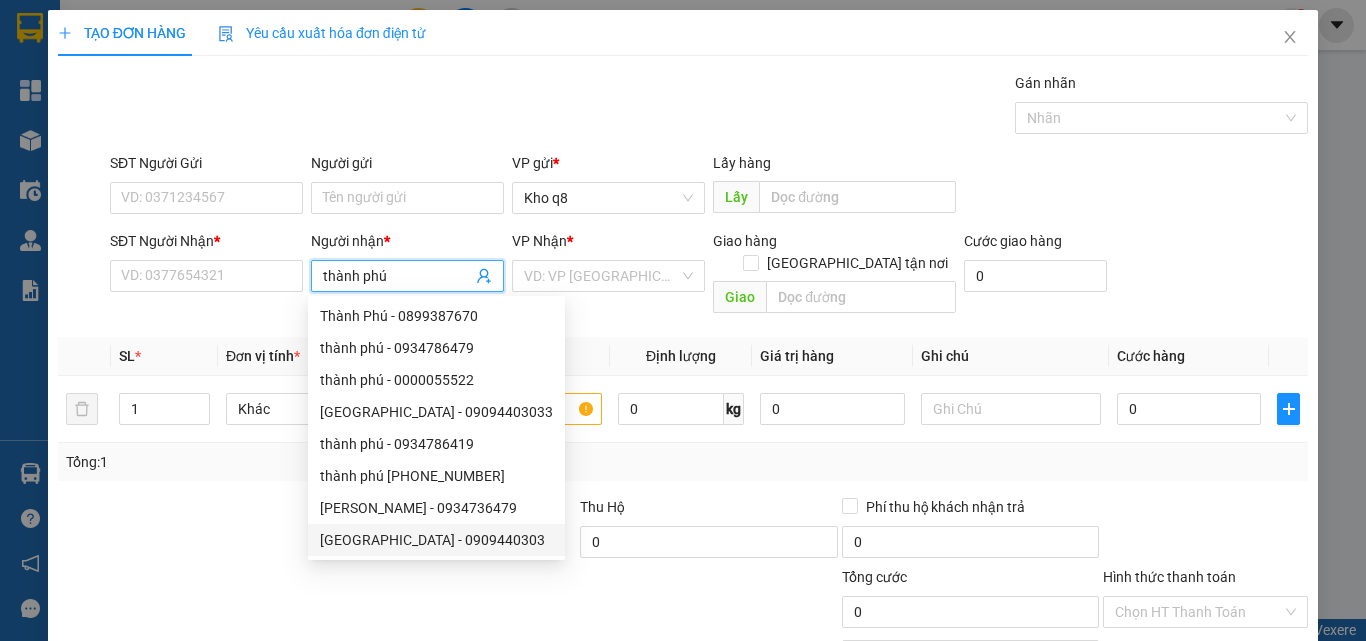 click on "[GEOGRAPHIC_DATA] - 0909440303" at bounding box center [436, 540] 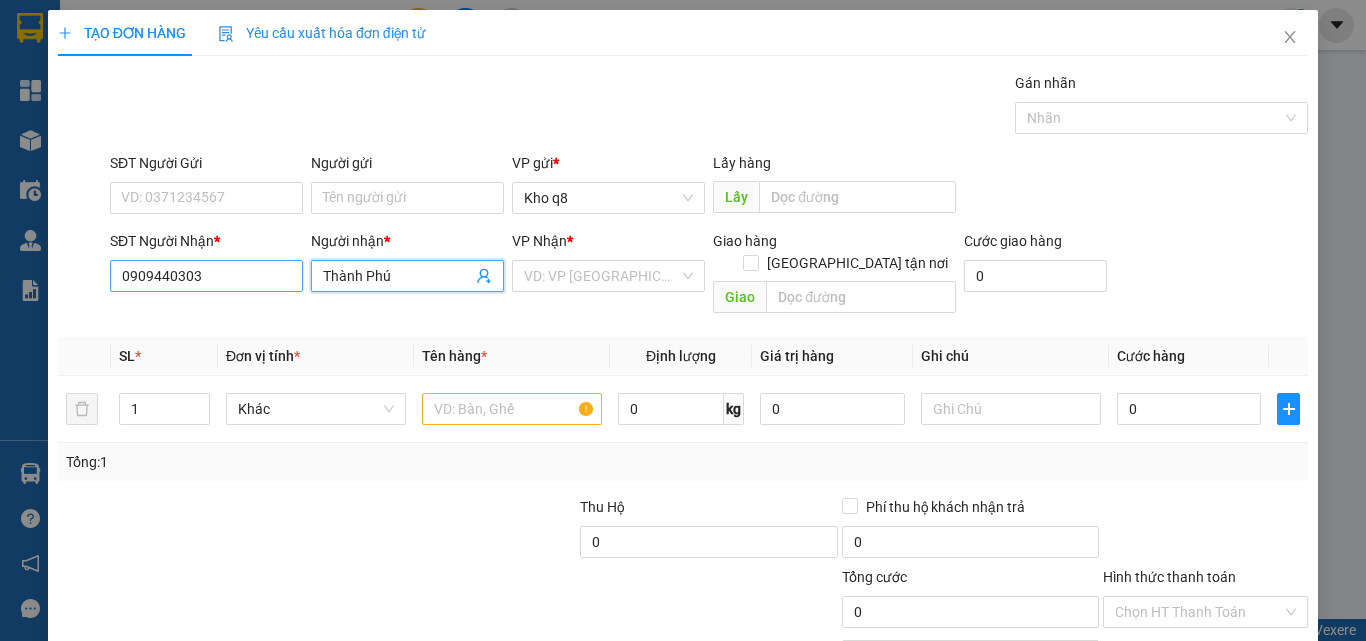 type on "Thành Phú" 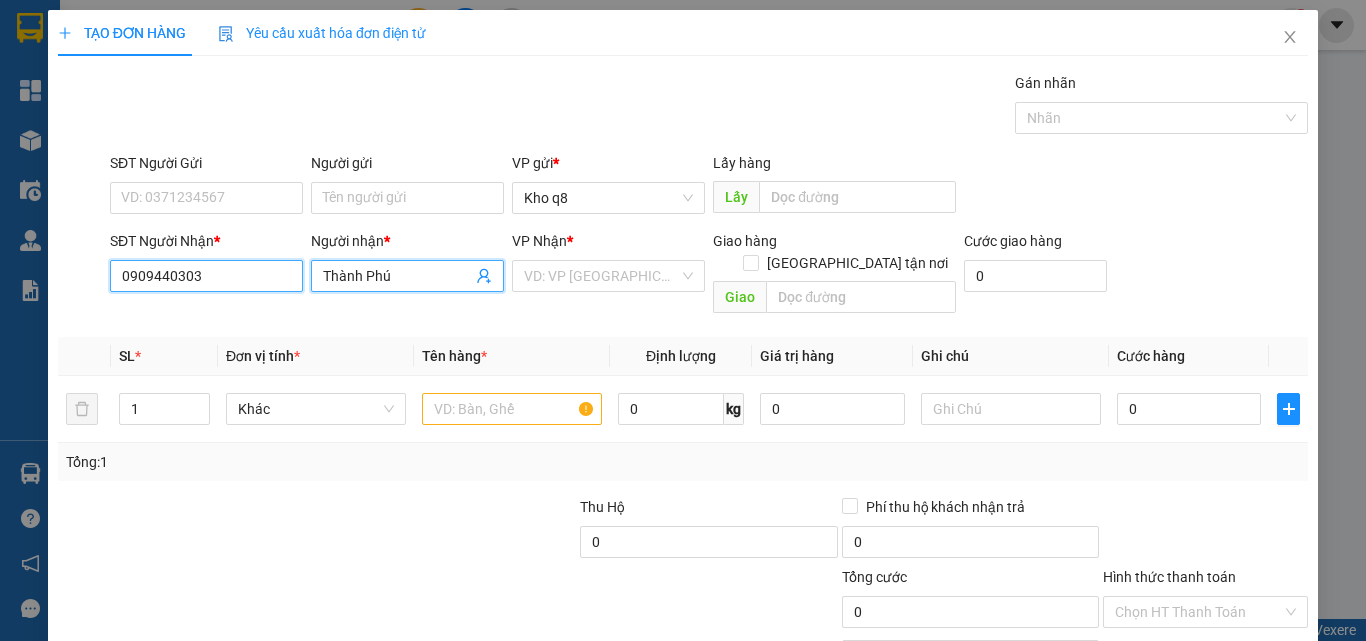 click on "0909440303" at bounding box center (206, 276) 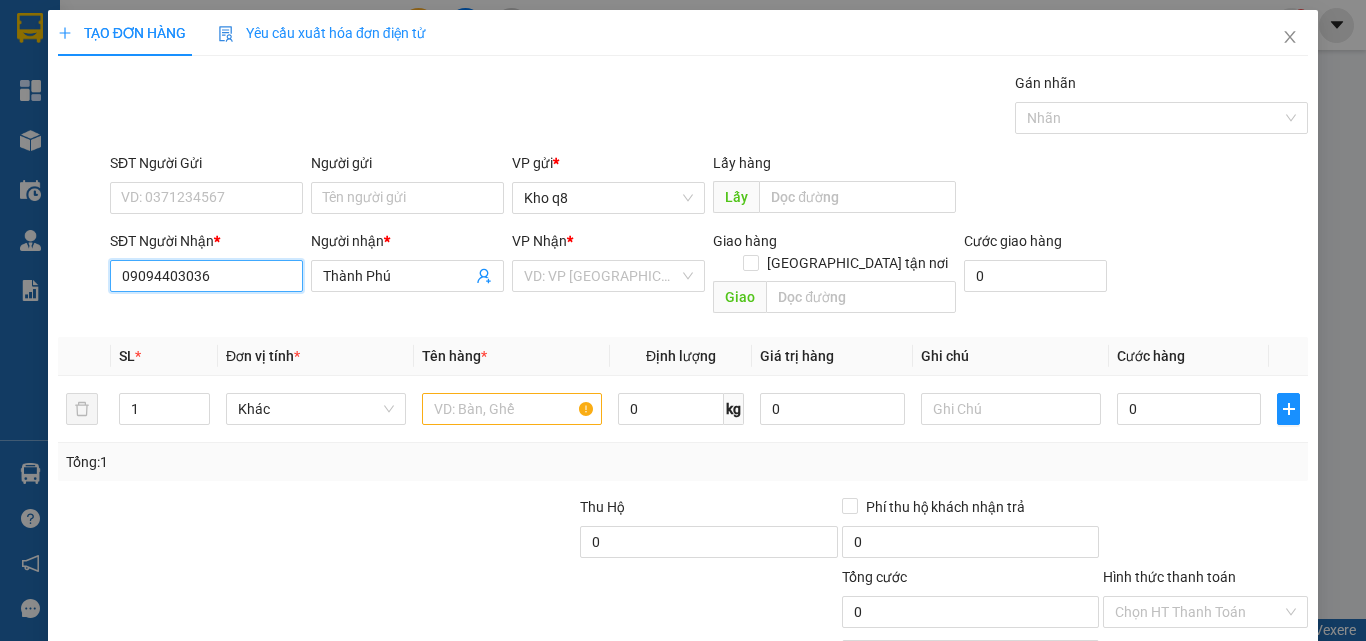 type on "0909440303" 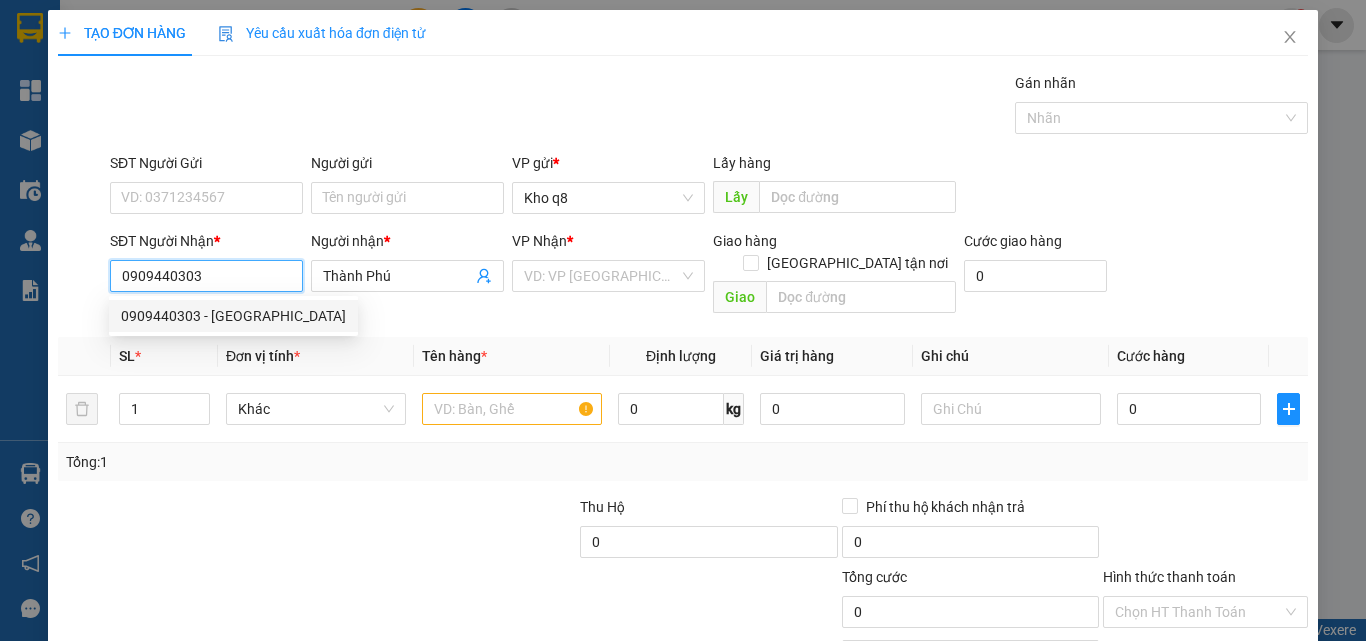 click on "0909440303 - [GEOGRAPHIC_DATA]" at bounding box center (233, 316) 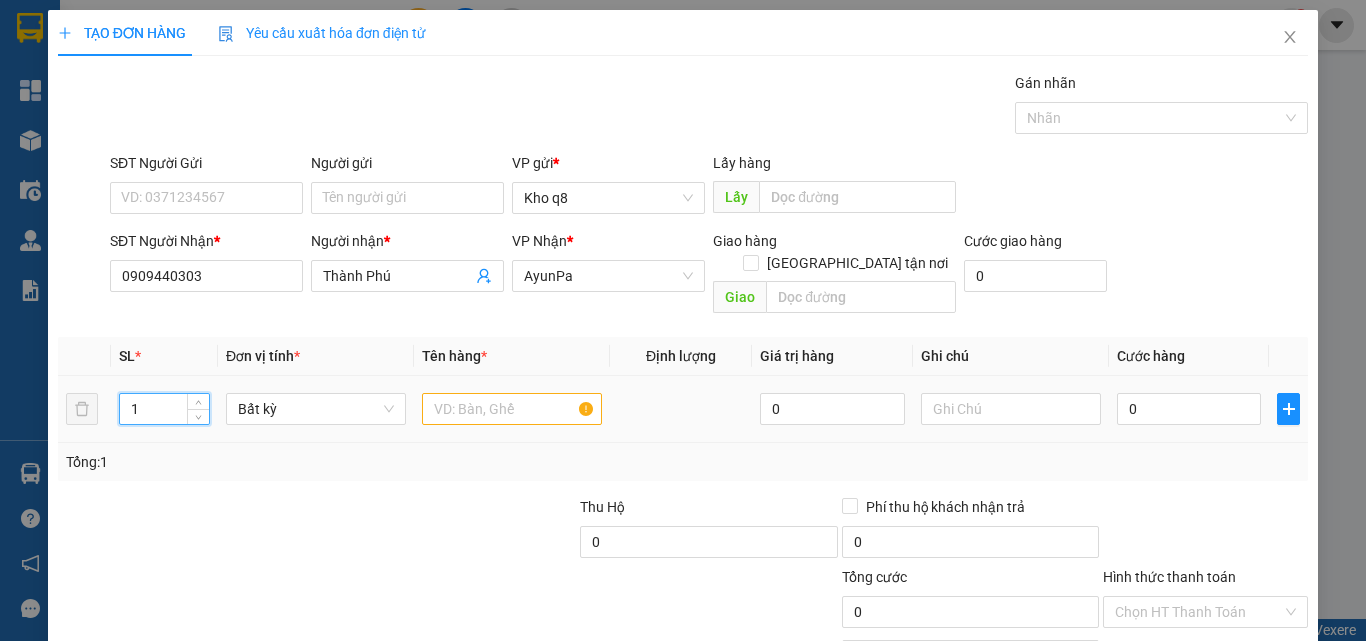 click on "1" at bounding box center [164, 409] 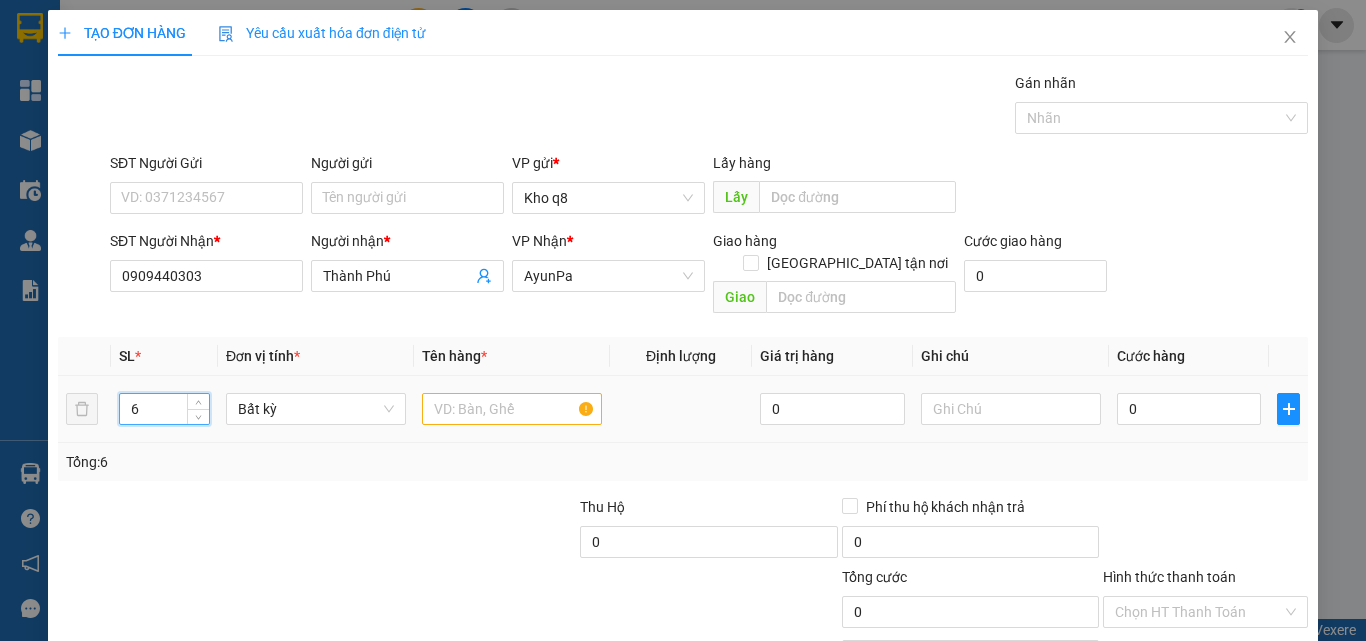 type on "6" 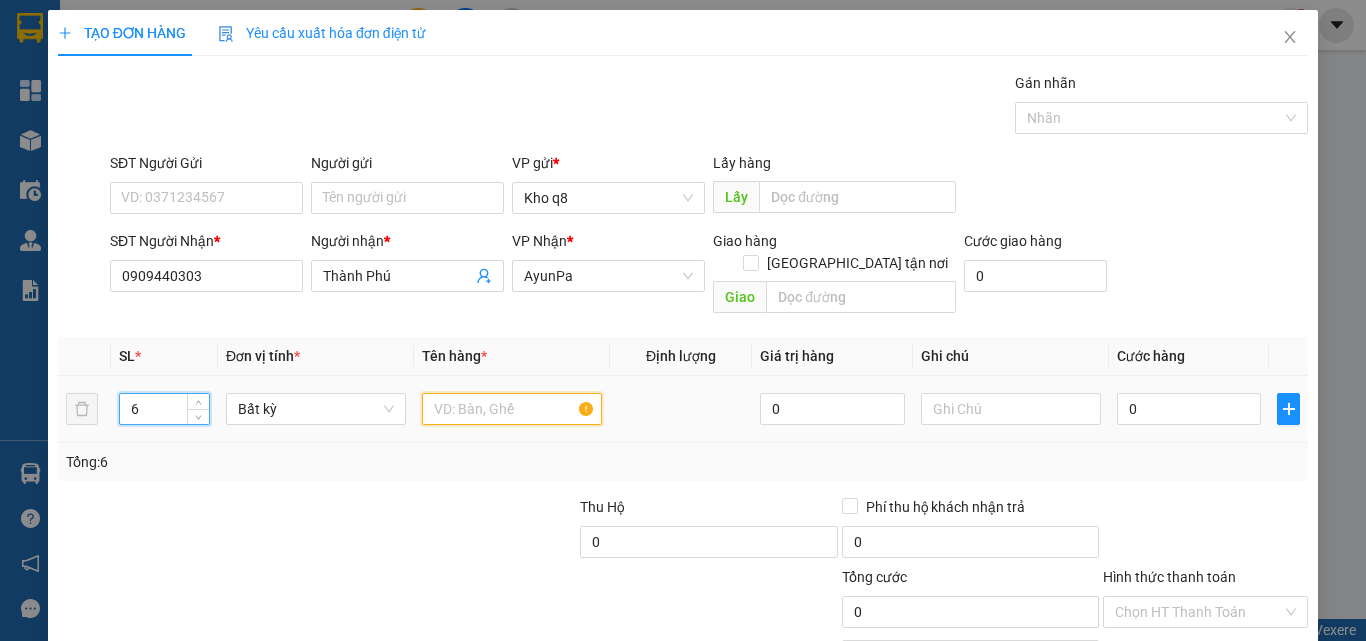 click at bounding box center [512, 409] 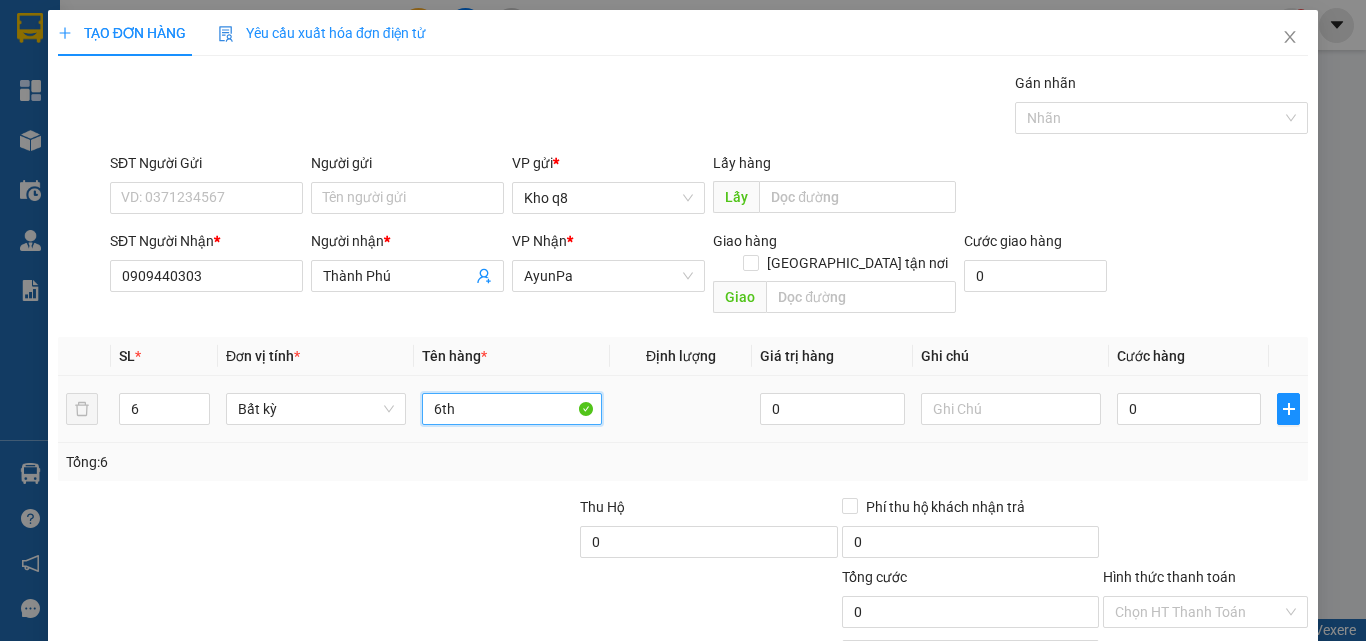 paste on "áo" 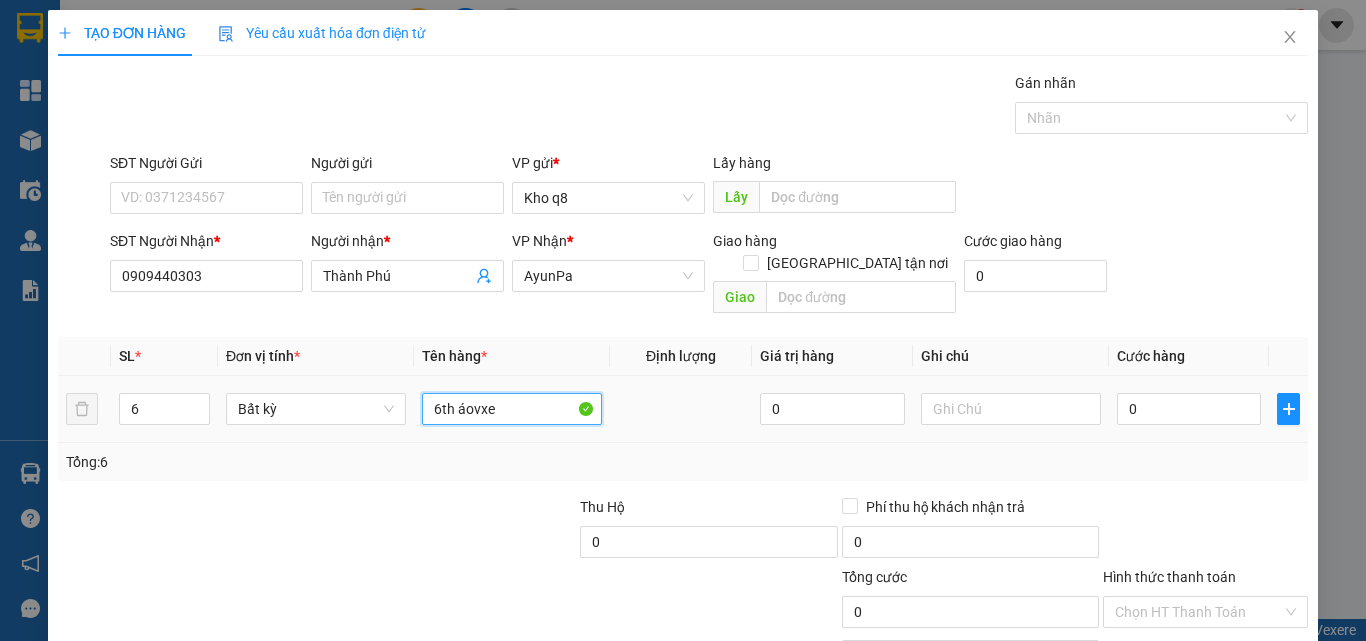 click on "6th áovxe" at bounding box center [512, 409] 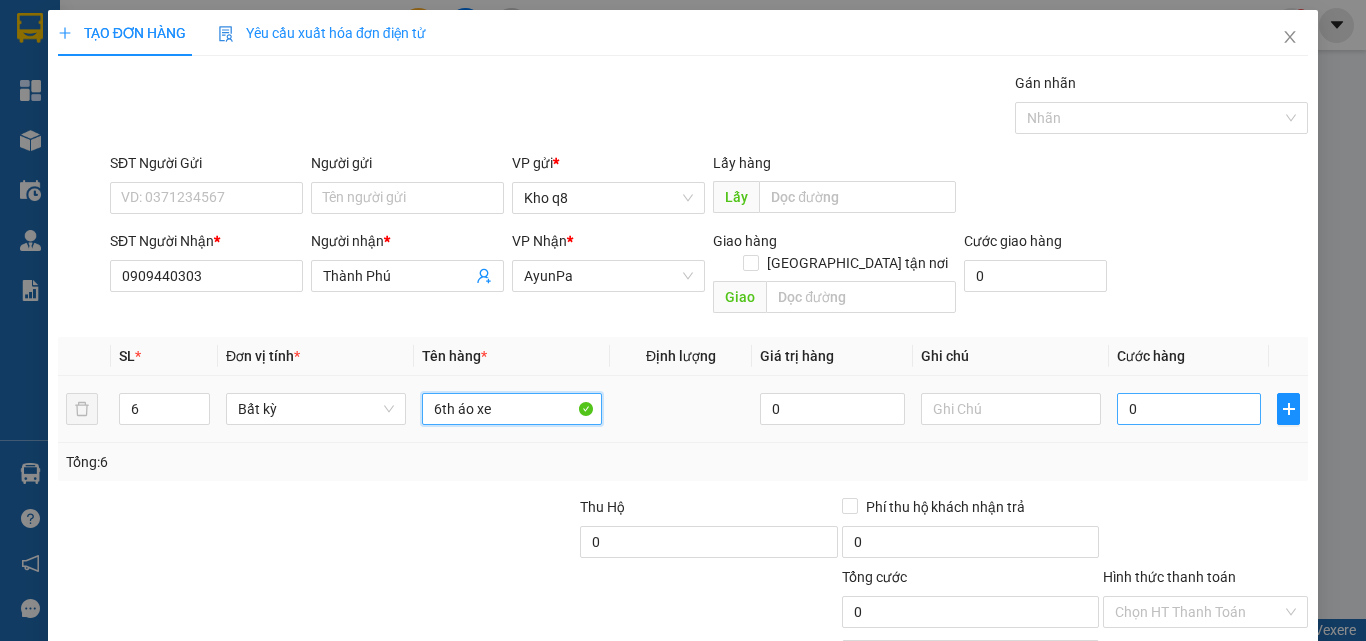 type on "6th áo xe" 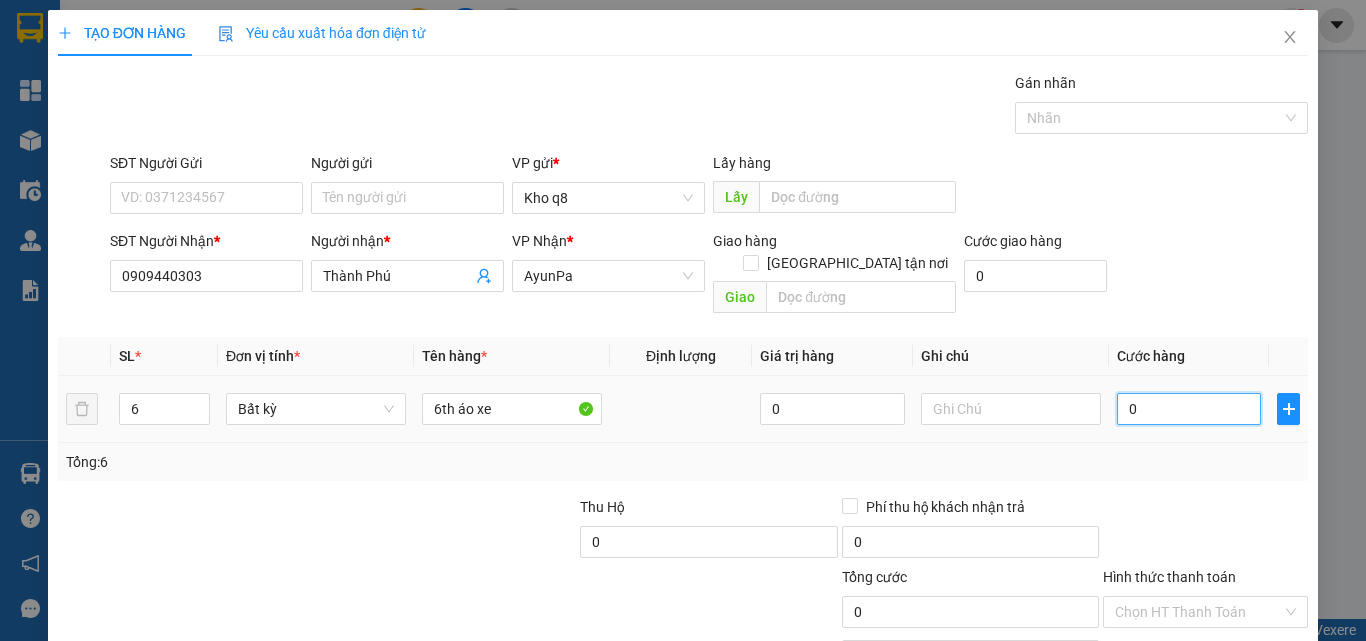 click on "0" at bounding box center [1189, 409] 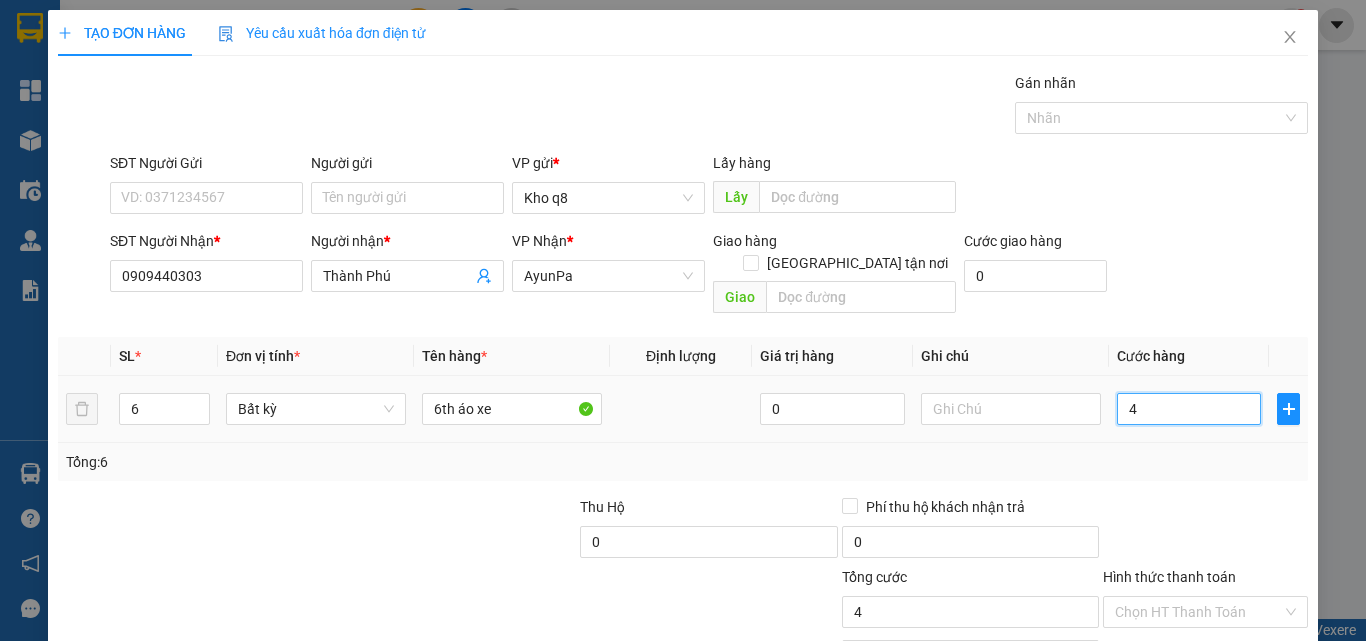 type on "42" 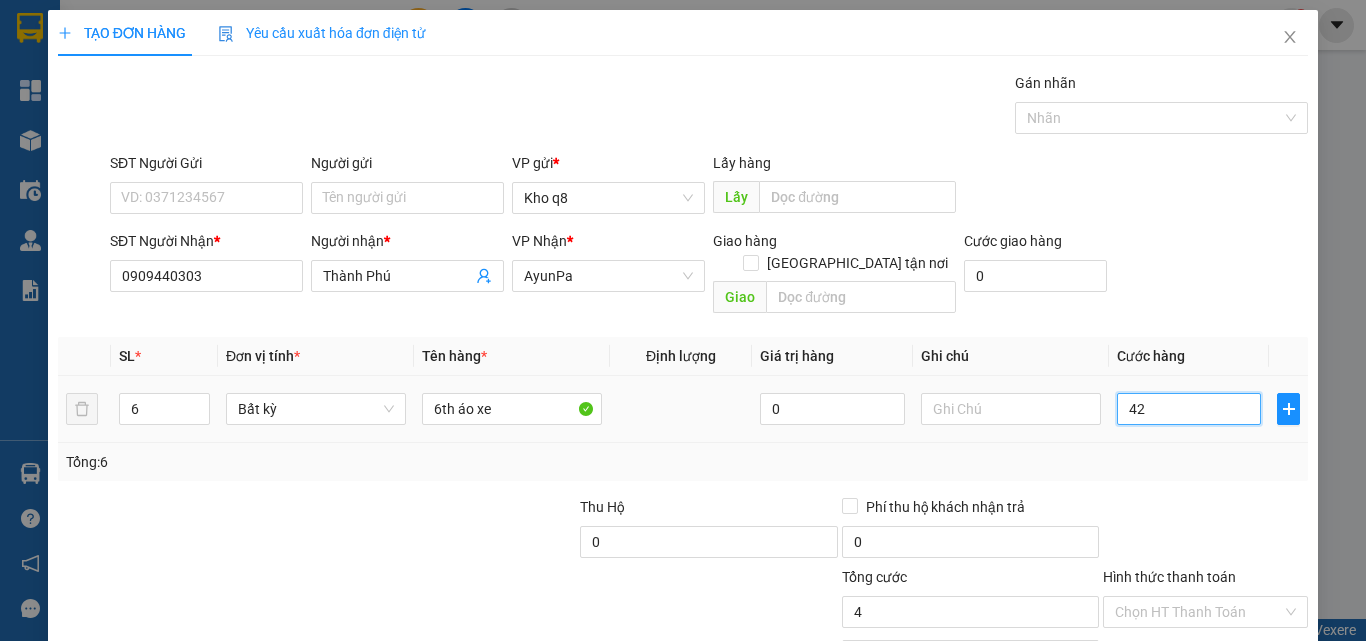 type on "42" 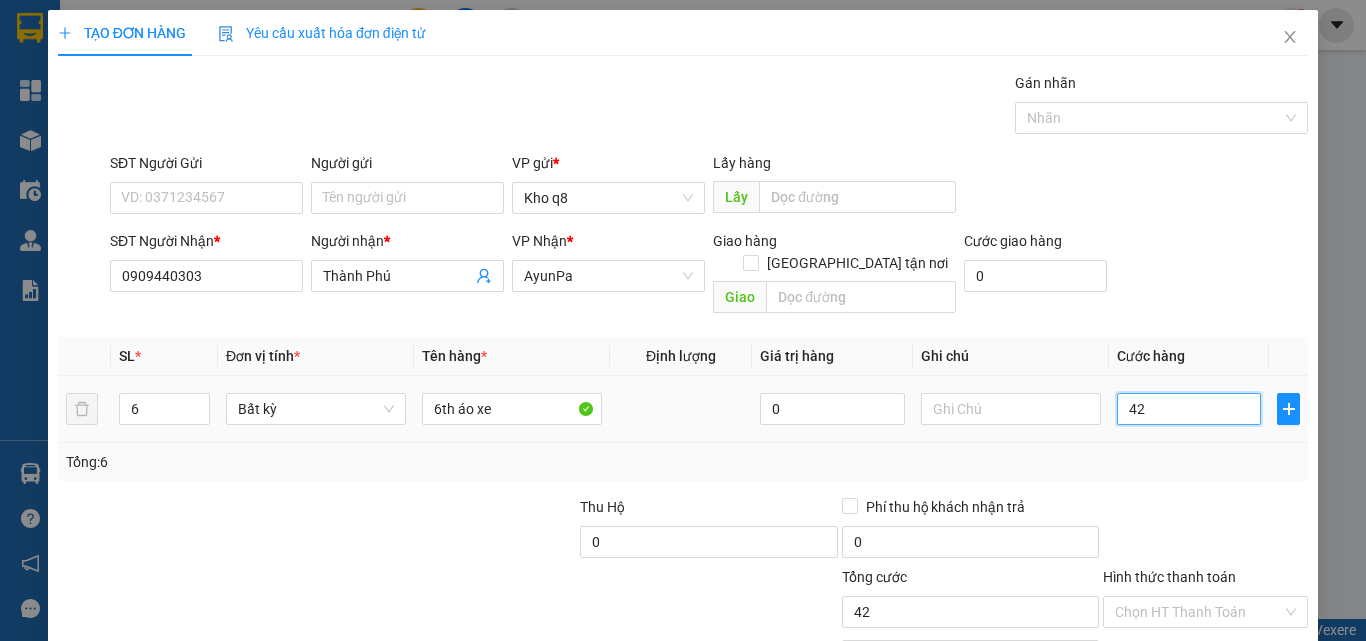 type on "42" 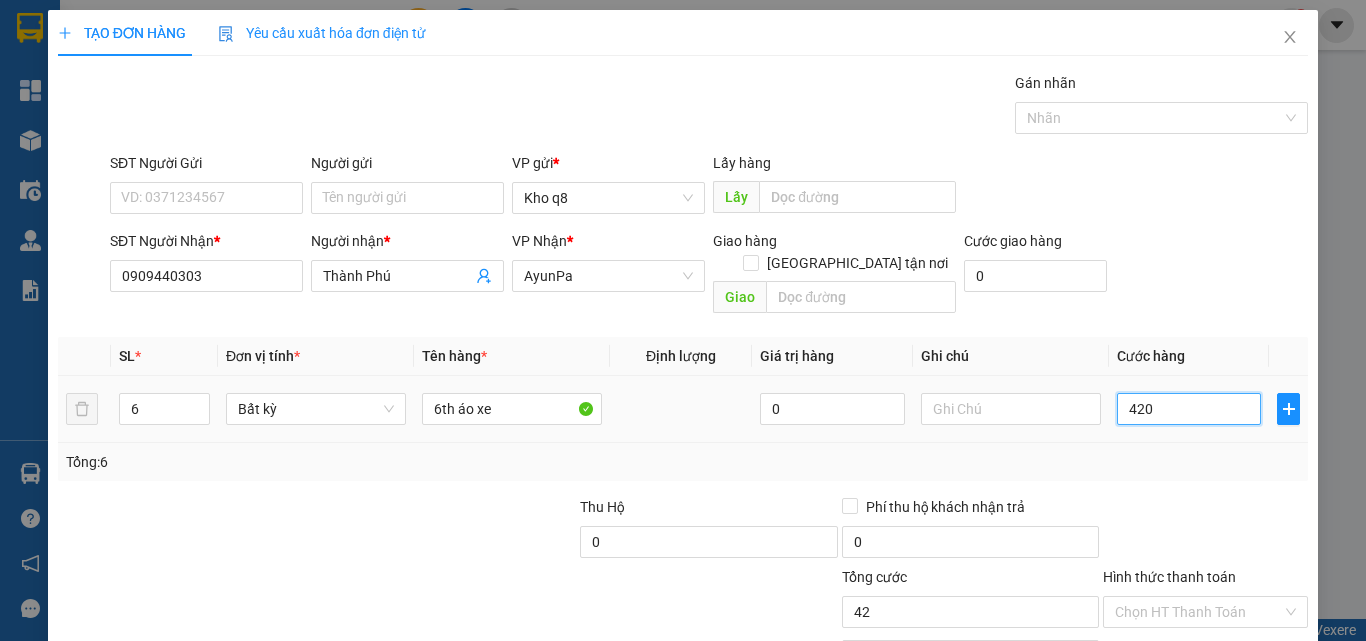type on "420" 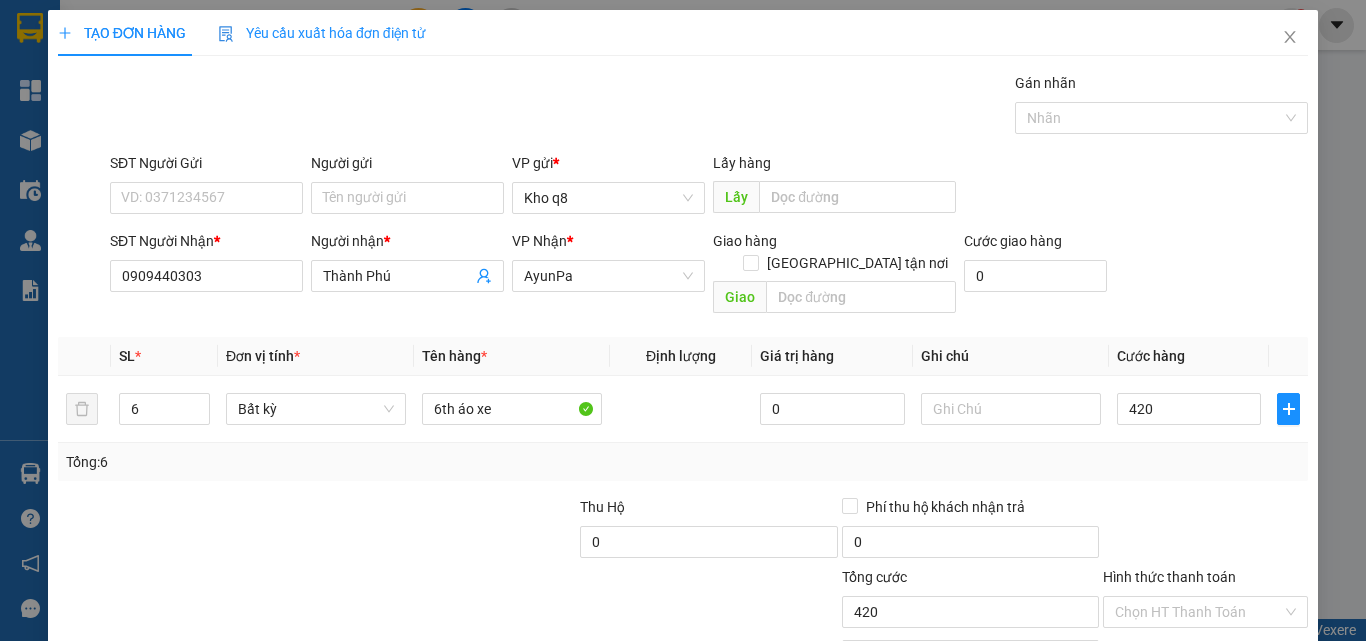 type on "420.000" 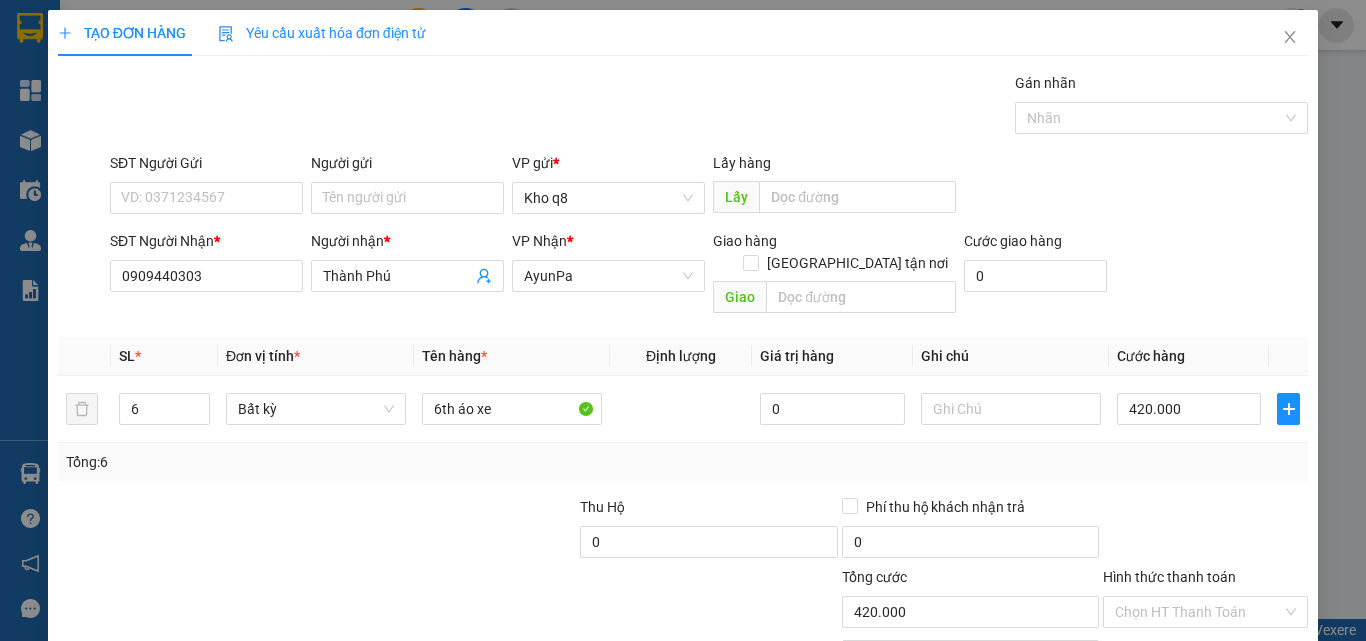 scroll, scrollTop: 99, scrollLeft: 0, axis: vertical 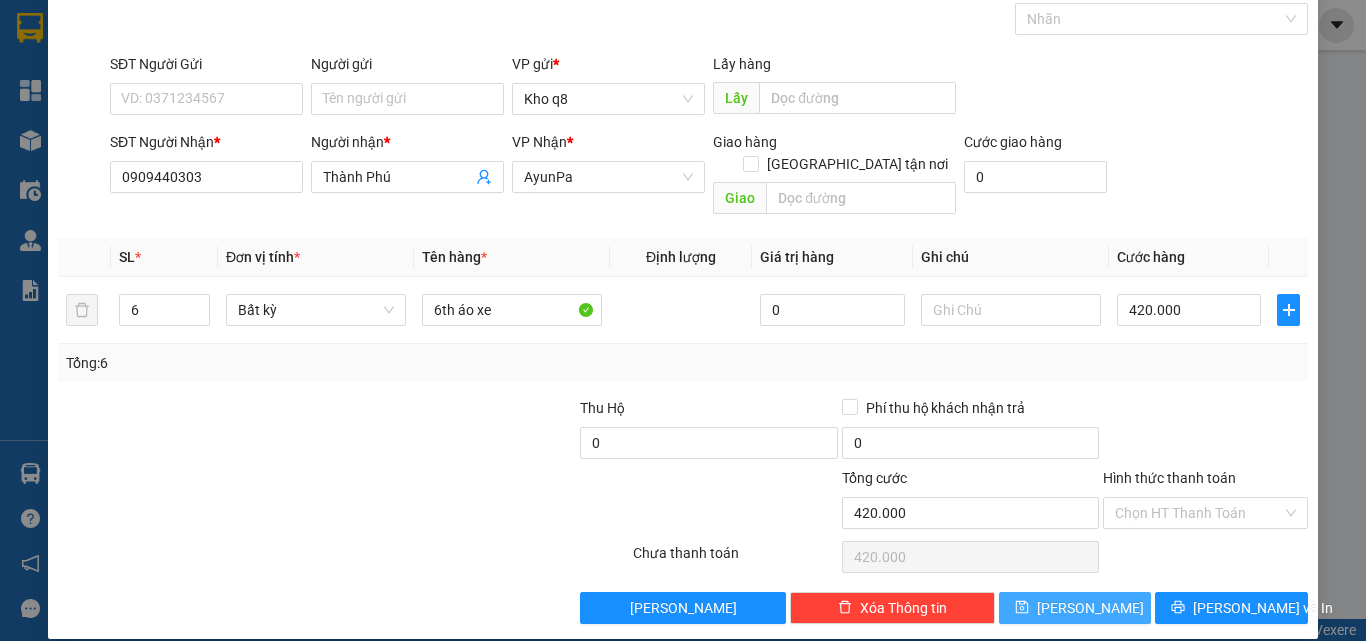 click on "[PERSON_NAME]" at bounding box center [1075, 608] 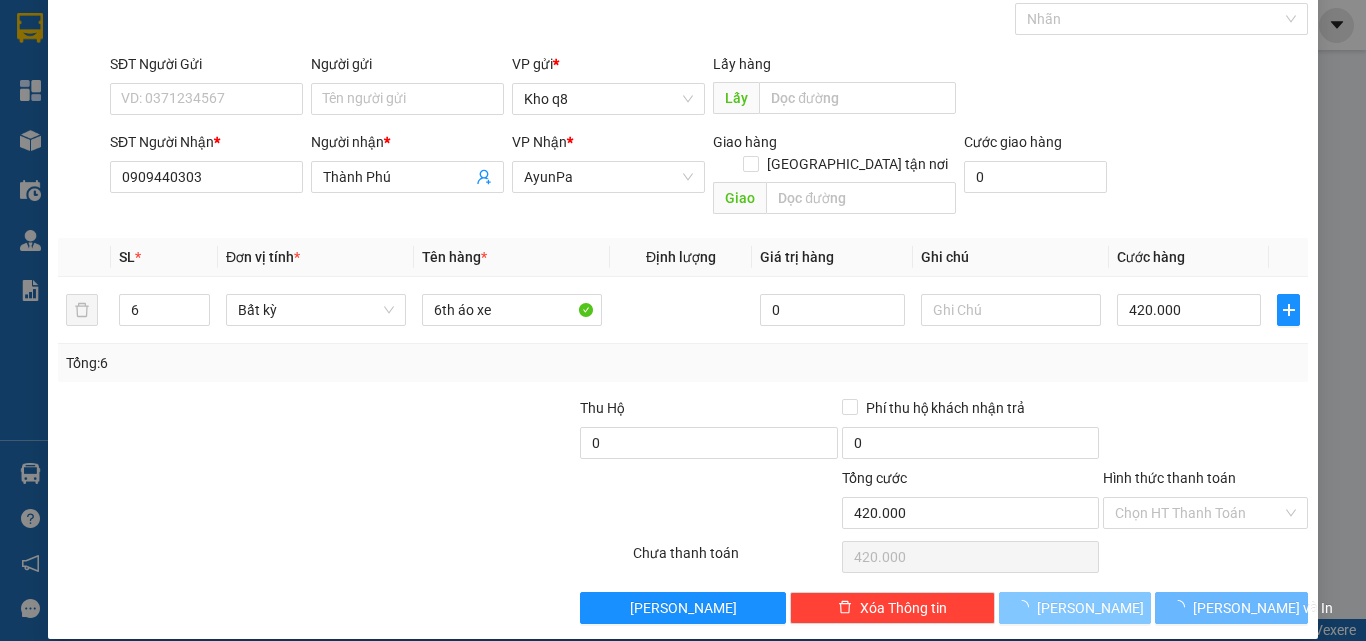 type 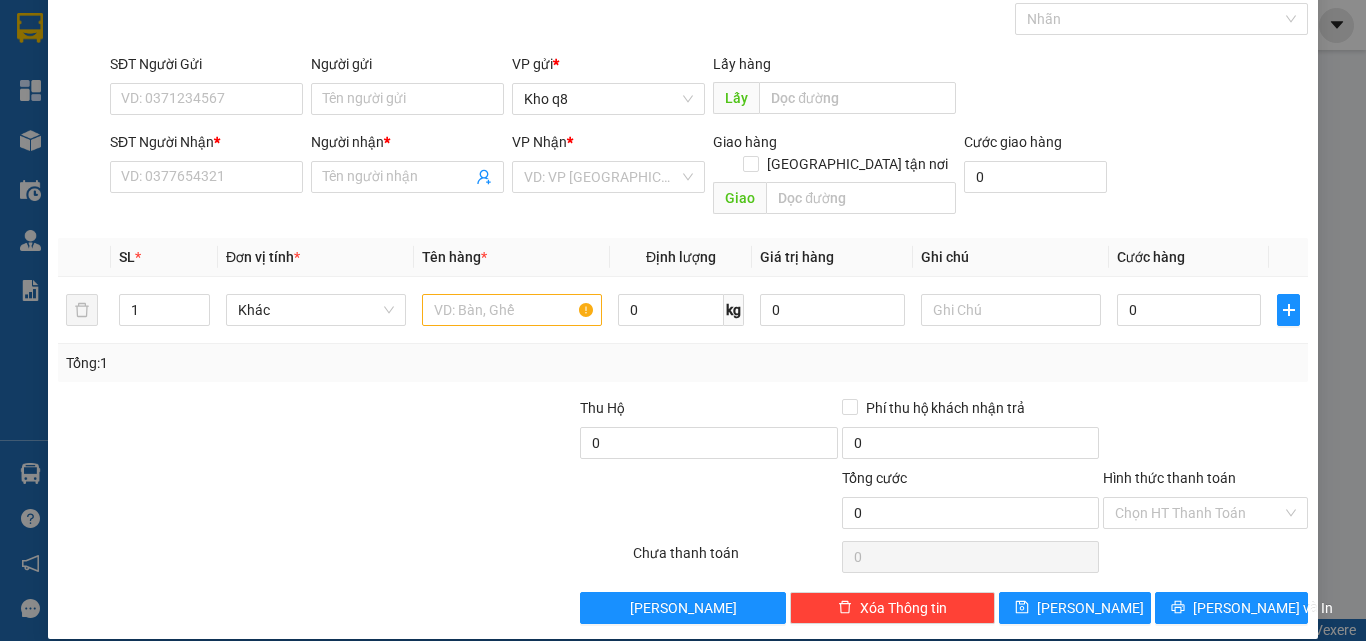 scroll, scrollTop: 0, scrollLeft: 0, axis: both 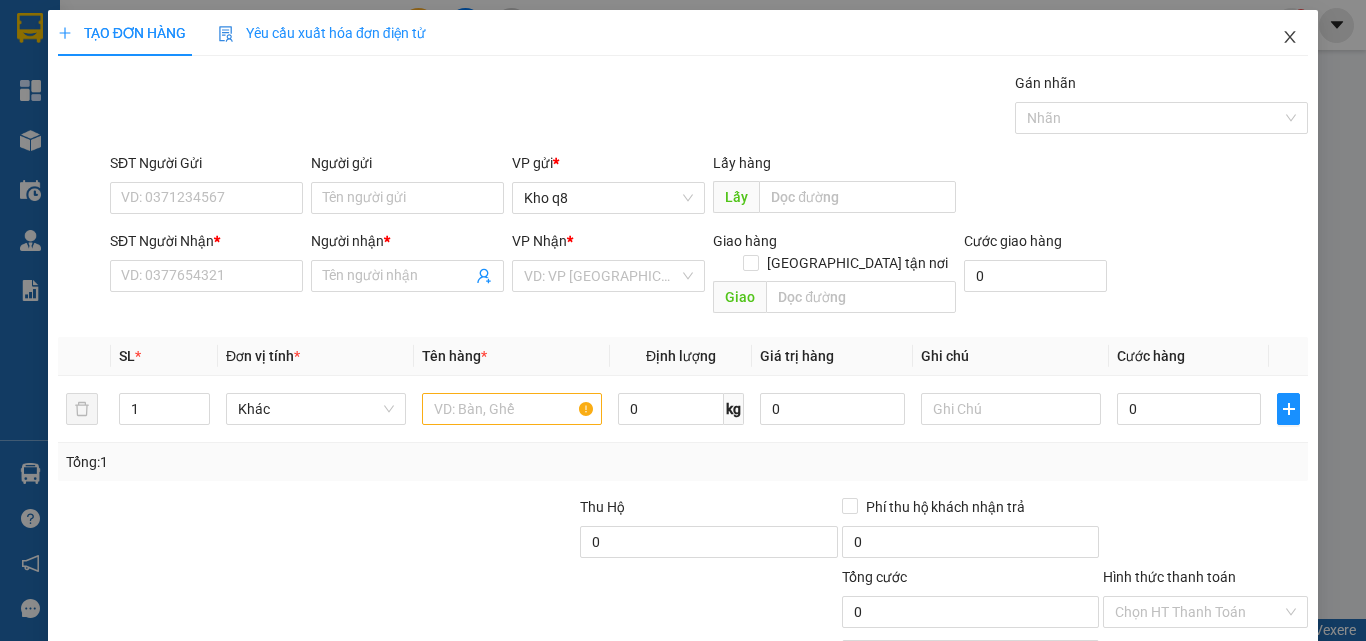 click 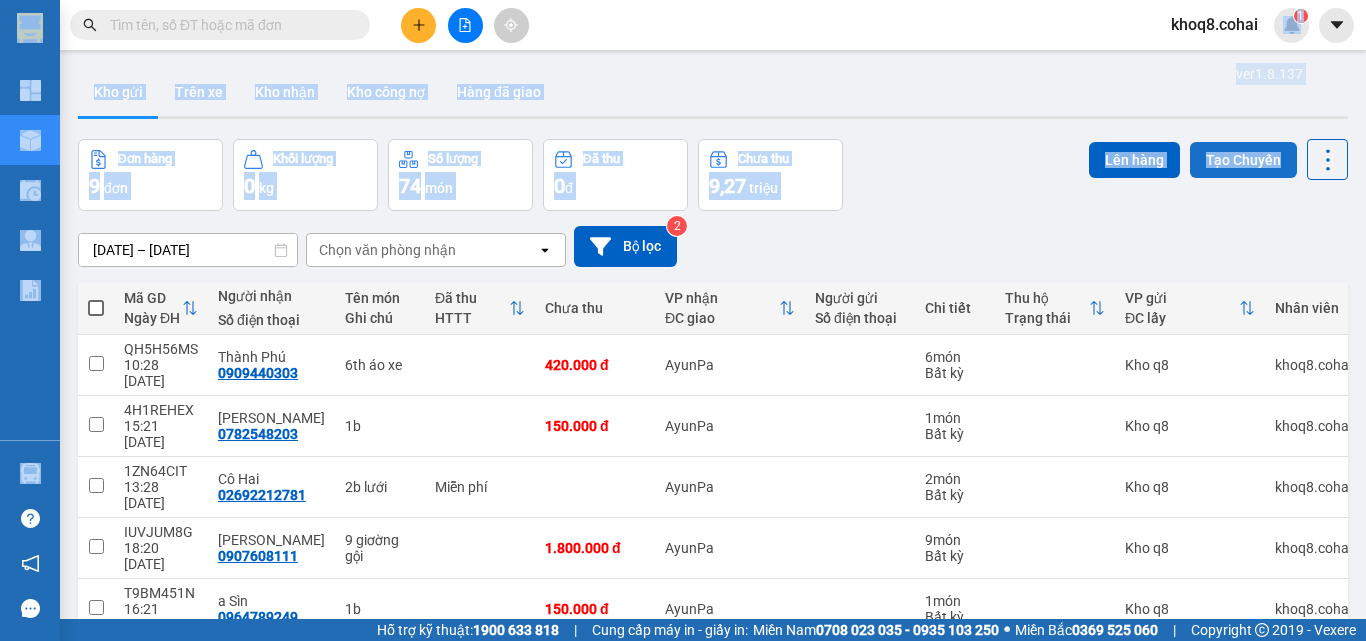 drag, startPoint x: 1280, startPoint y: 38, endPoint x: 1281, endPoint y: 162, distance: 124.004036 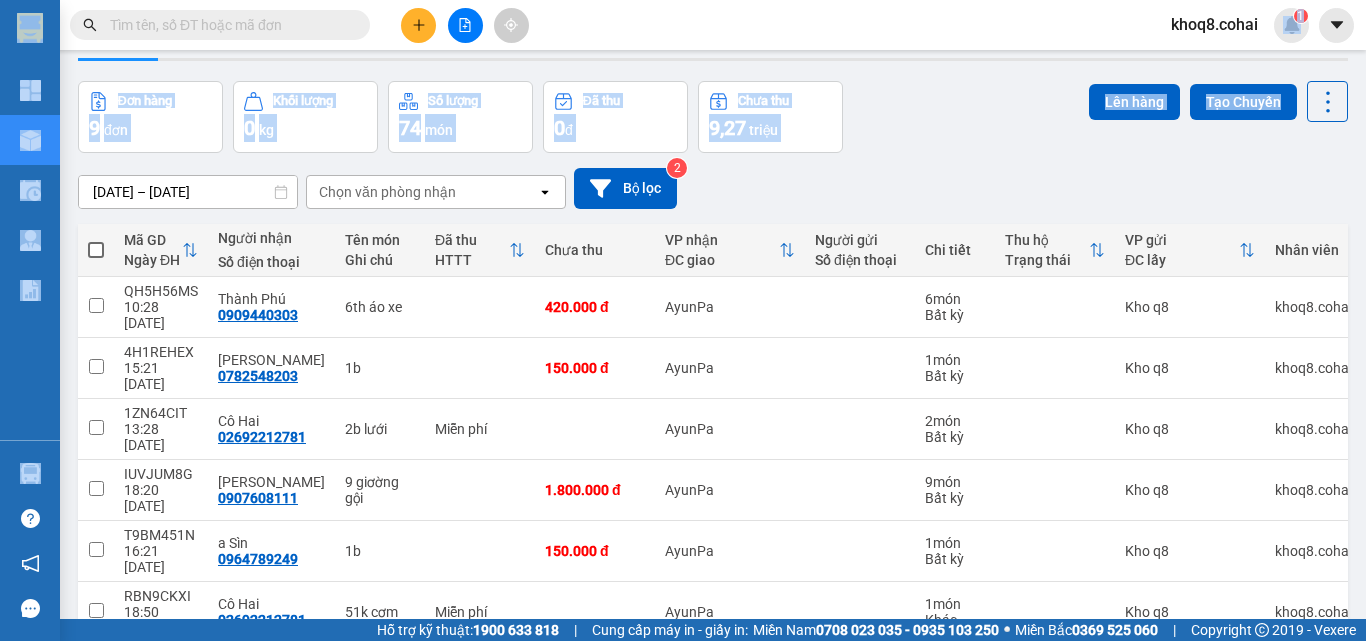 scroll, scrollTop: 38, scrollLeft: 0, axis: vertical 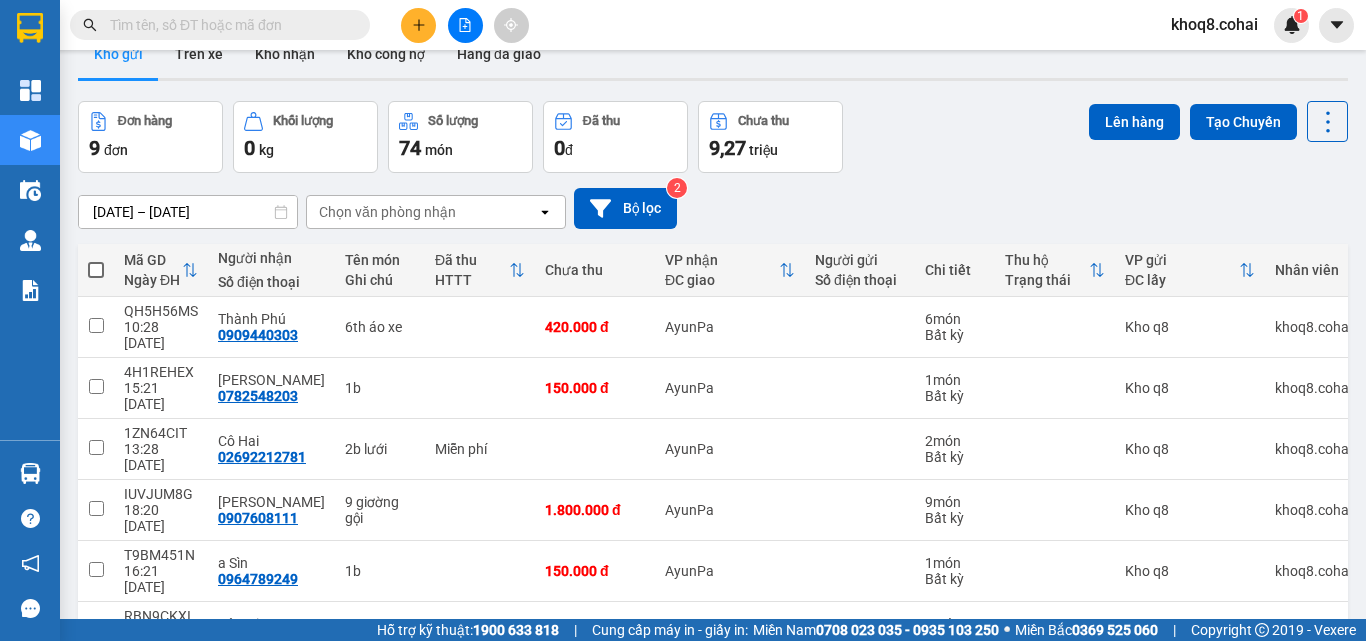 click on "[DATE] – [DATE] Press the down arrow key to interact with the calendar and select a date. Press the escape button to close the calendar. Selected date range is from [DATE] to [DATE]. Chọn văn phòng nhận open Bộ lọc 2" at bounding box center (713, 208) 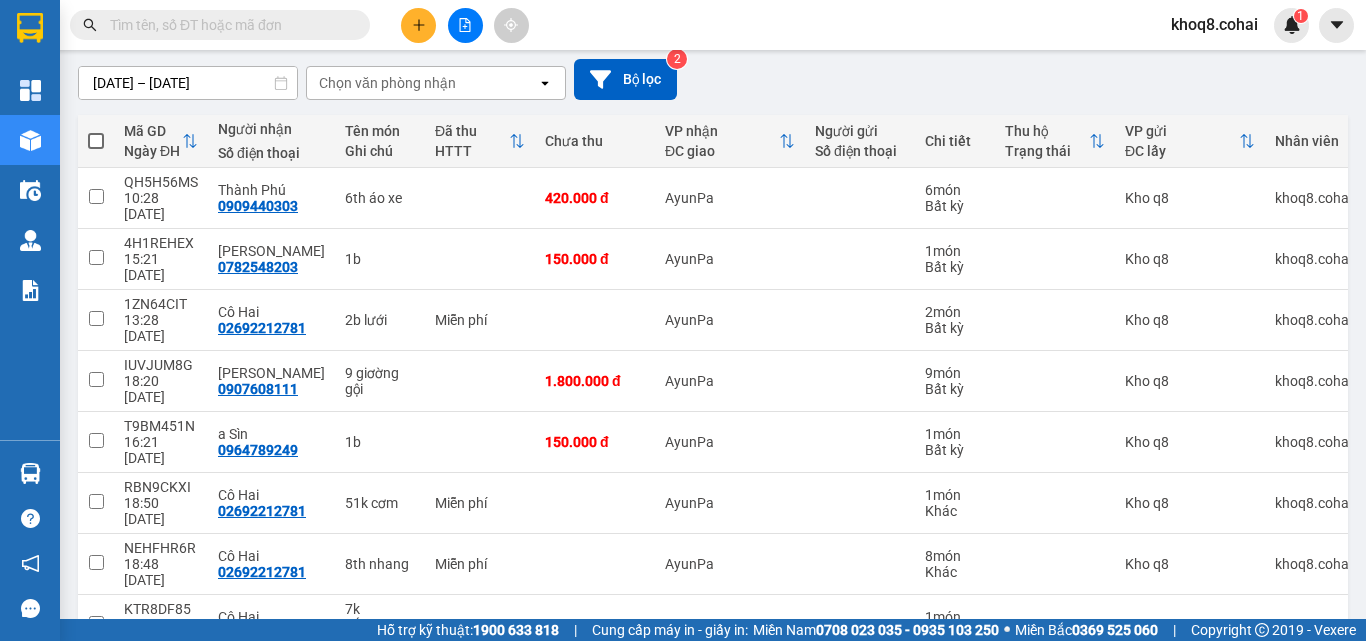 scroll, scrollTop: 227, scrollLeft: 0, axis: vertical 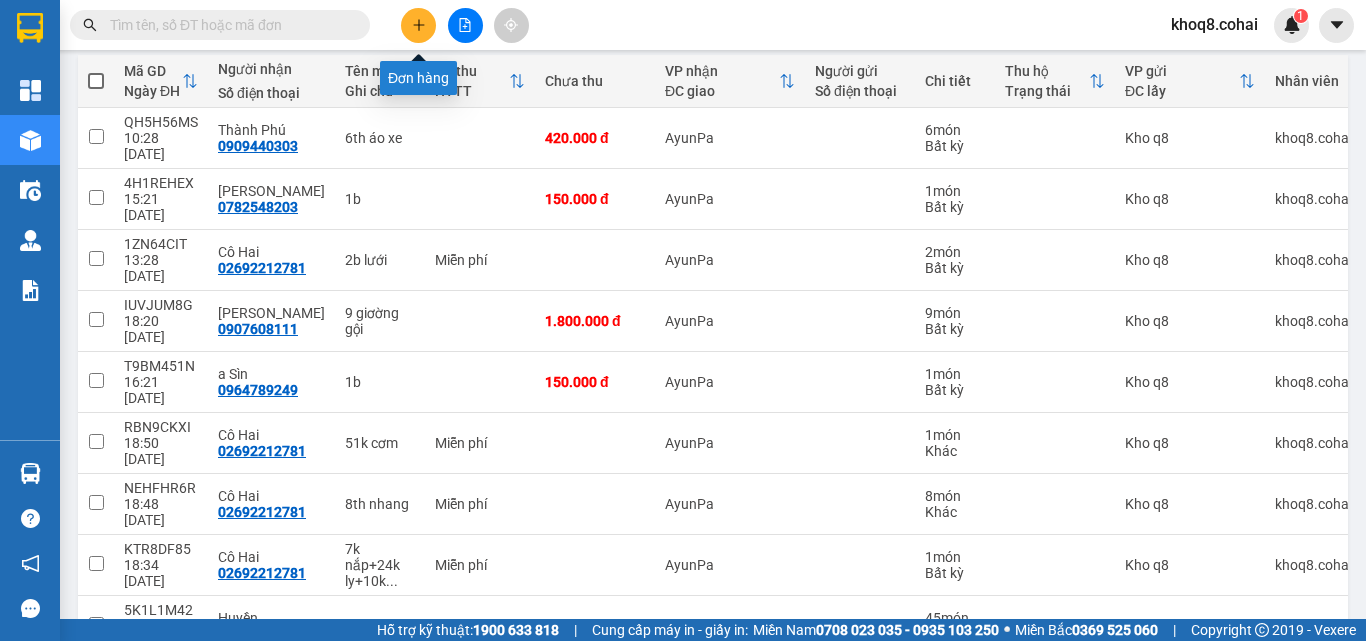 click 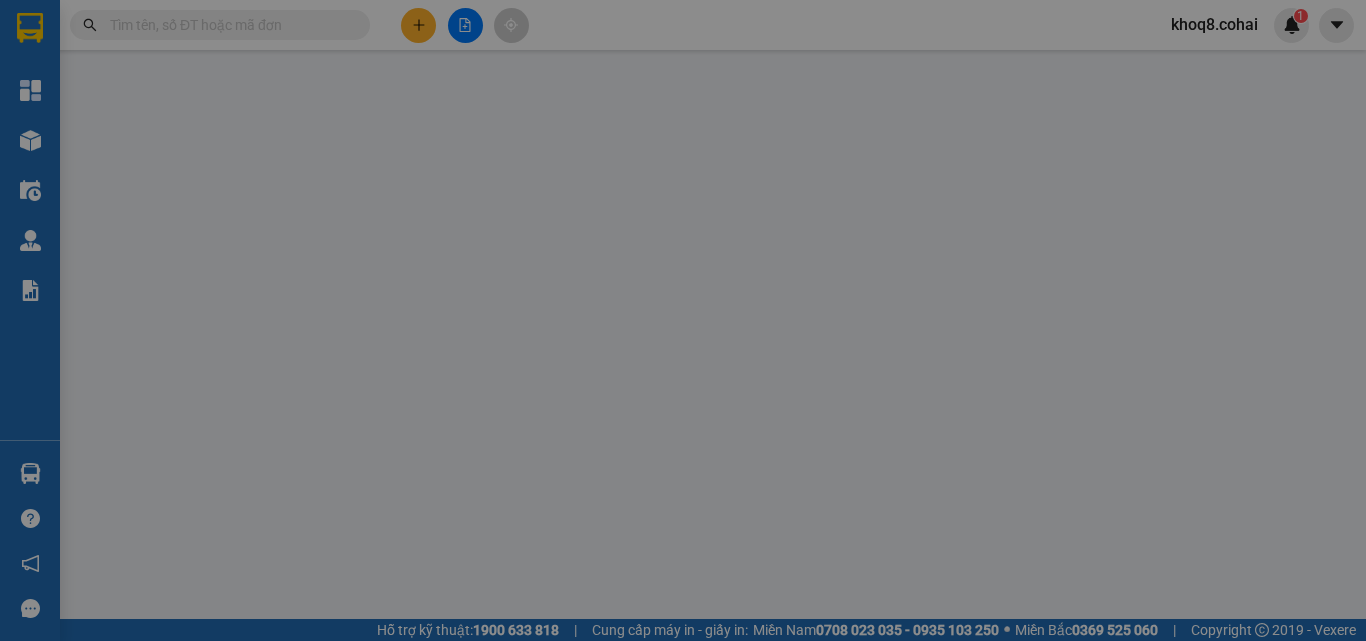 scroll, scrollTop: 0, scrollLeft: 0, axis: both 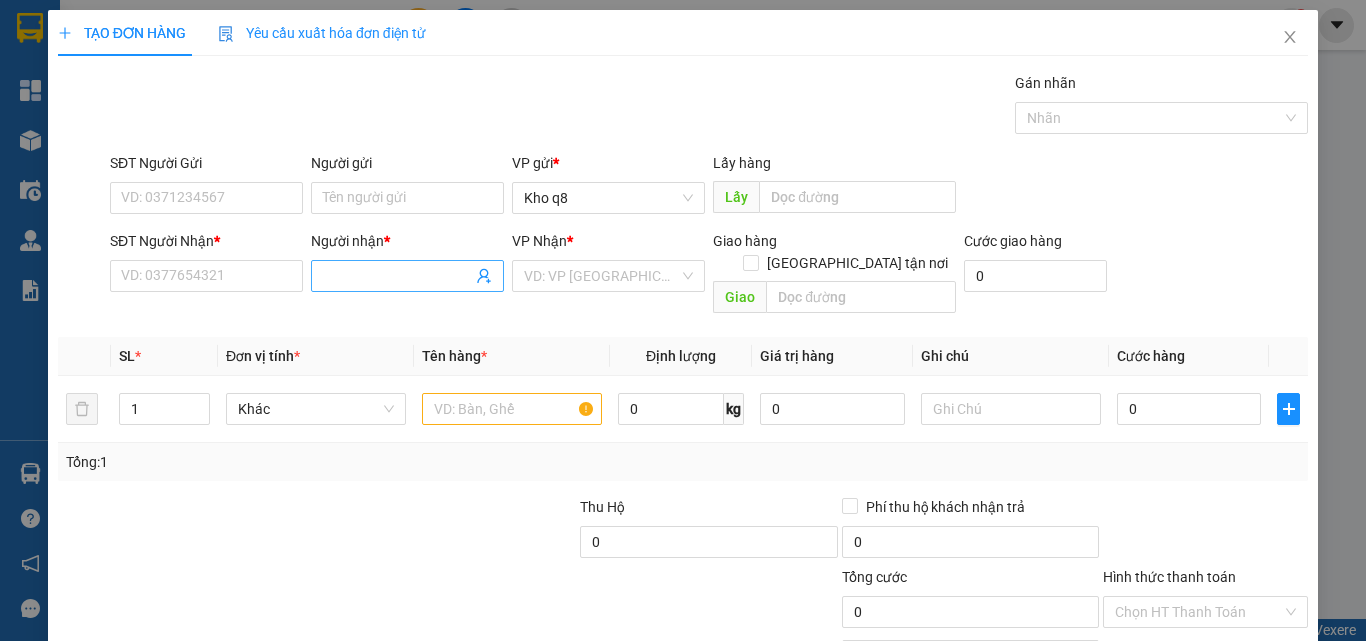 click on "Người nhận  *" at bounding box center (397, 276) 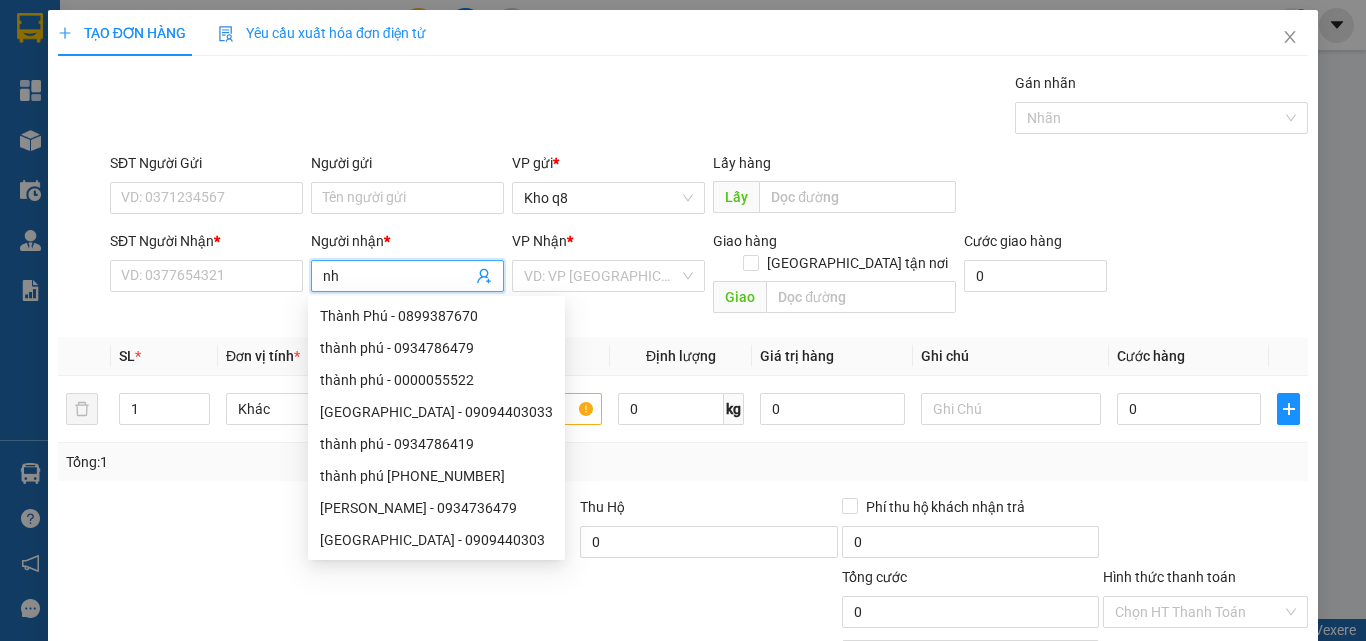 paste on "â" 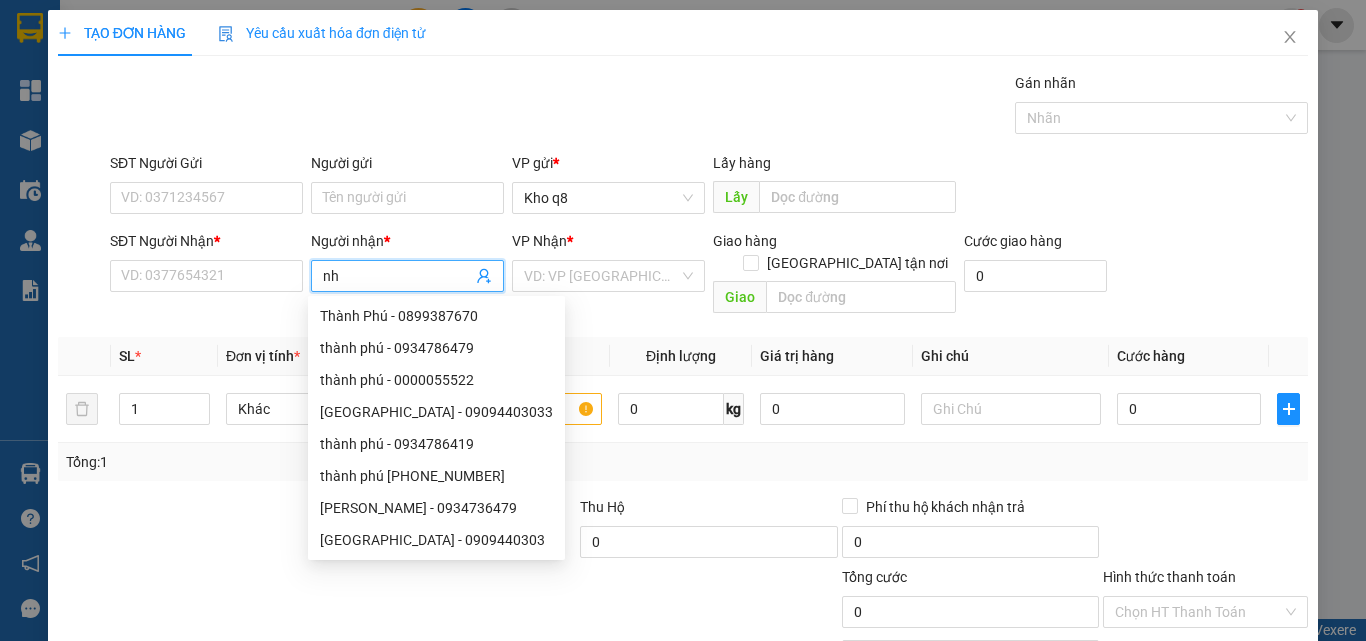 paste on "ật" 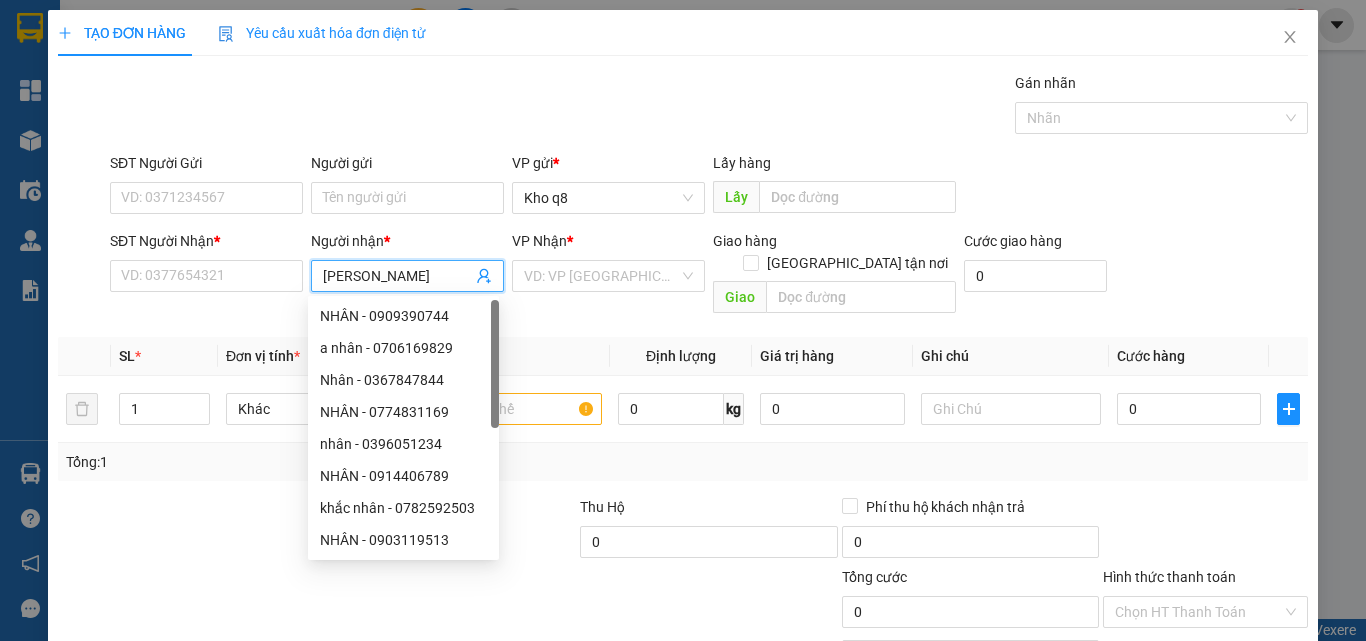 type on "nhật khang" 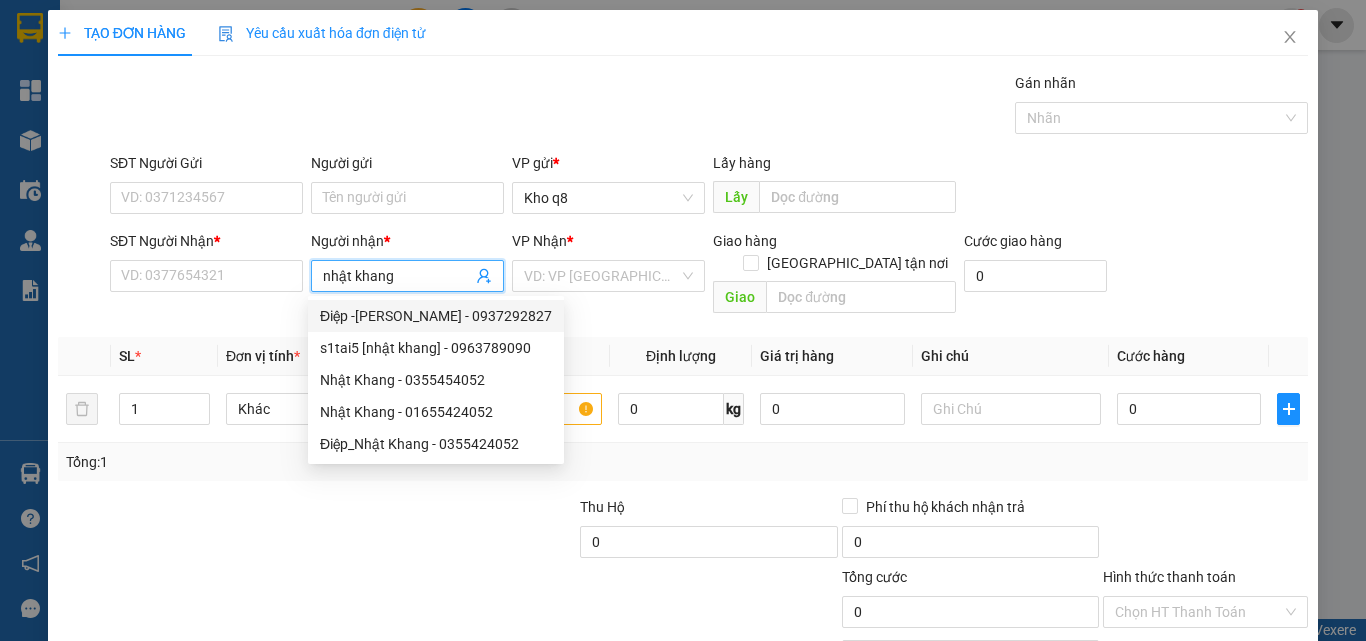 click on "Điệp -[PERSON_NAME] - 0937292827" at bounding box center (436, 316) 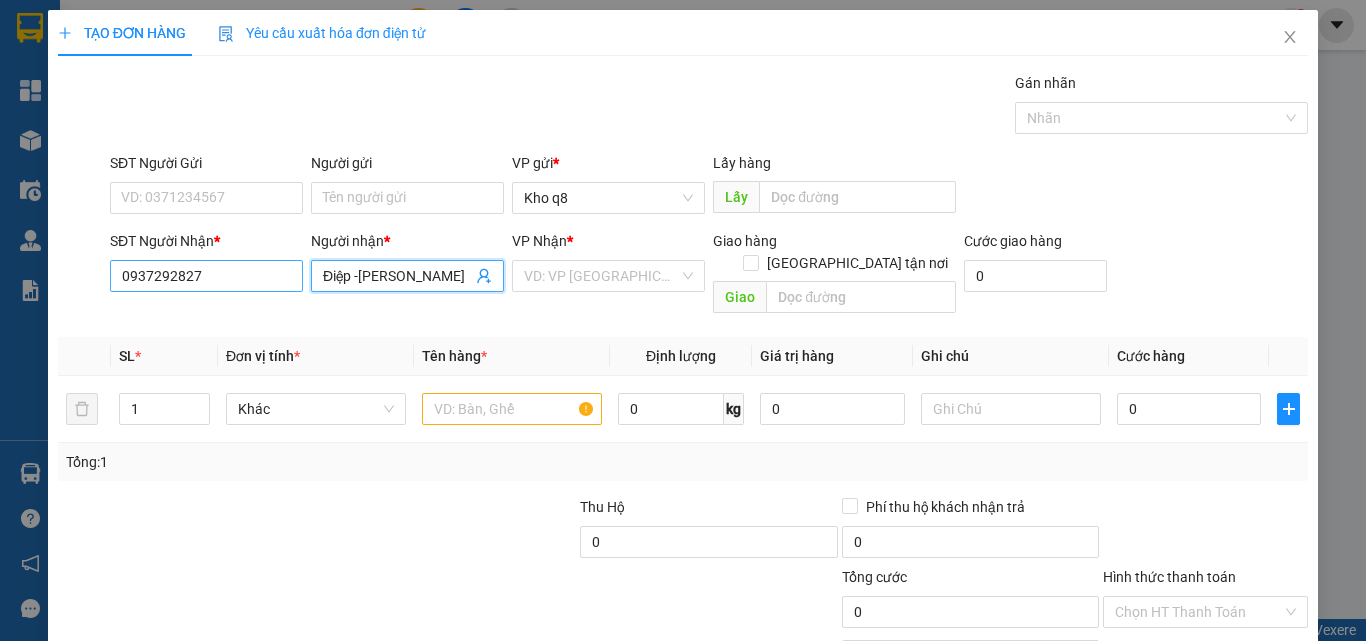 type on "Điệp -[PERSON_NAME]" 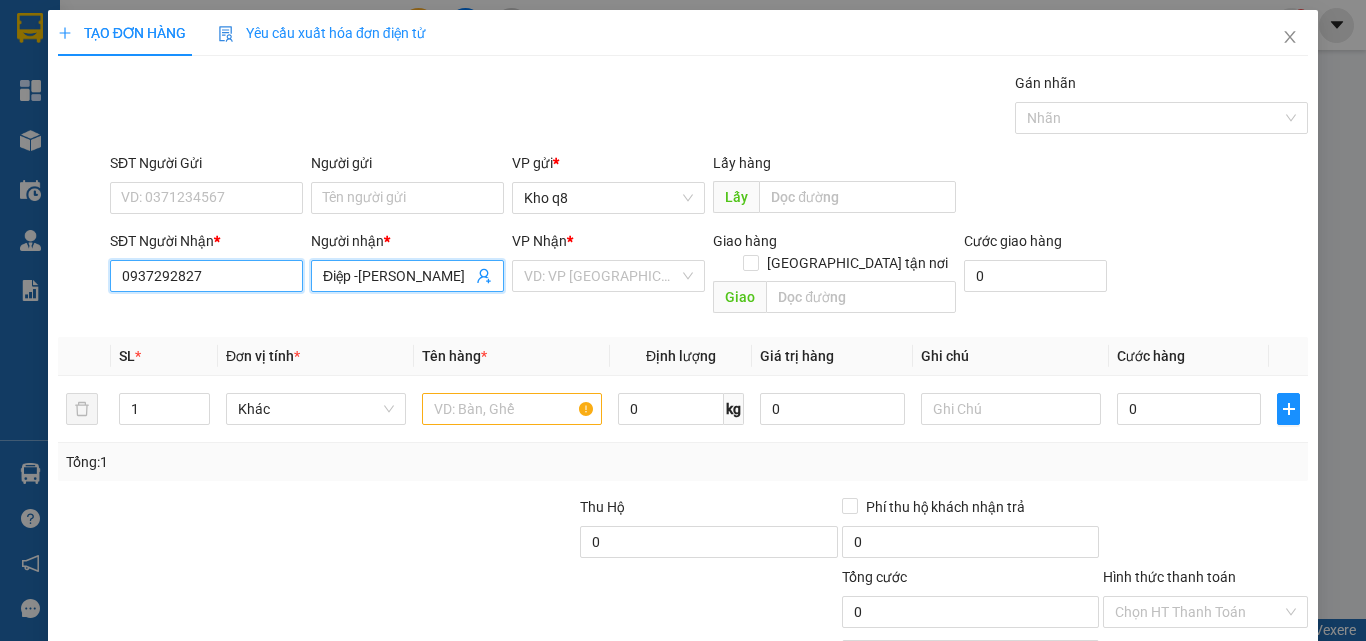 click on "0937292827" at bounding box center (206, 276) 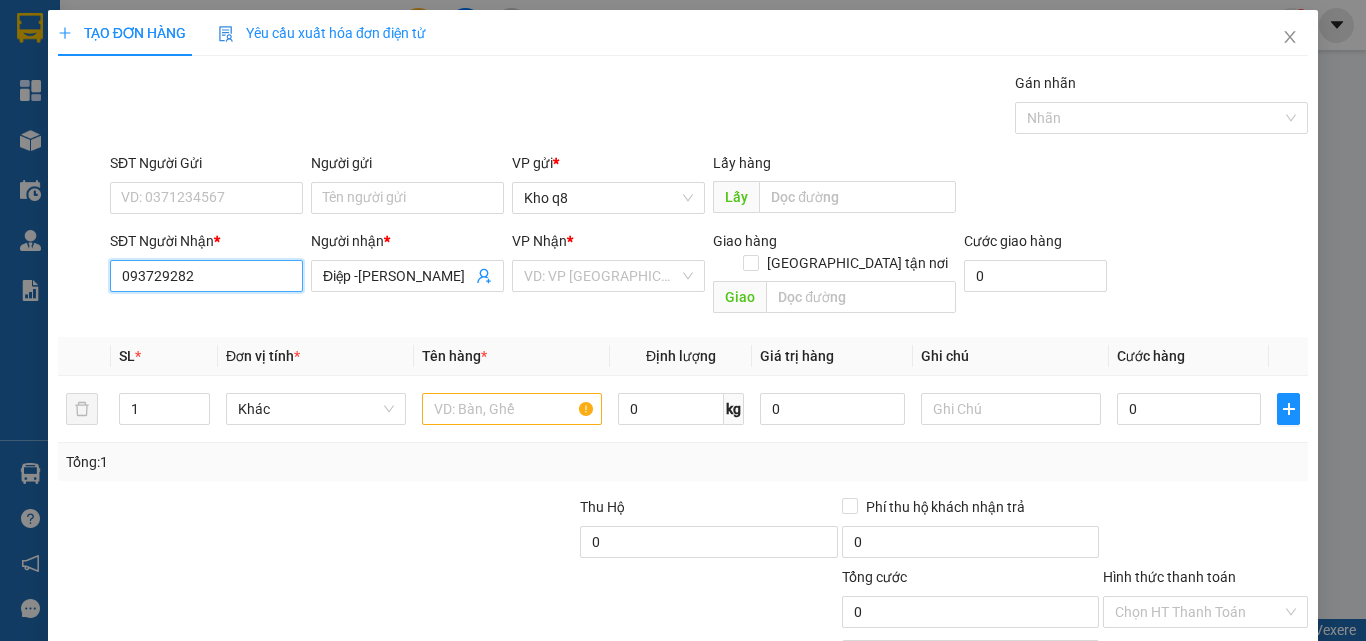 type on "0937292827" 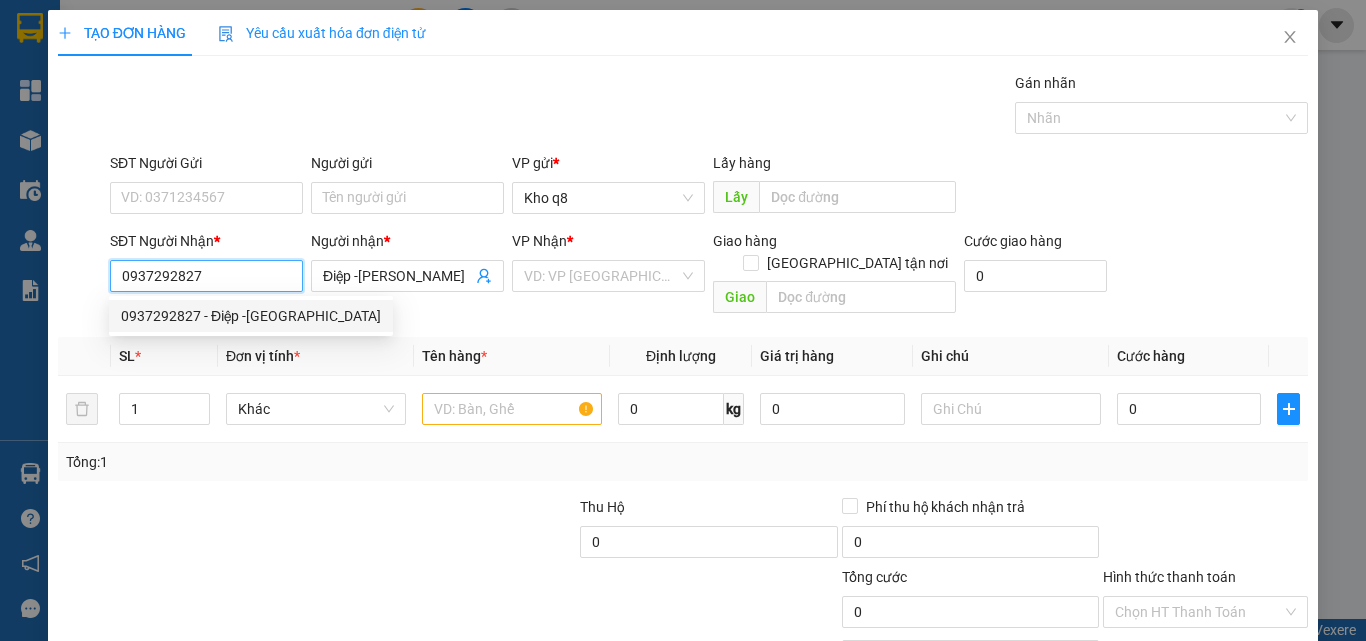 click on "0937292827 - Điệp -[GEOGRAPHIC_DATA]" at bounding box center [251, 316] 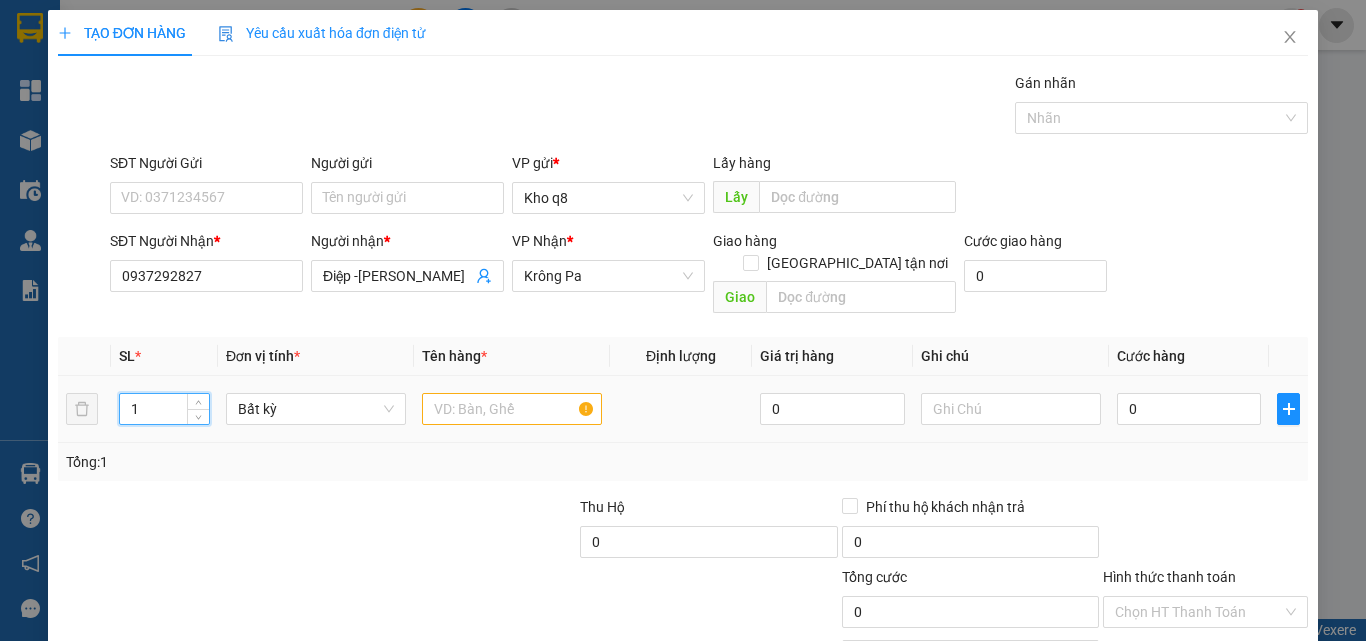 click on "1" at bounding box center (164, 409) 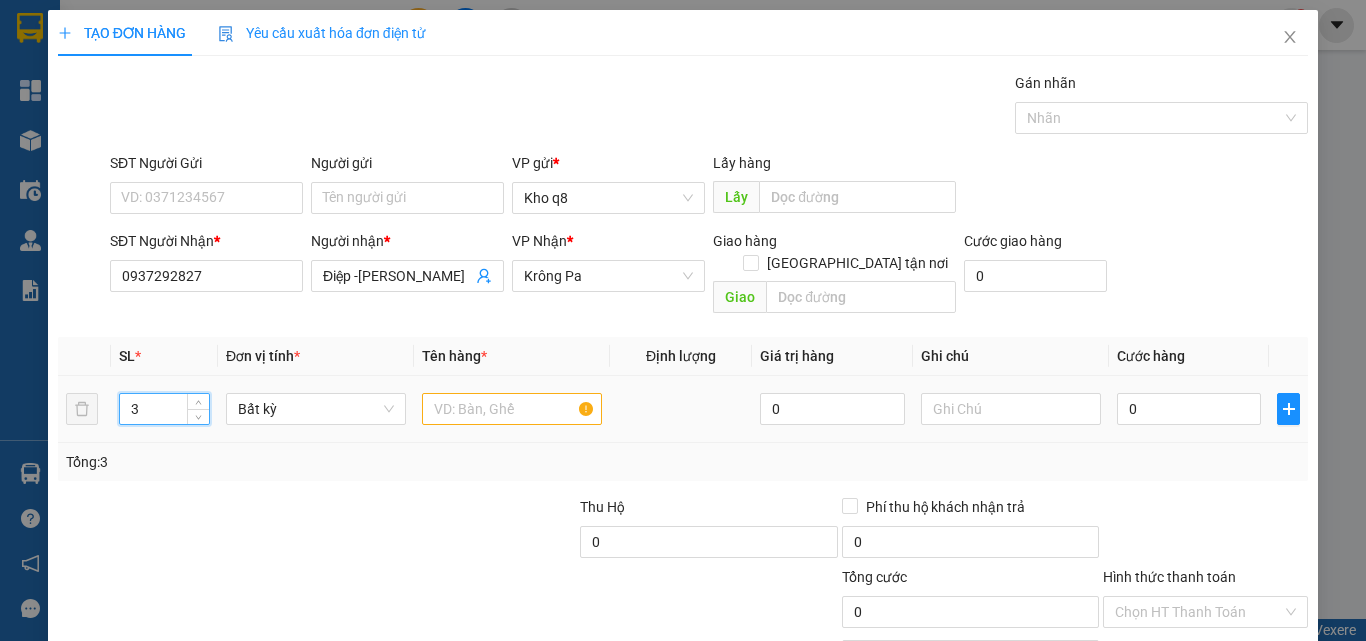 type on "3" 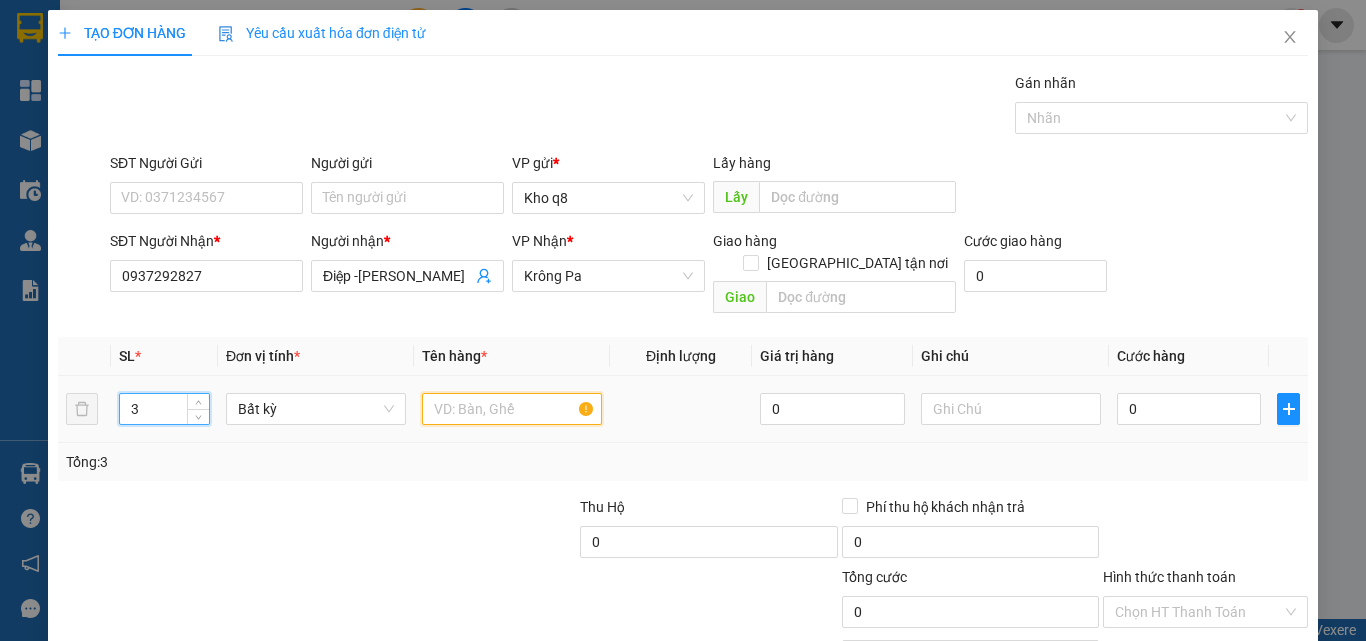 click at bounding box center [512, 409] 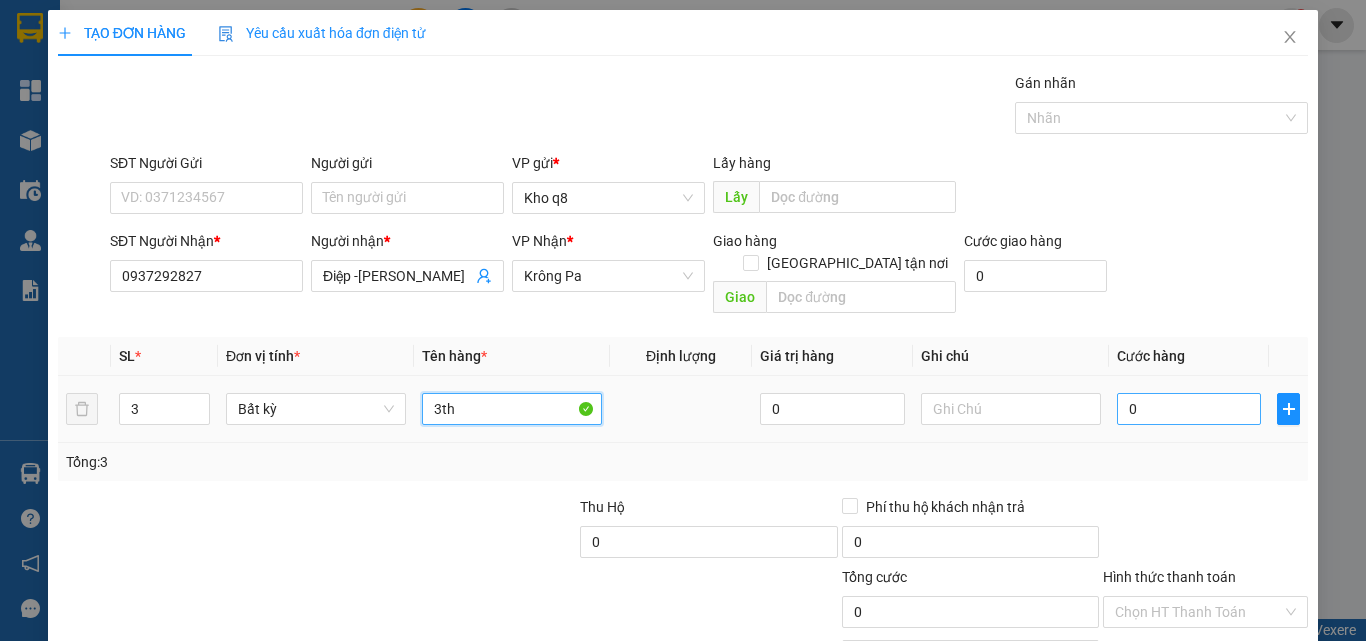 type on "3th" 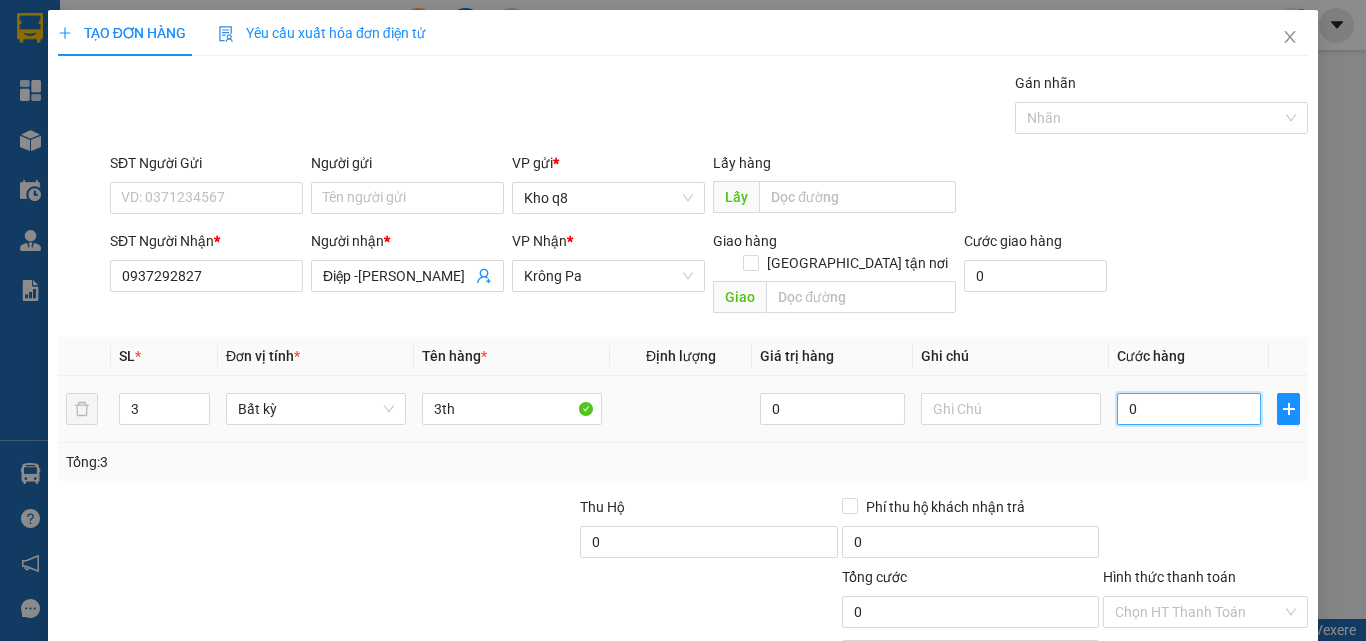 click on "0" at bounding box center [1189, 409] 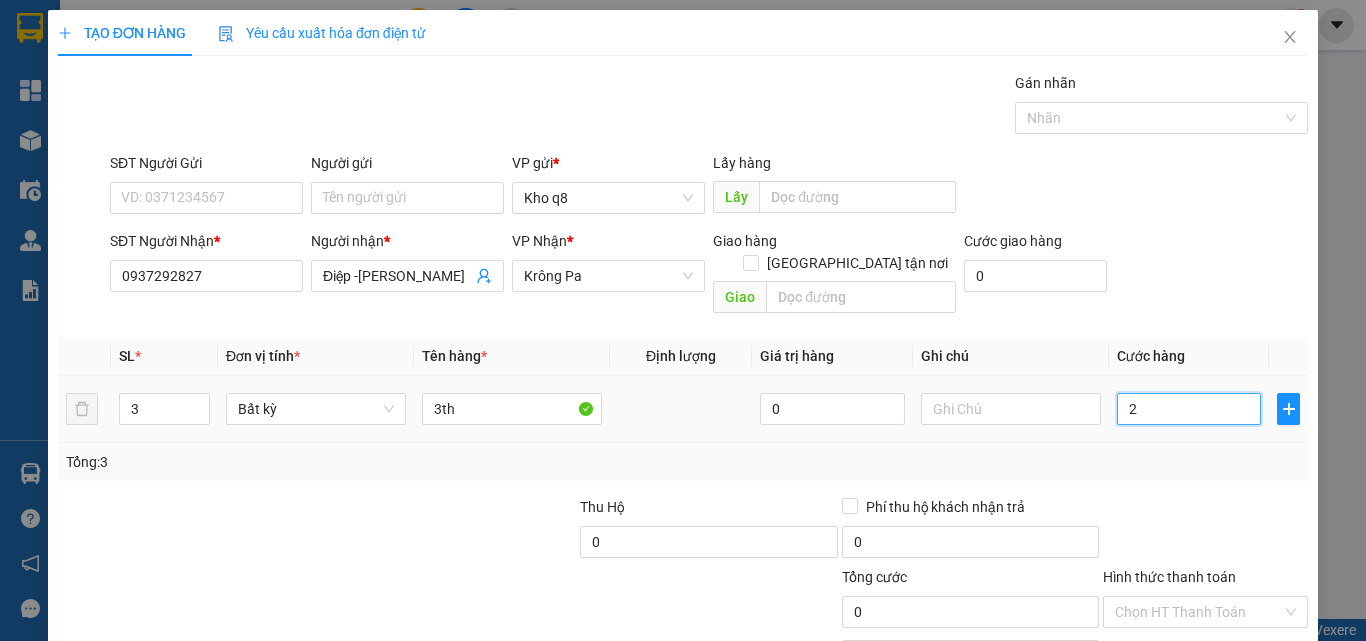 type on "2" 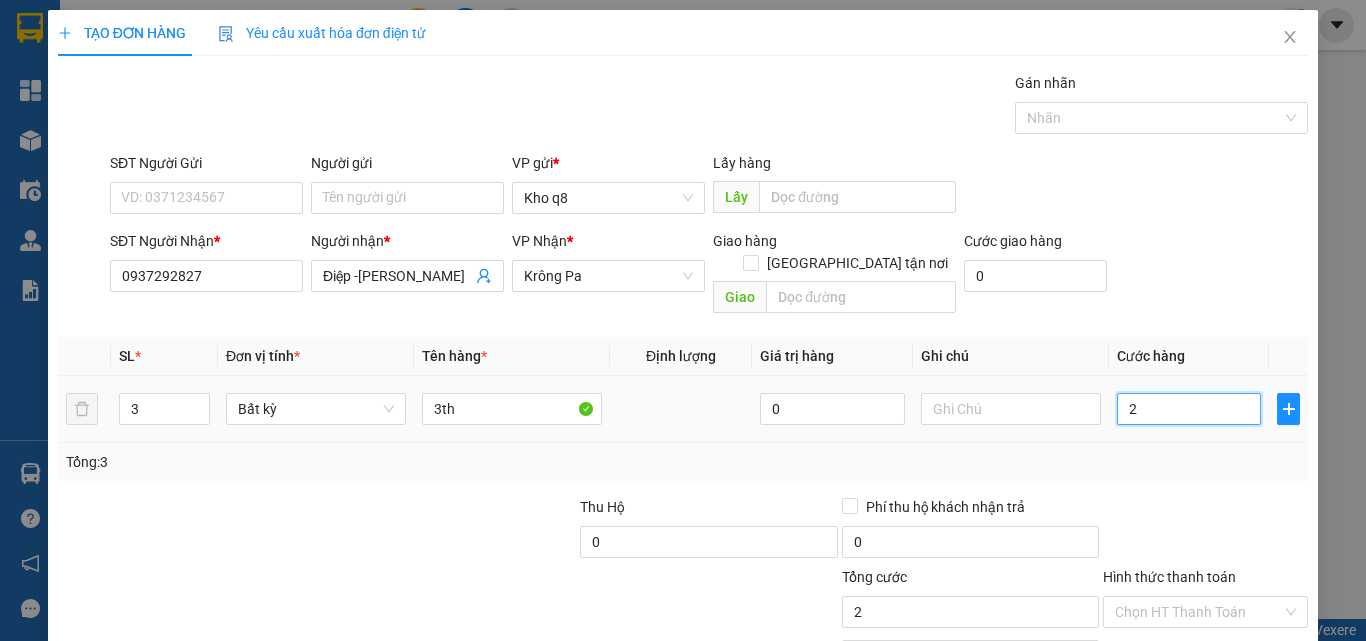 type on "20" 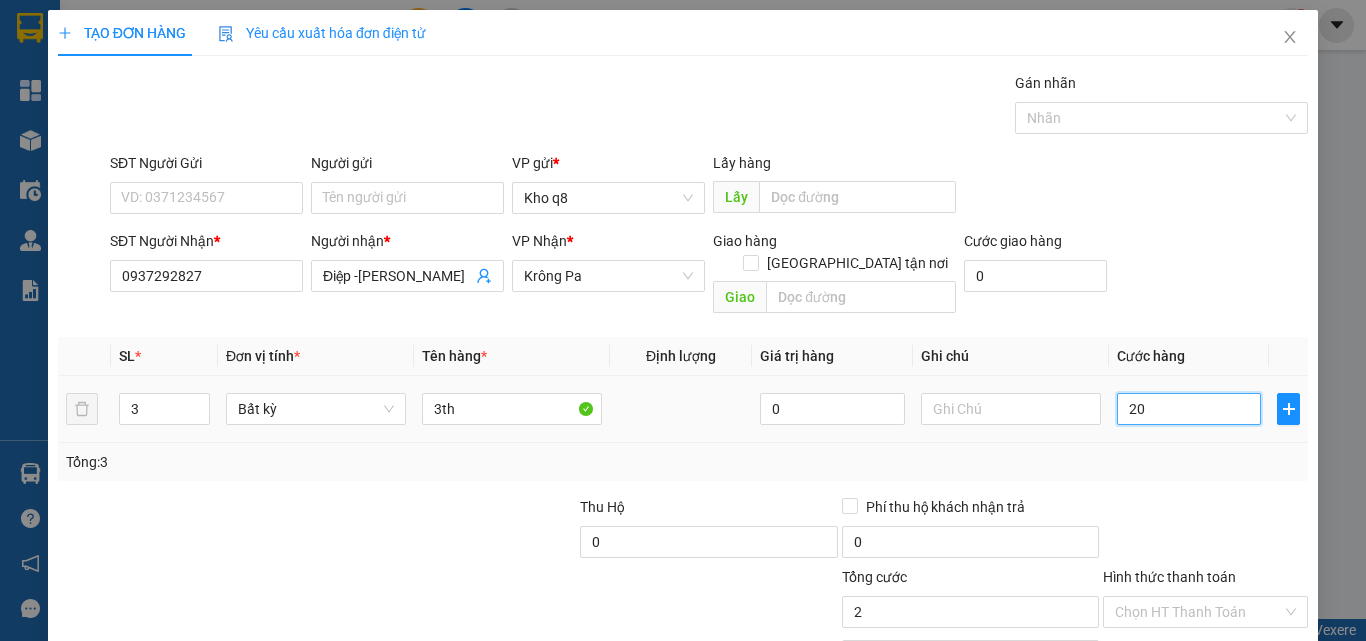 type on "20" 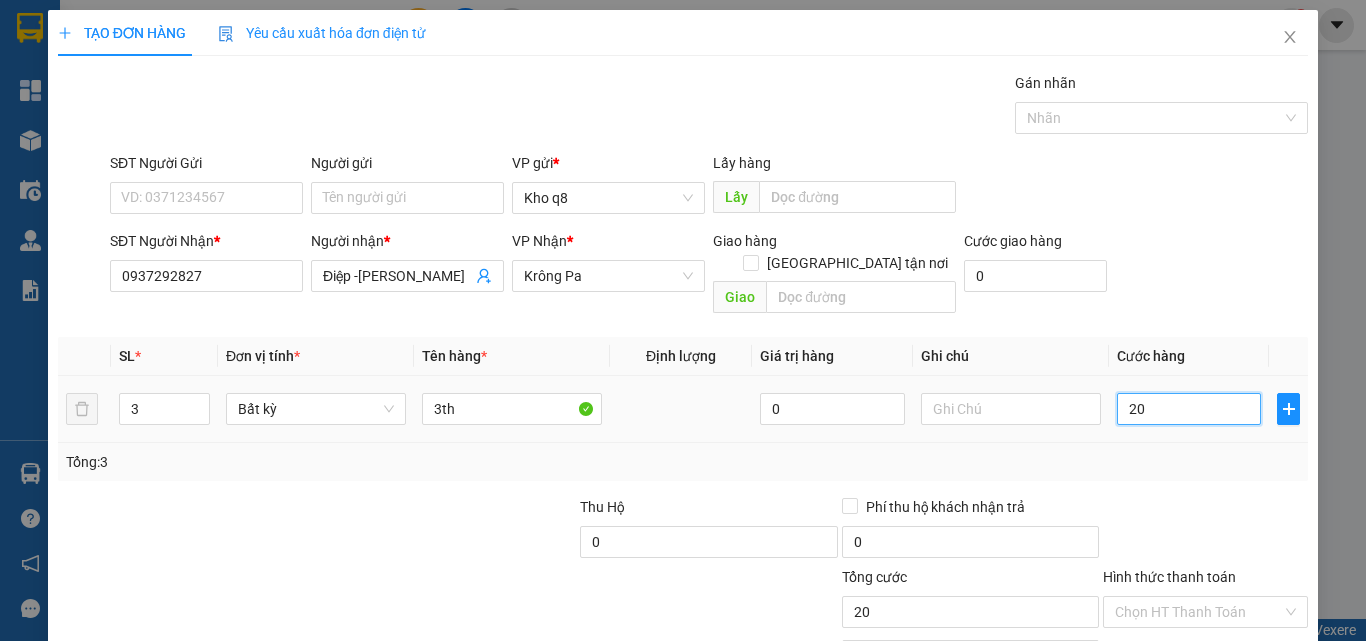 type on "200" 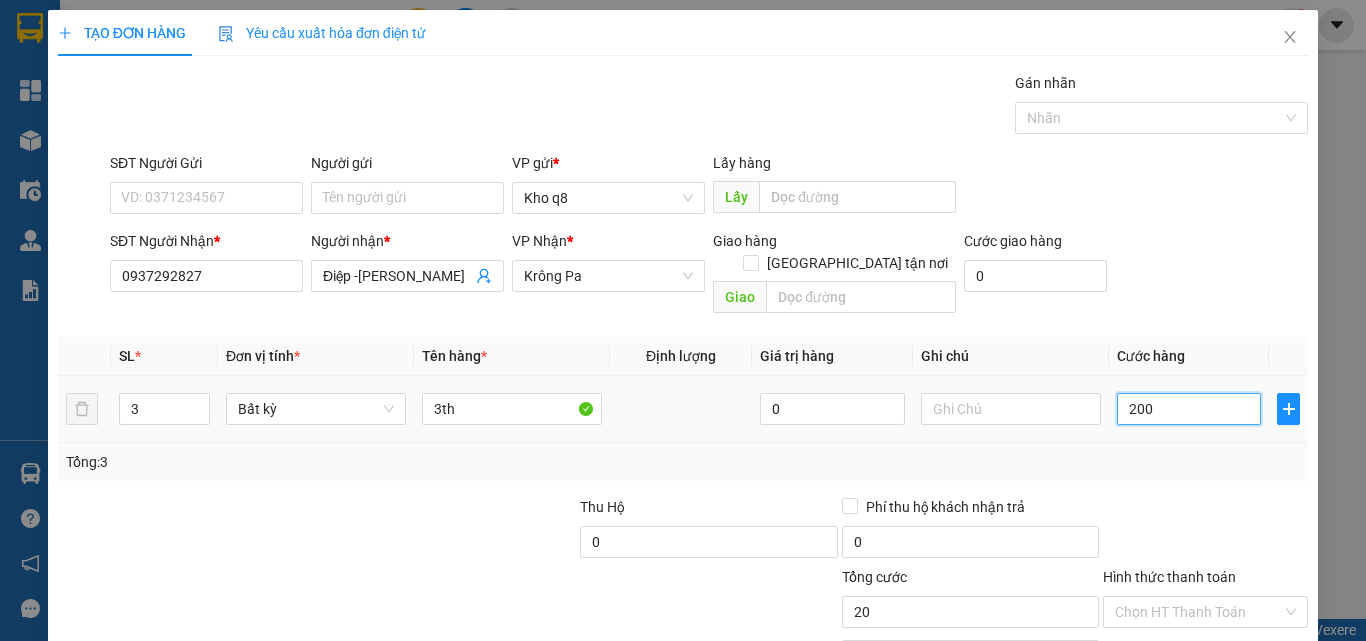 type on "200" 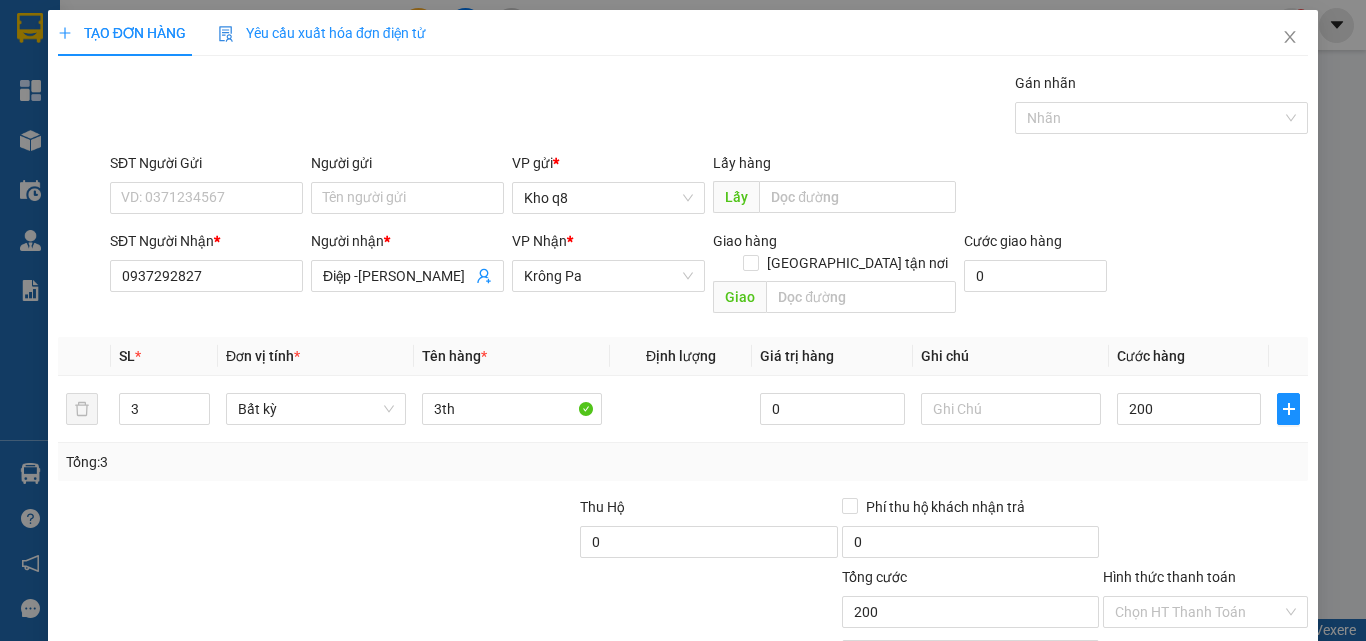 type on "200.000" 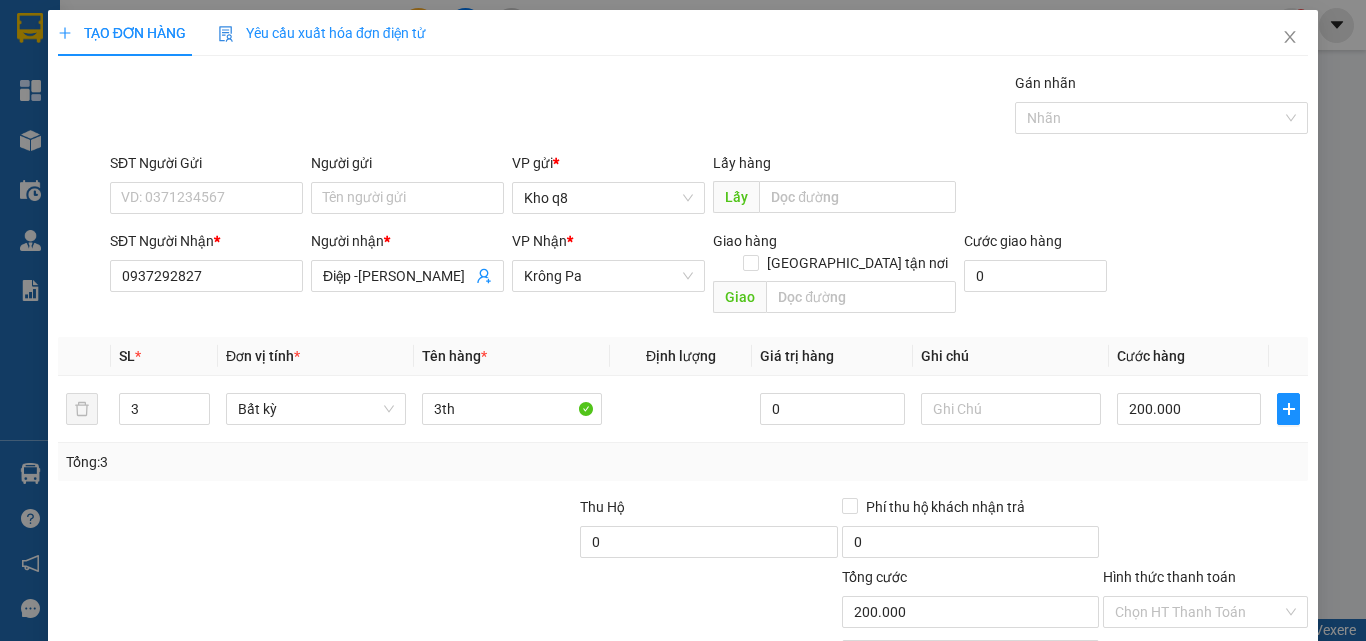 scroll, scrollTop: 99, scrollLeft: 0, axis: vertical 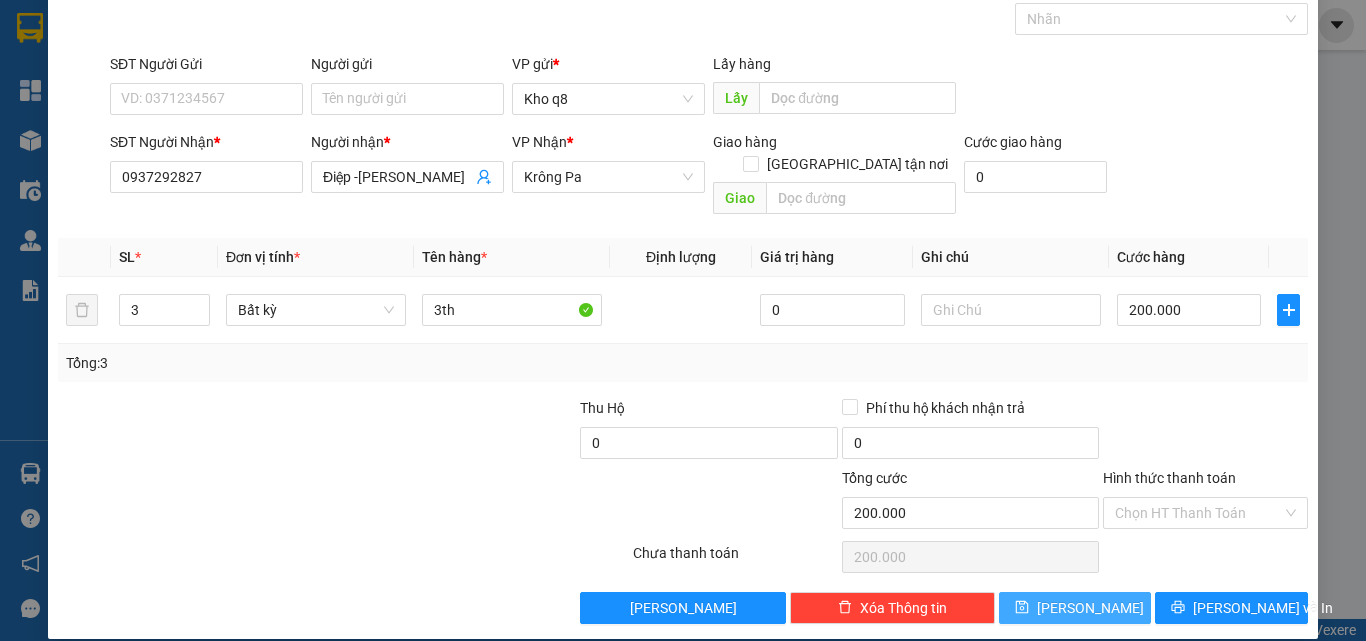 click 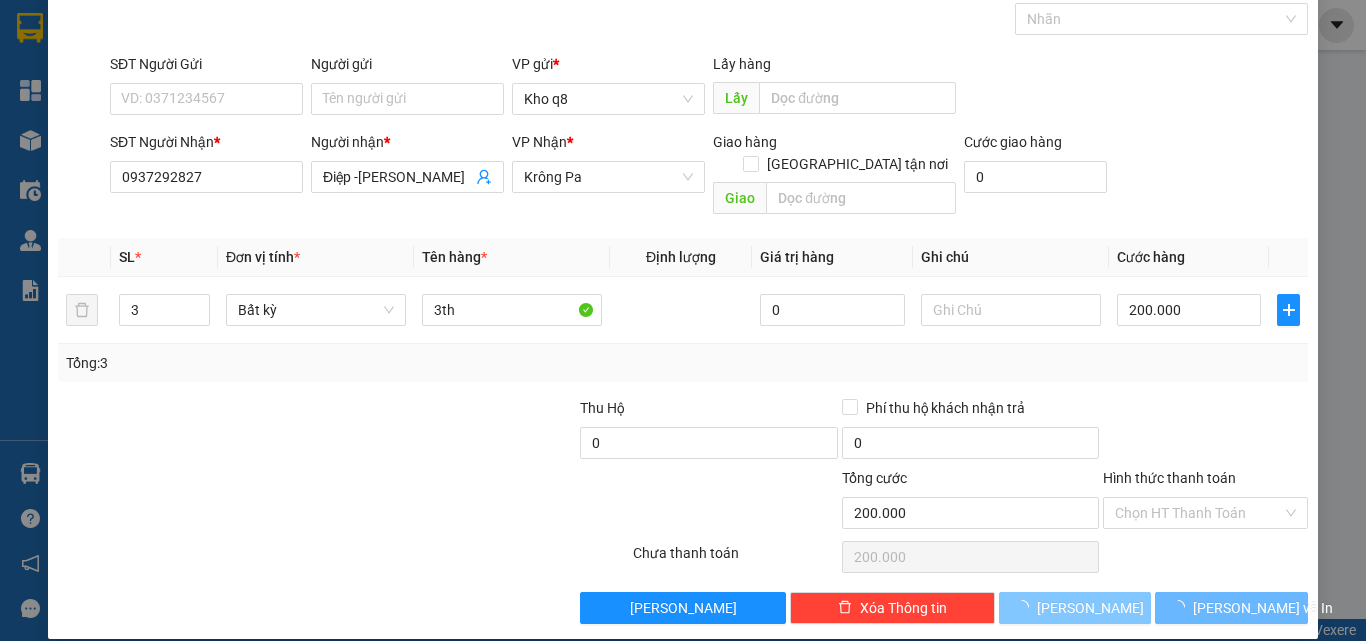 type 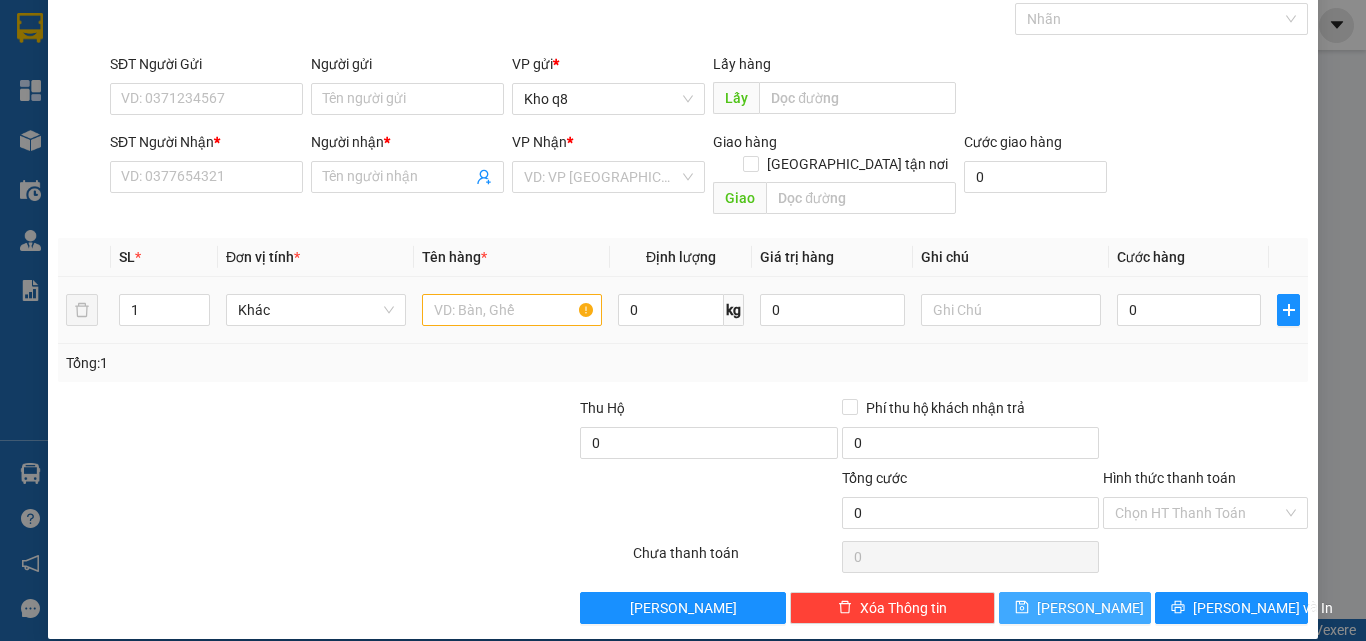 click at bounding box center (512, 310) 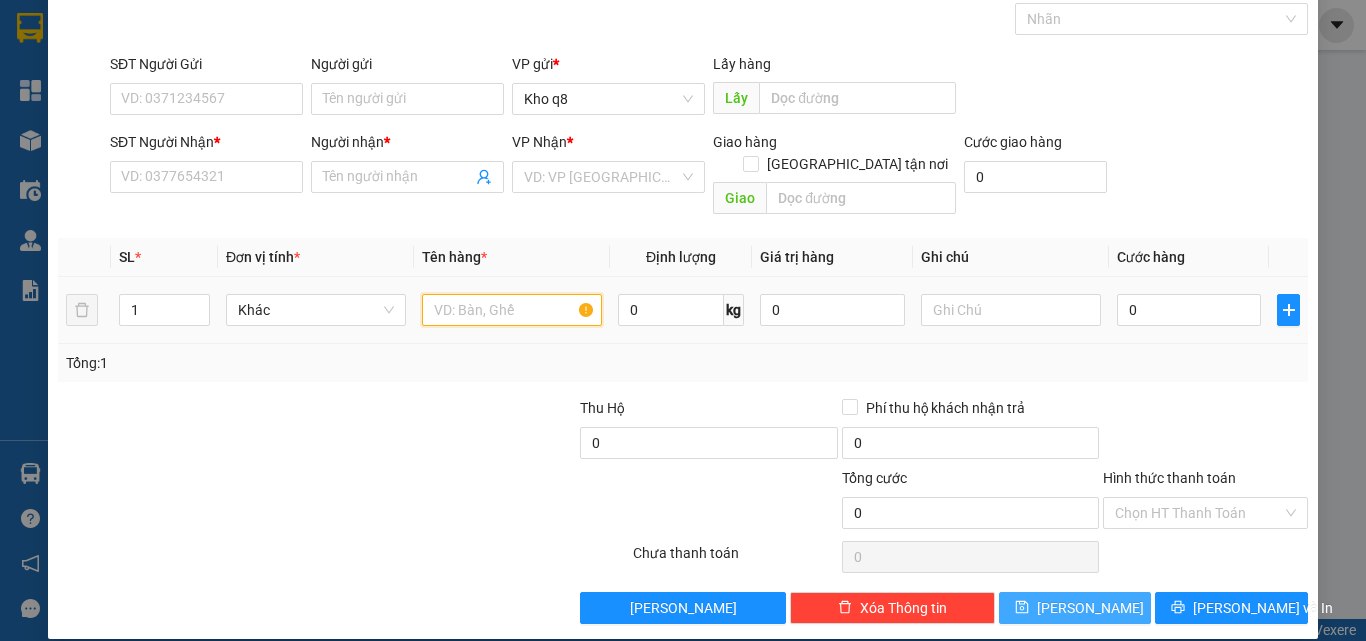 click at bounding box center [512, 310] 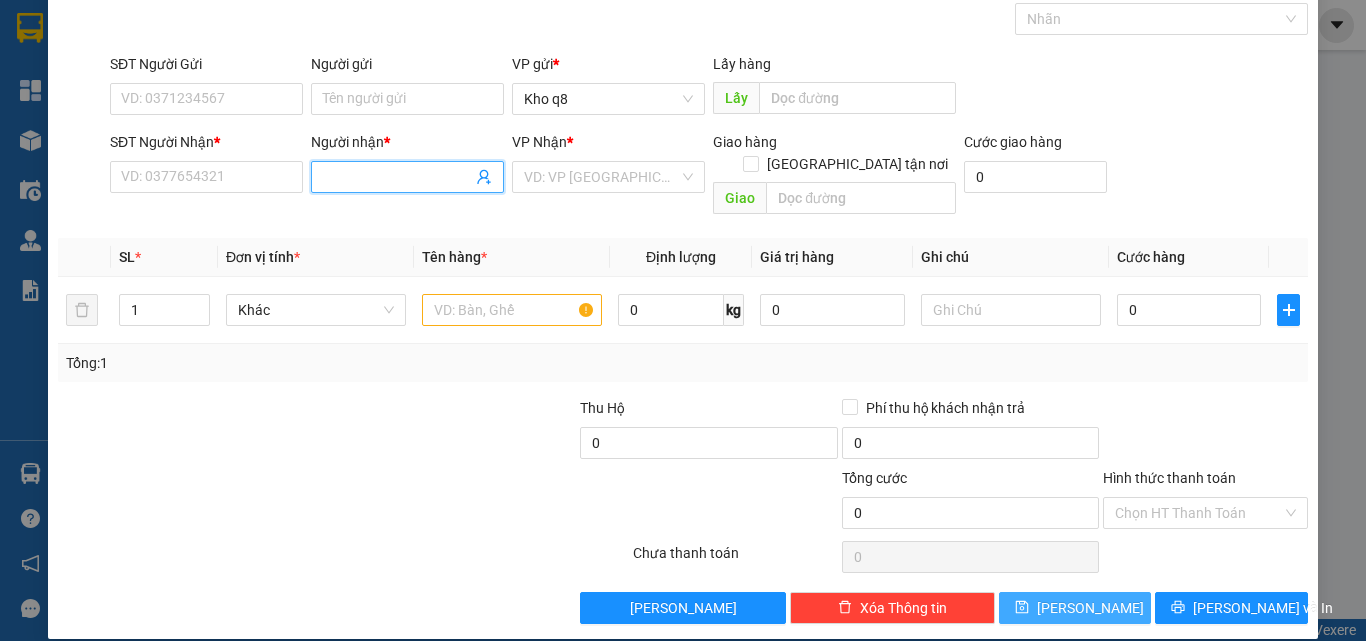 click at bounding box center (407, 177) 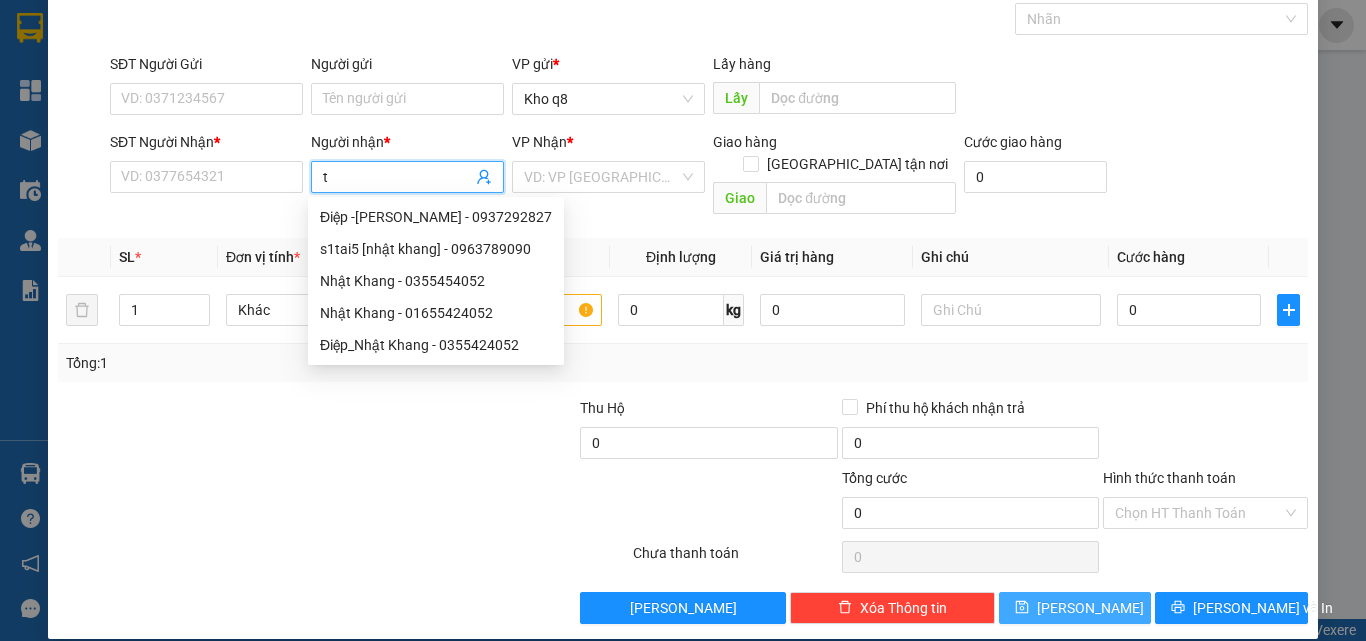 paste on "â" 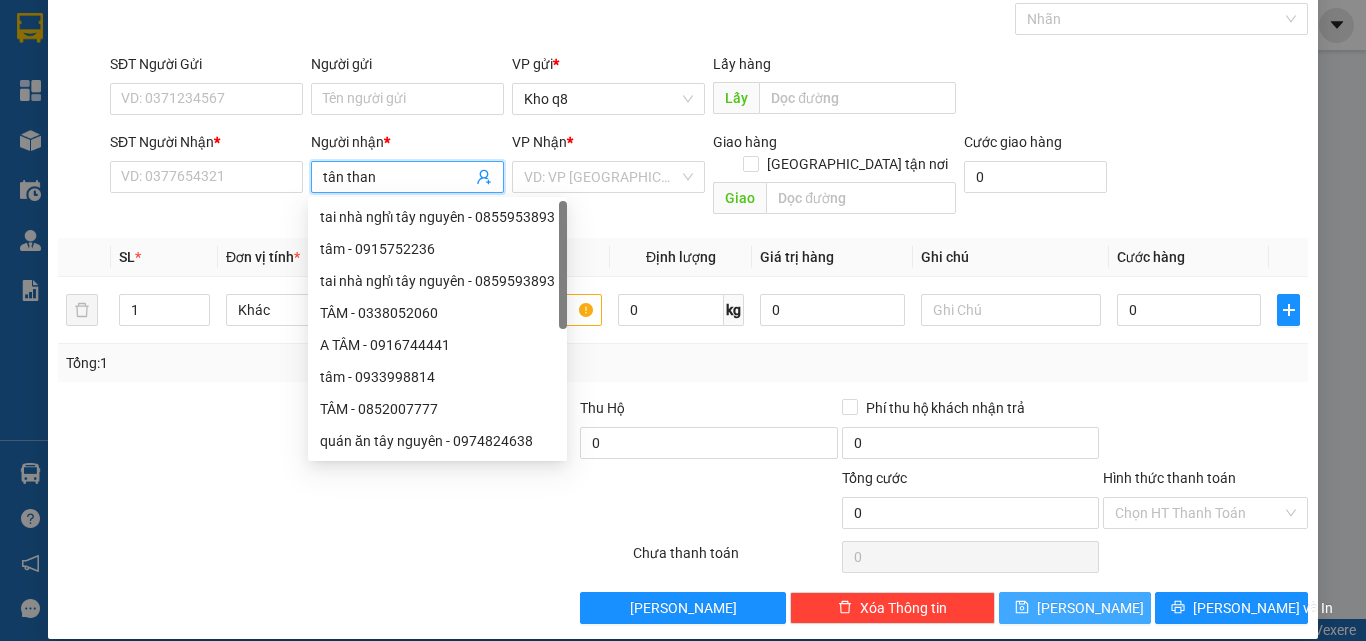 type on "tân thanh" 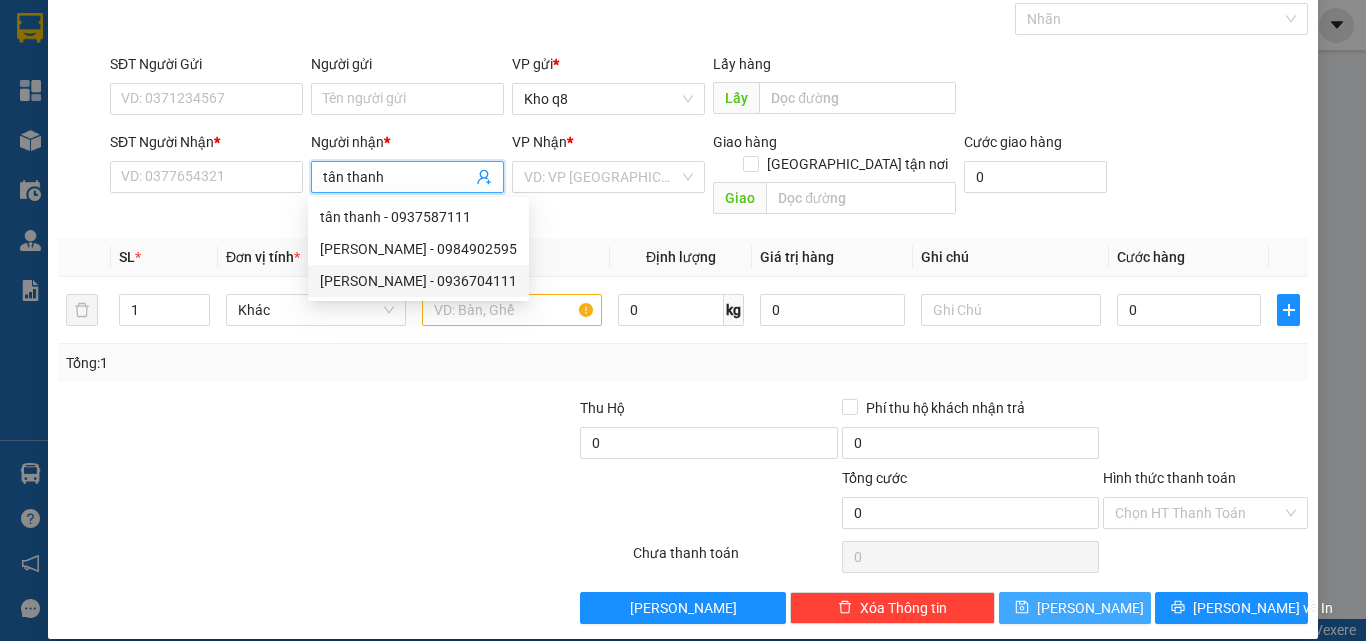 click on "[PERSON_NAME] - 0936704111" at bounding box center [418, 281] 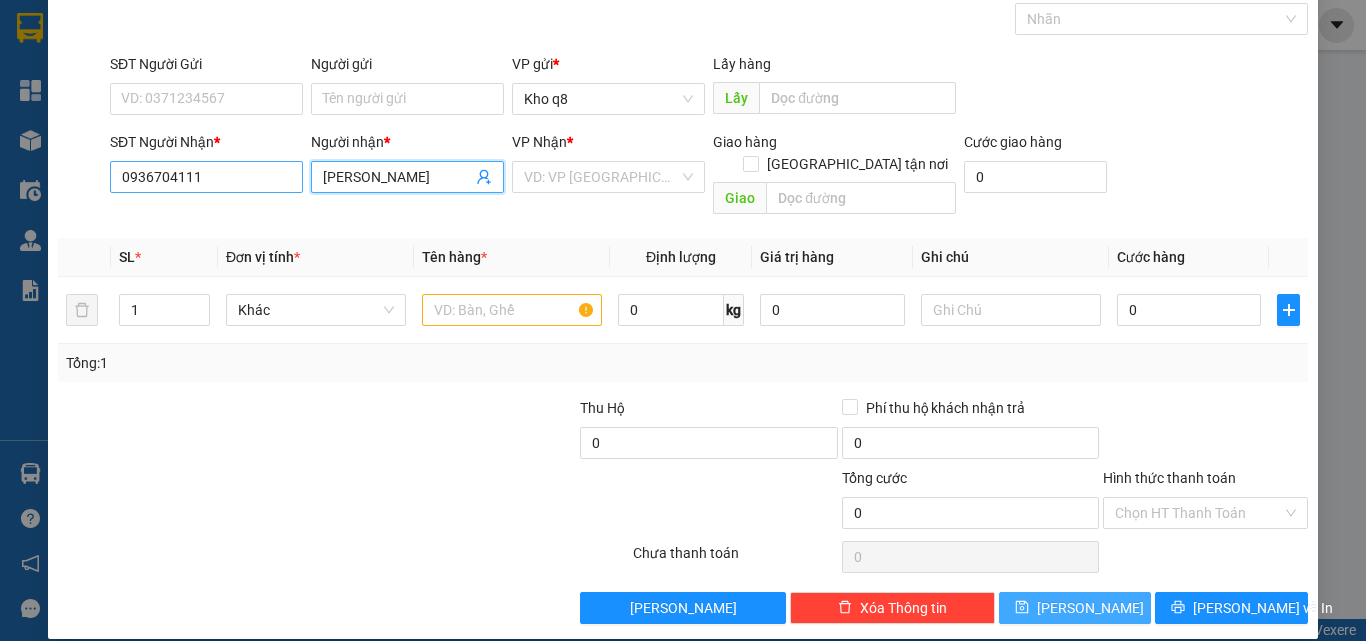 type on "[PERSON_NAME]" 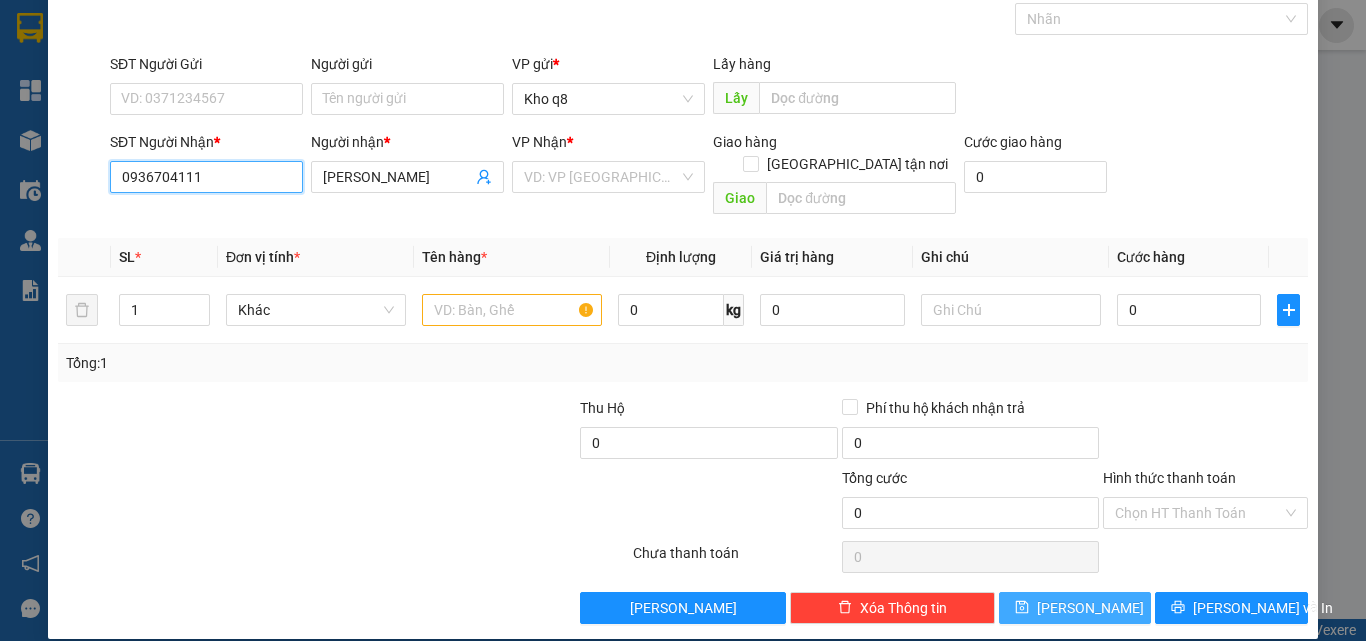click on "0936704111" at bounding box center [206, 177] 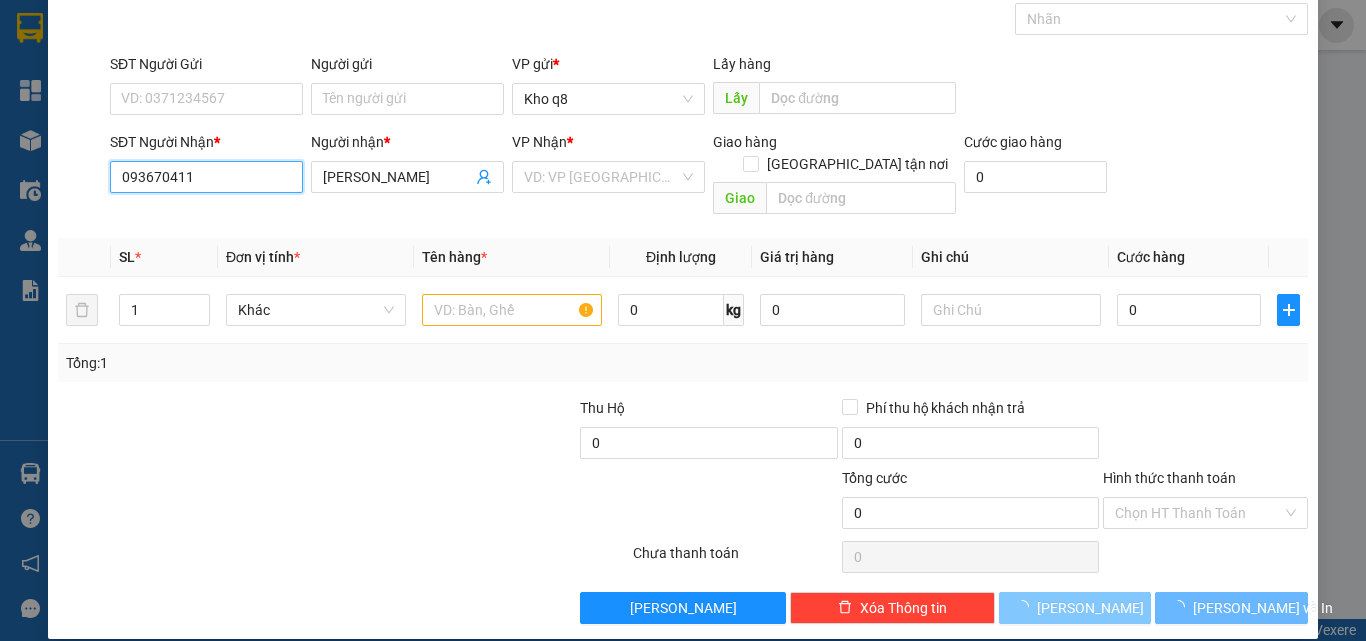 type on "0936704111" 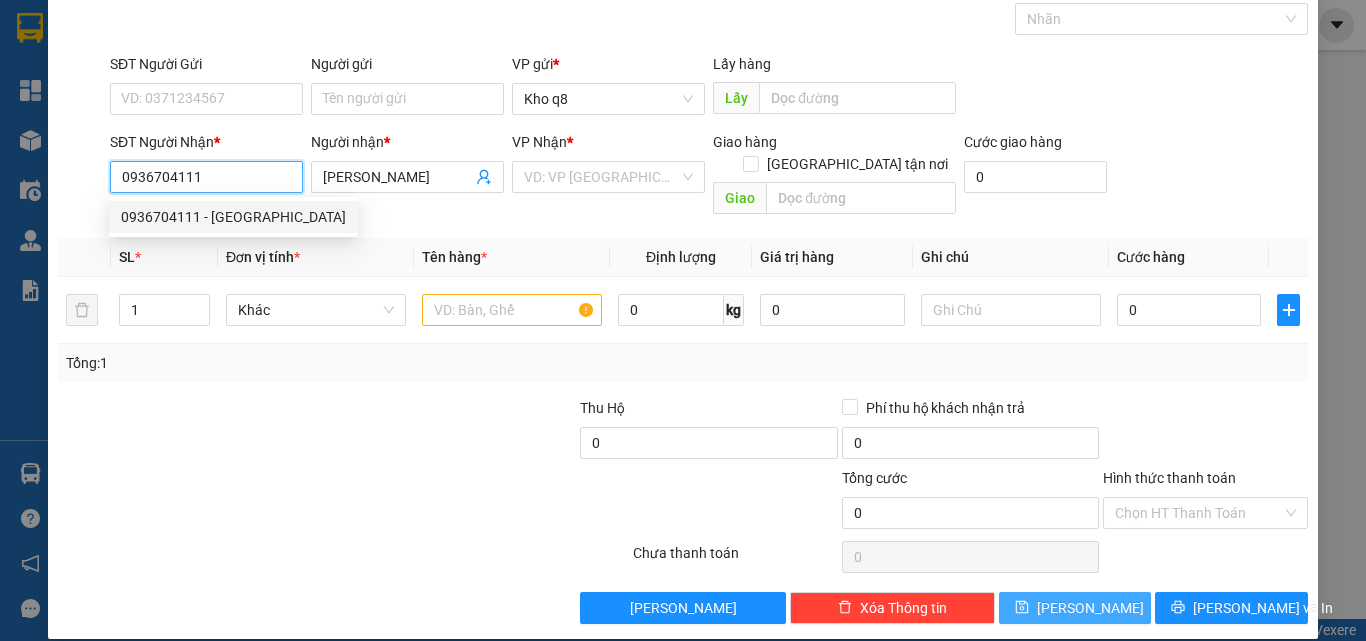 click on "0936704111 - [GEOGRAPHIC_DATA]" at bounding box center [233, 217] 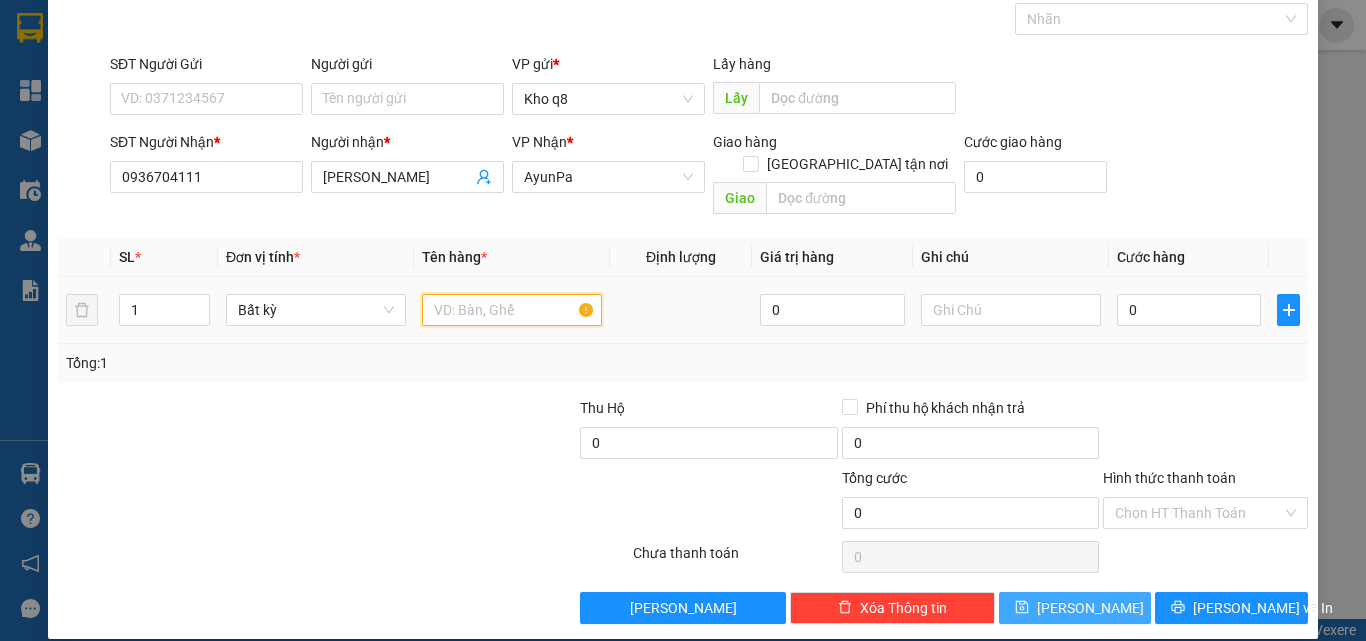 click at bounding box center [512, 310] 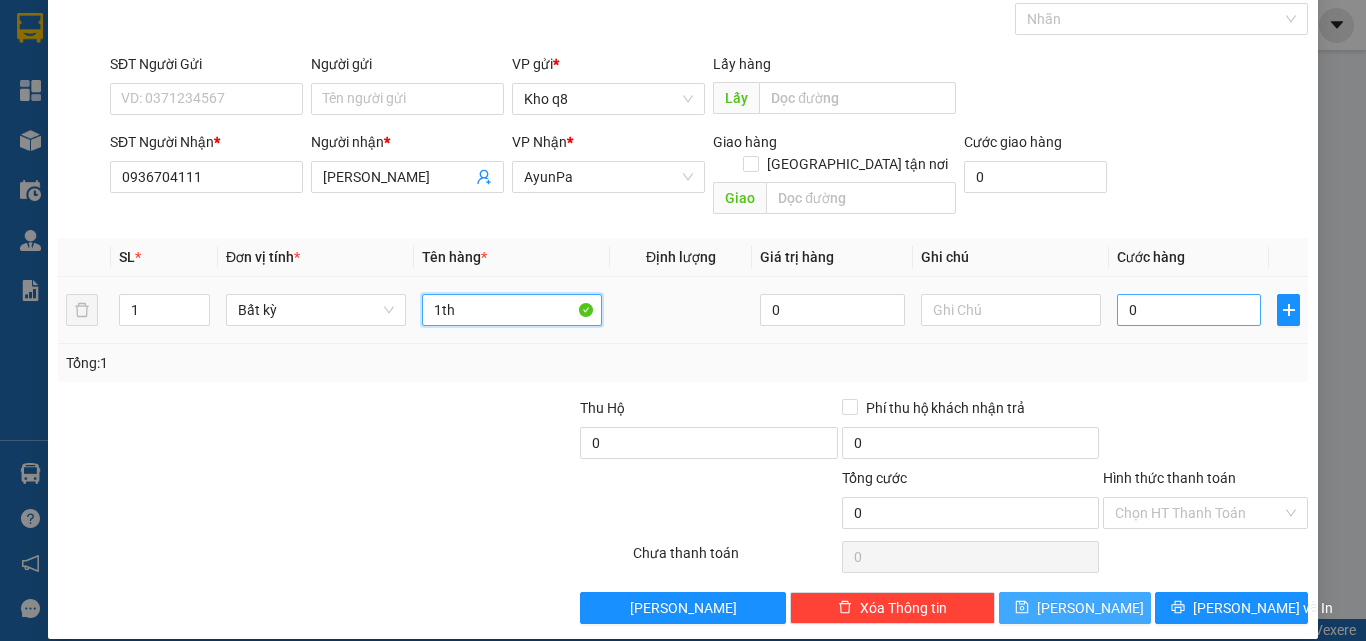 type on "1th" 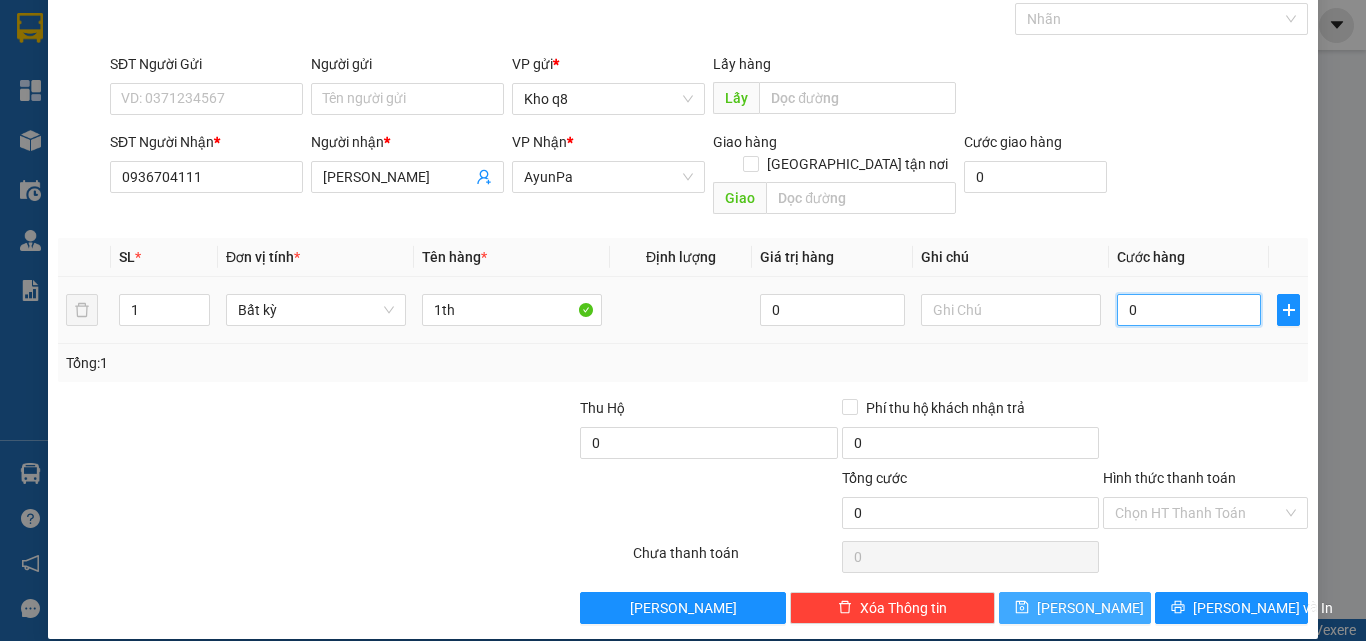 click on "0" at bounding box center [1189, 310] 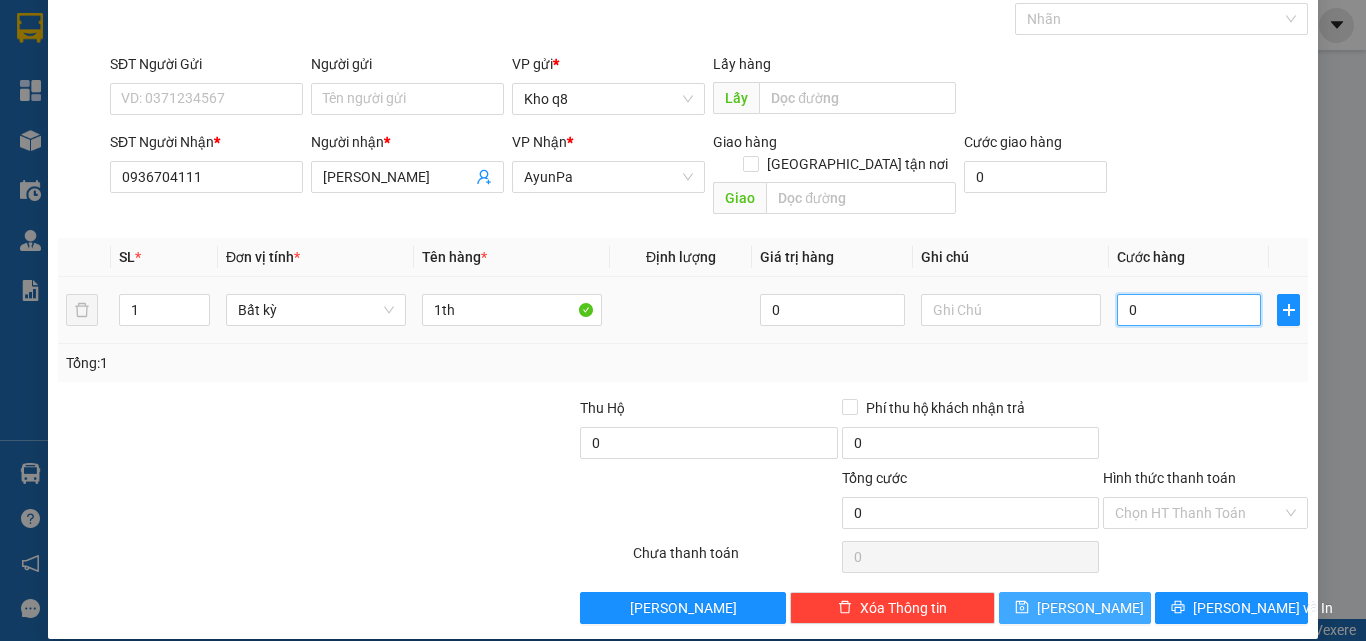 type on "6" 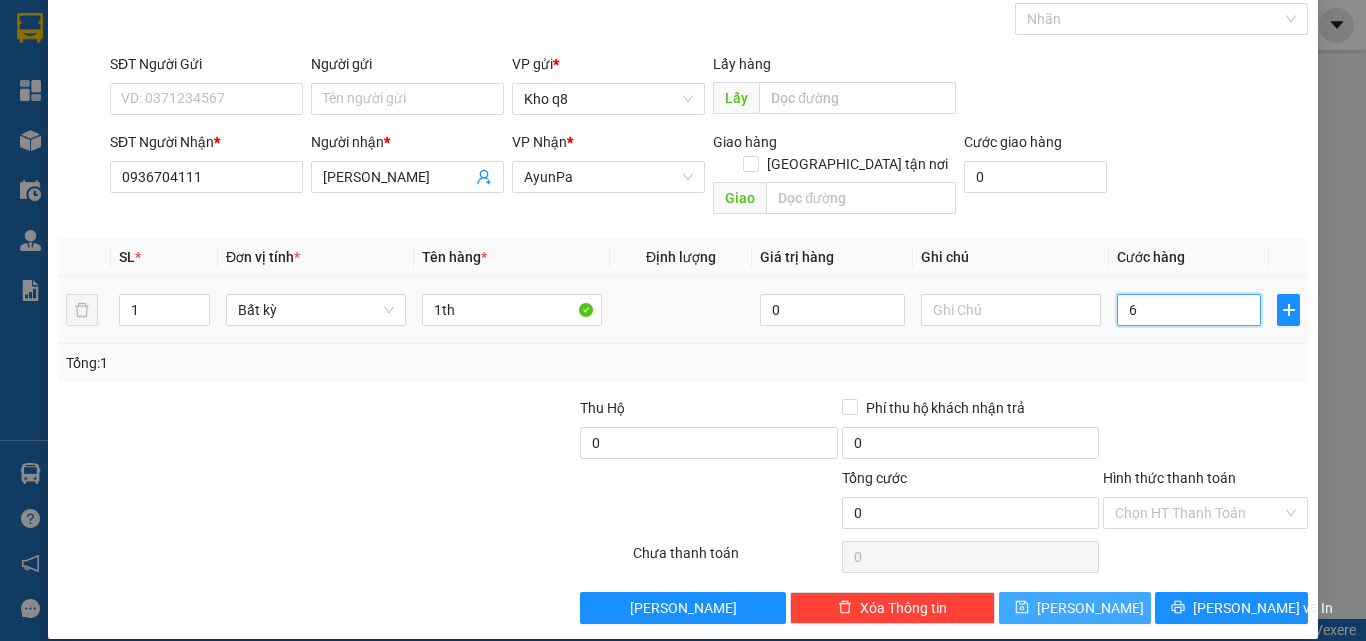 type on "6" 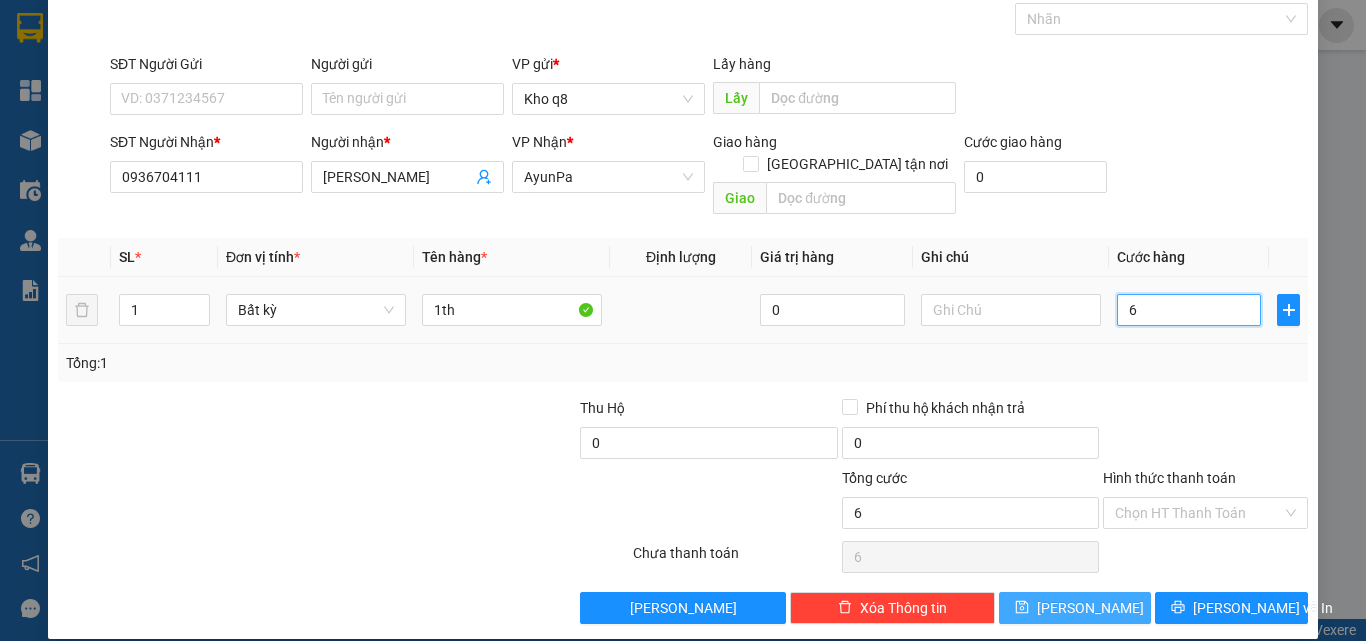 type on "60" 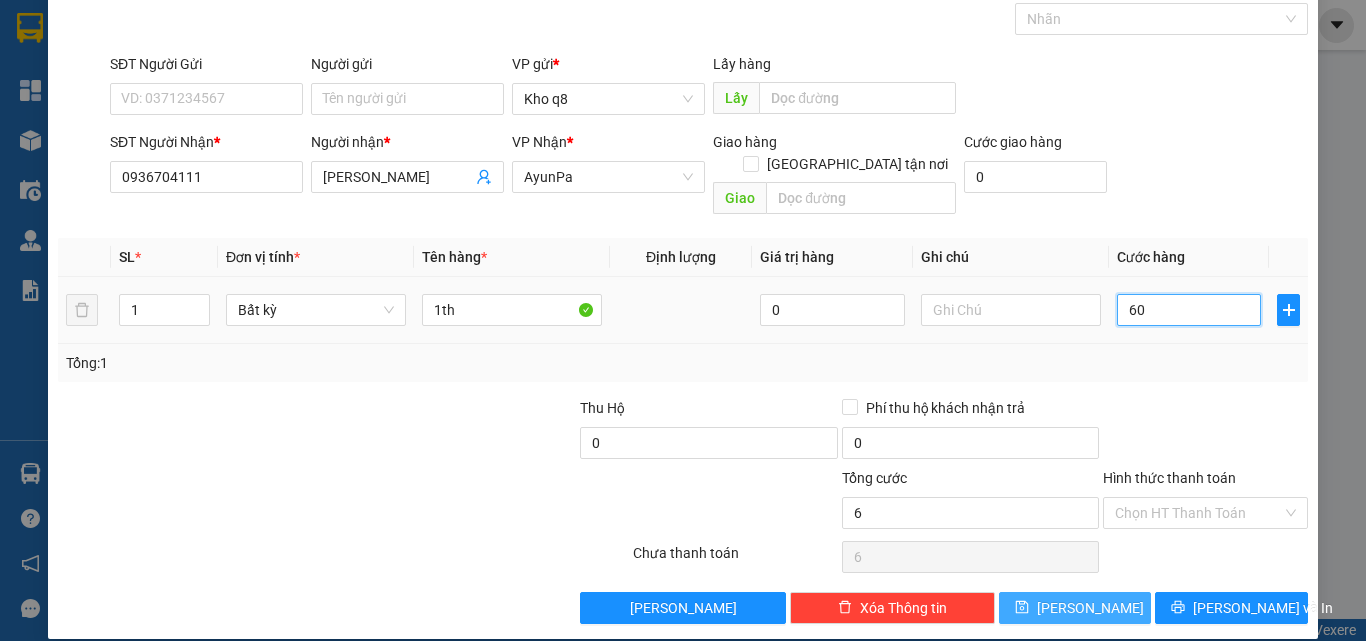 type on "60" 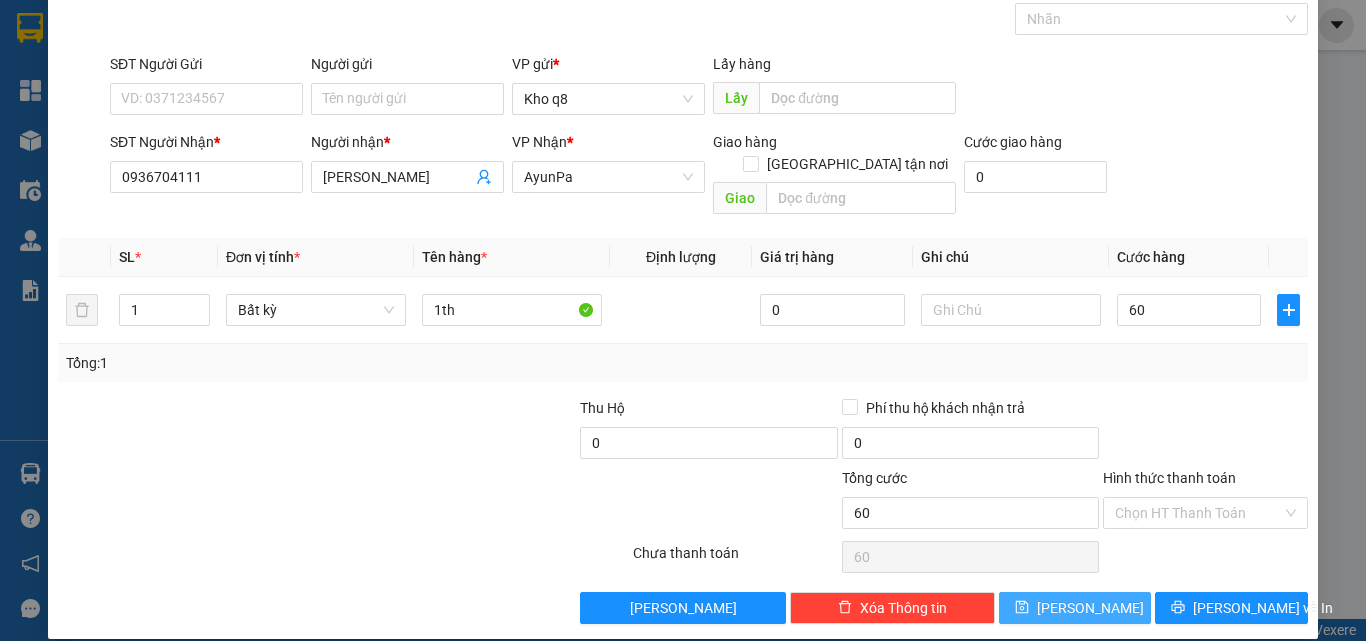 click on "[PERSON_NAME]" at bounding box center (1090, 608) 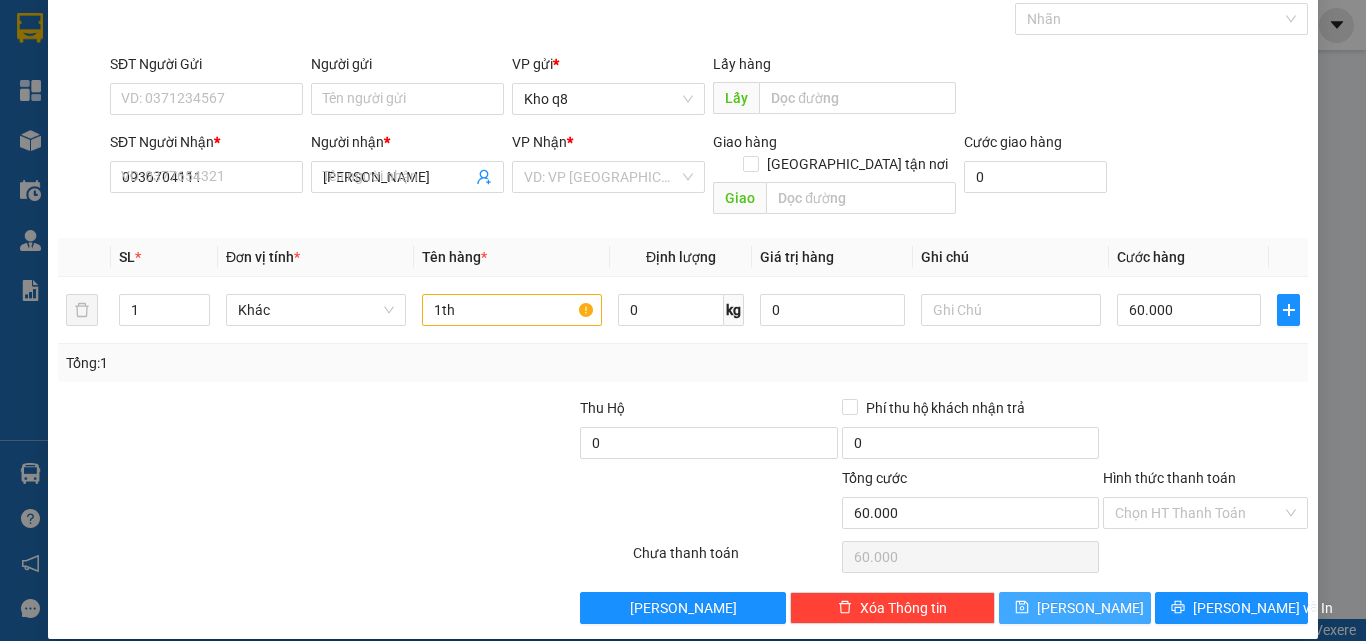 type 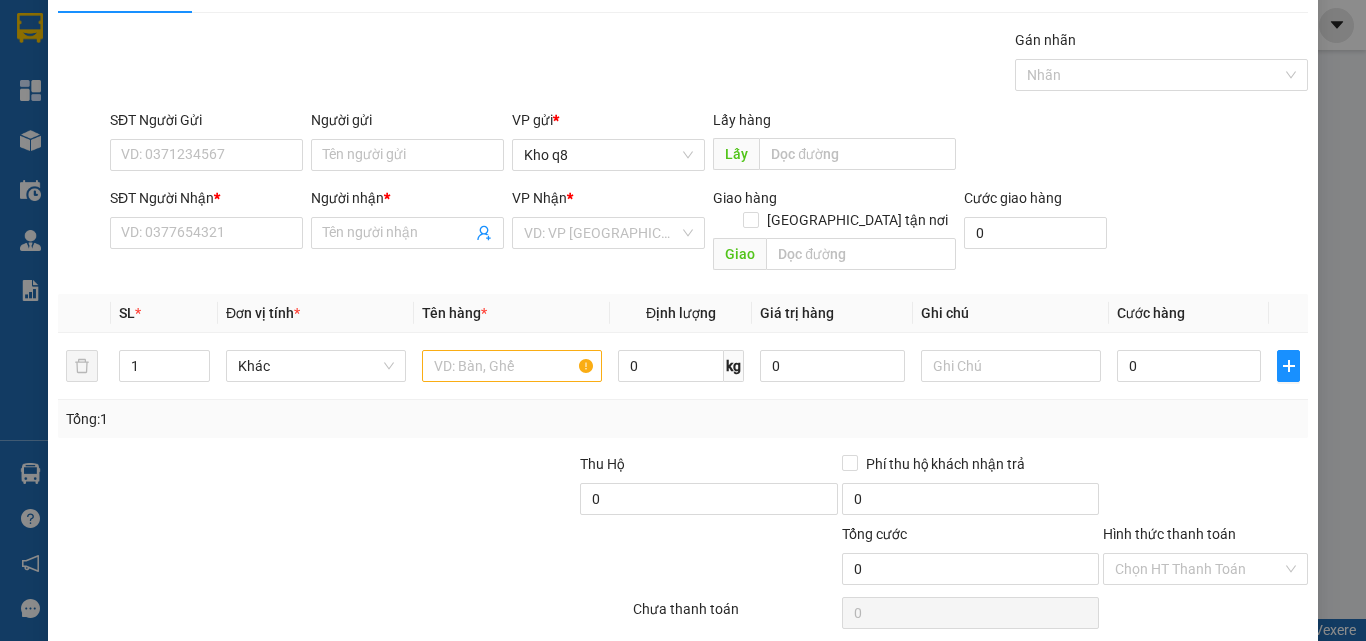 scroll, scrollTop: 0, scrollLeft: 0, axis: both 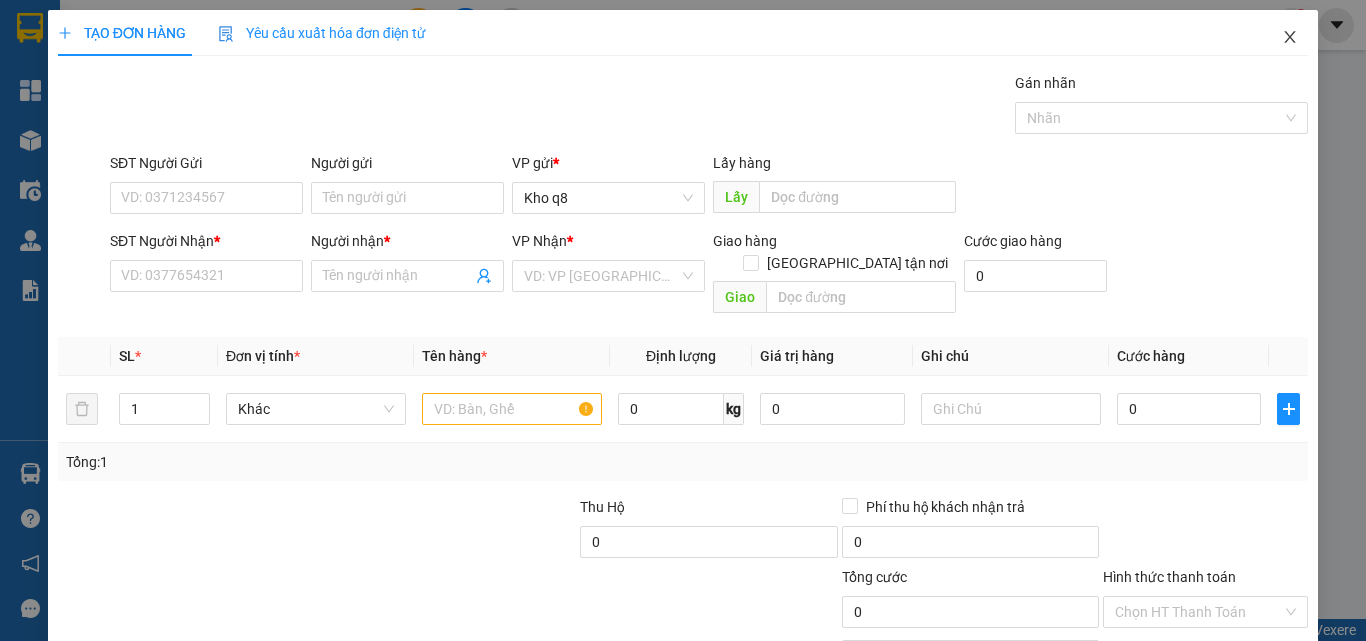 click 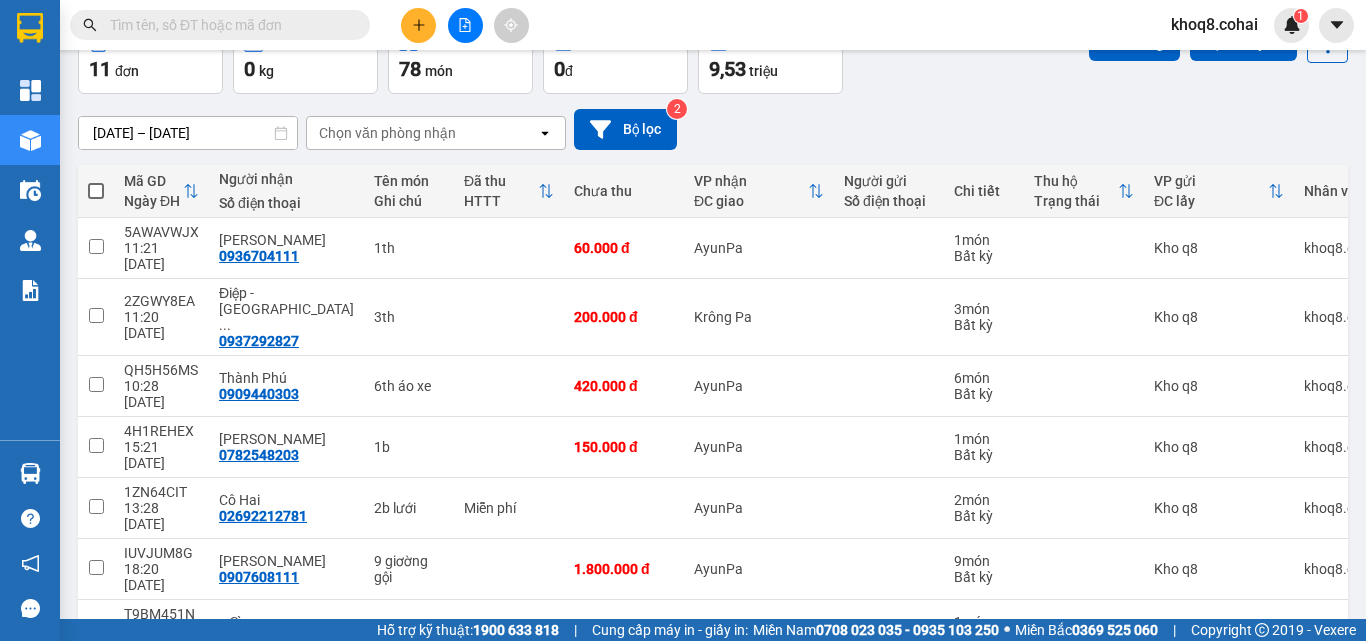 scroll, scrollTop: 158, scrollLeft: 0, axis: vertical 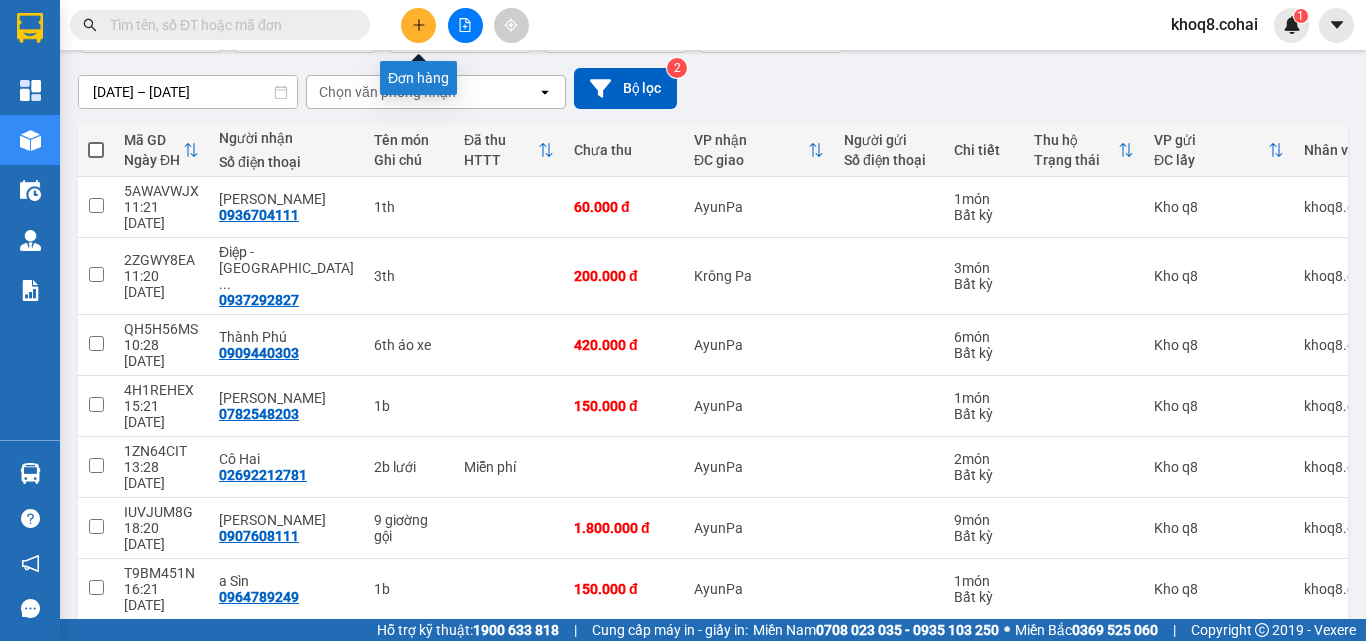 click 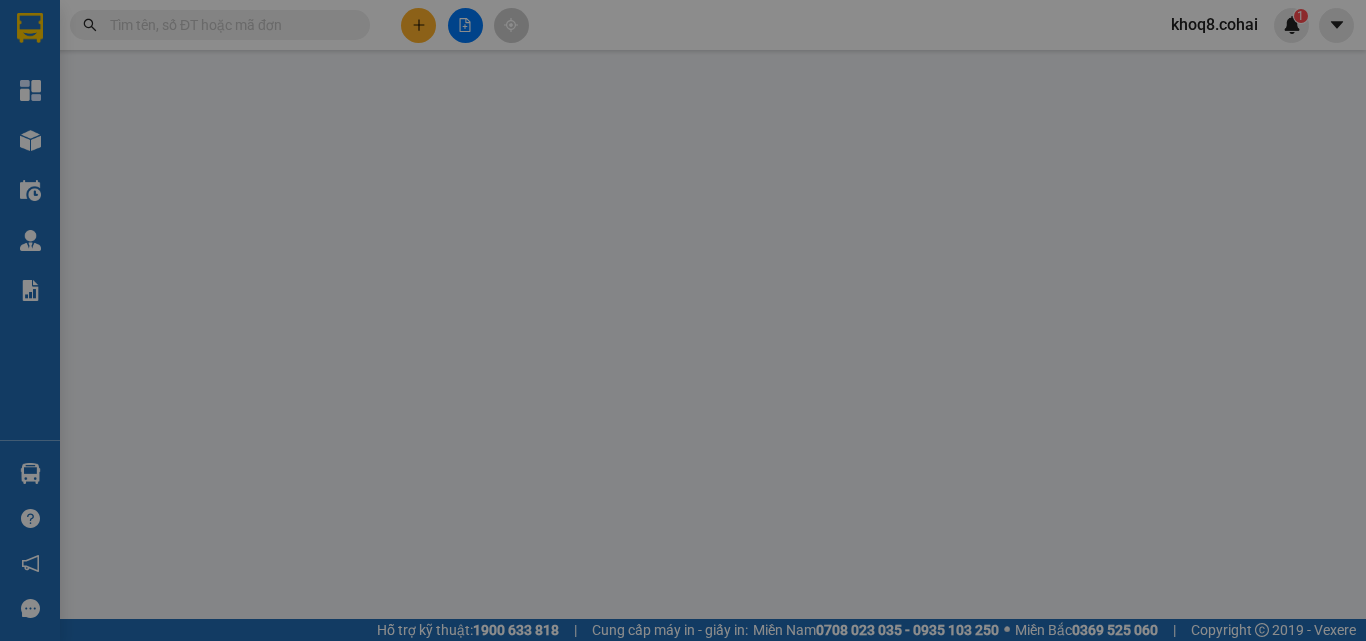scroll, scrollTop: 0, scrollLeft: 0, axis: both 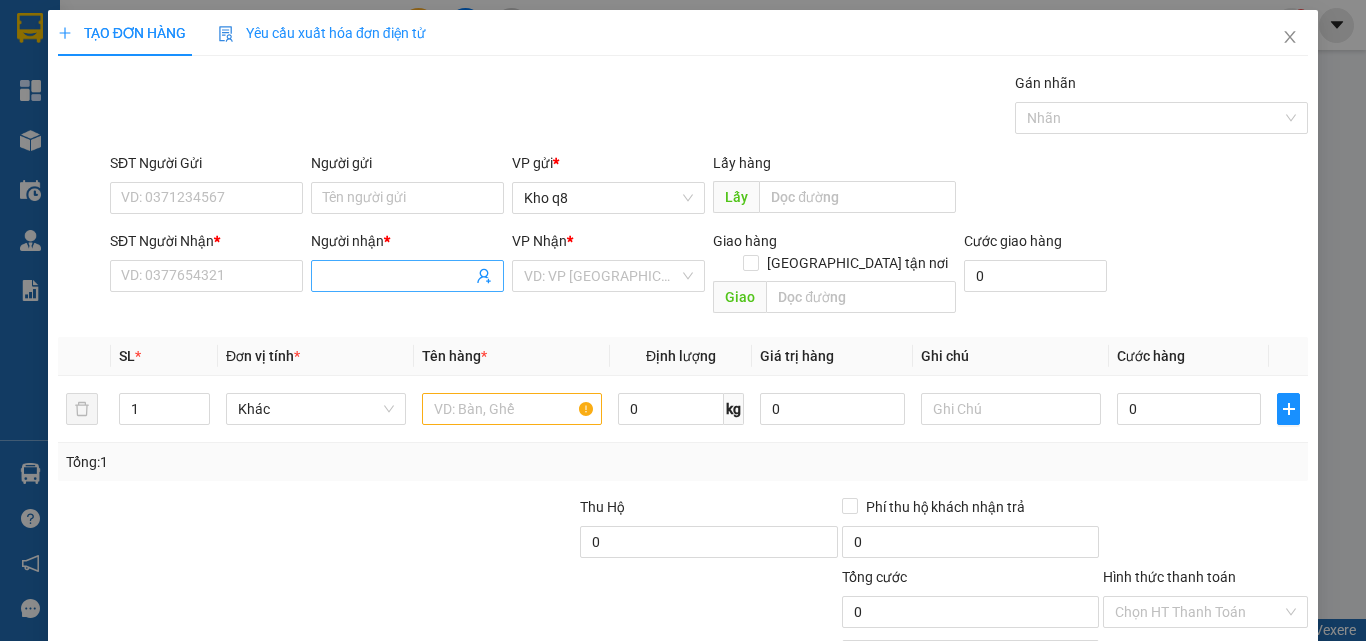 click on "Người nhận  *" at bounding box center (397, 276) 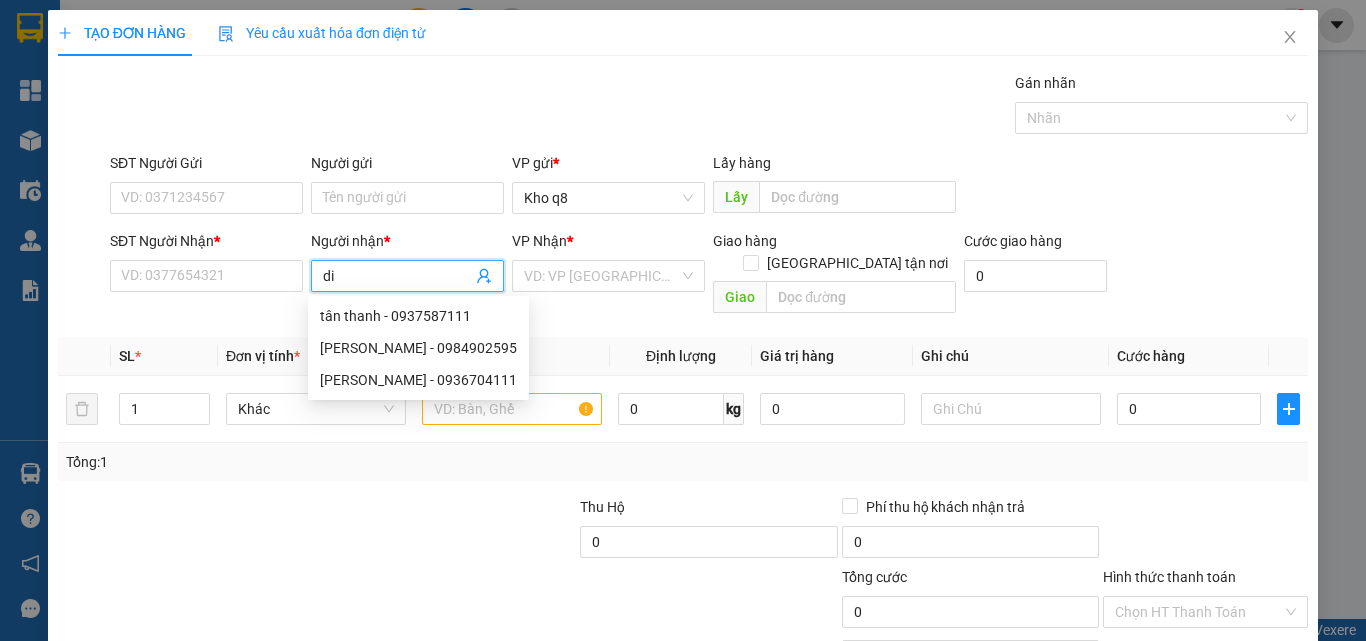 paste on "ê" 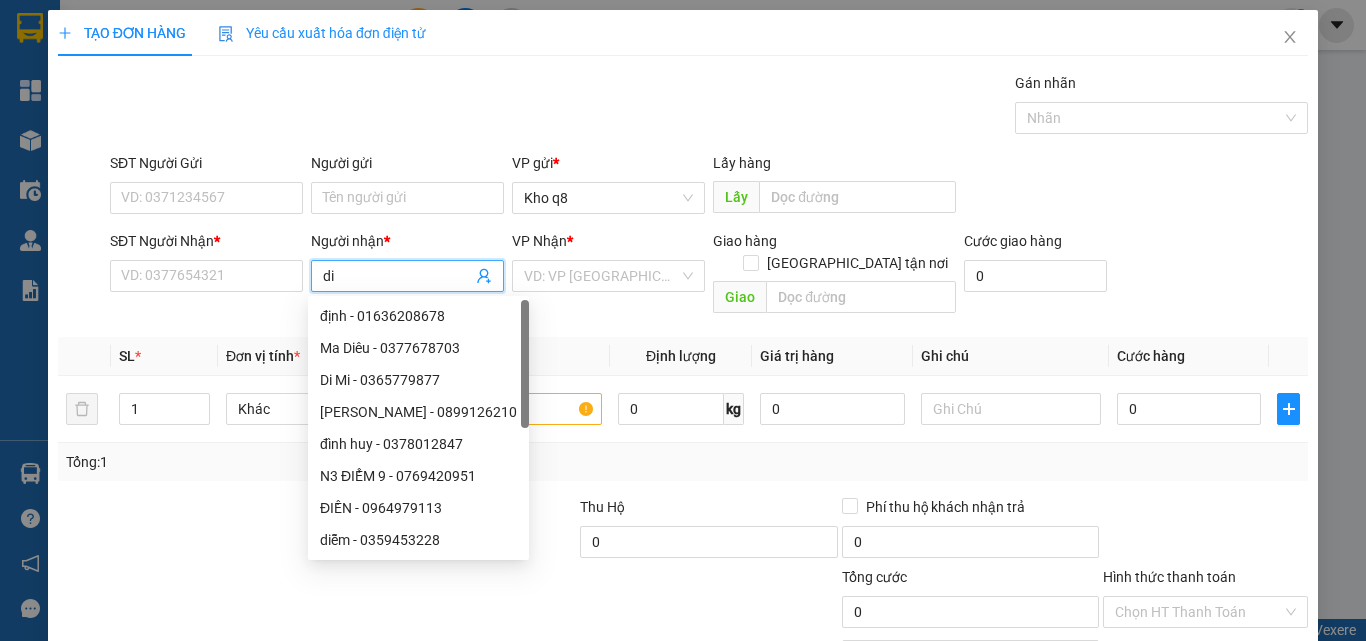 paste on "ệu" 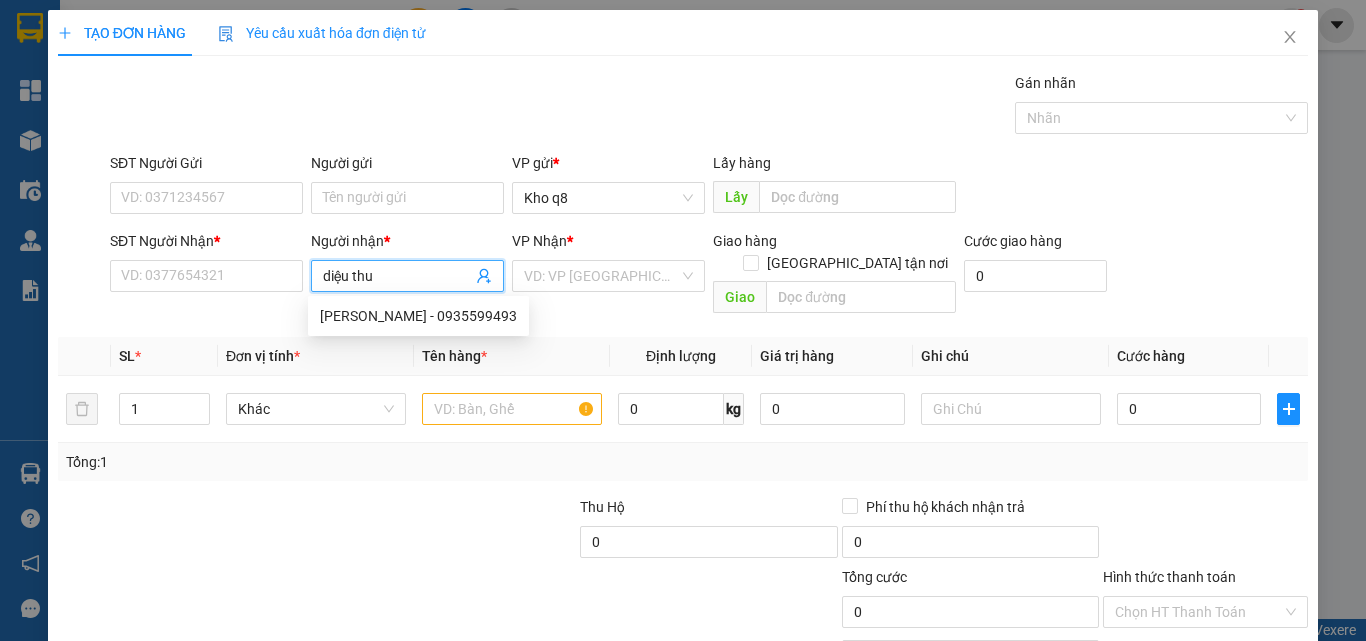 paste on "ỷ" 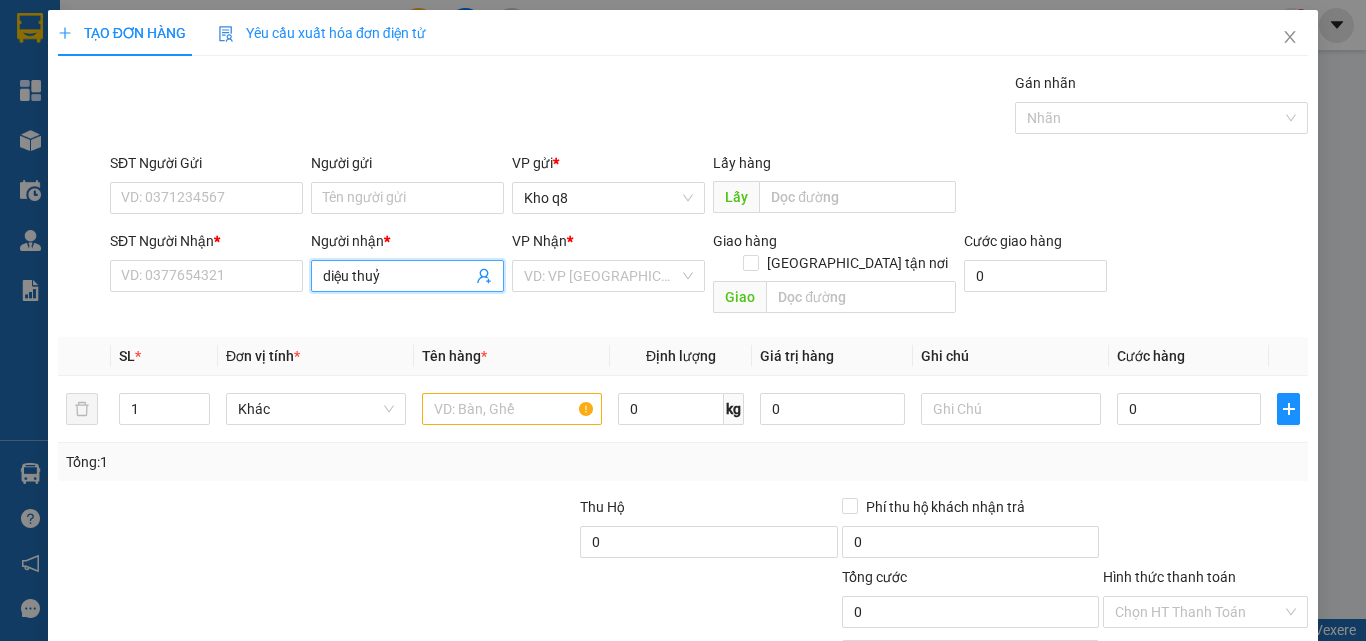 click on "diệu thuỷ" at bounding box center [397, 276] 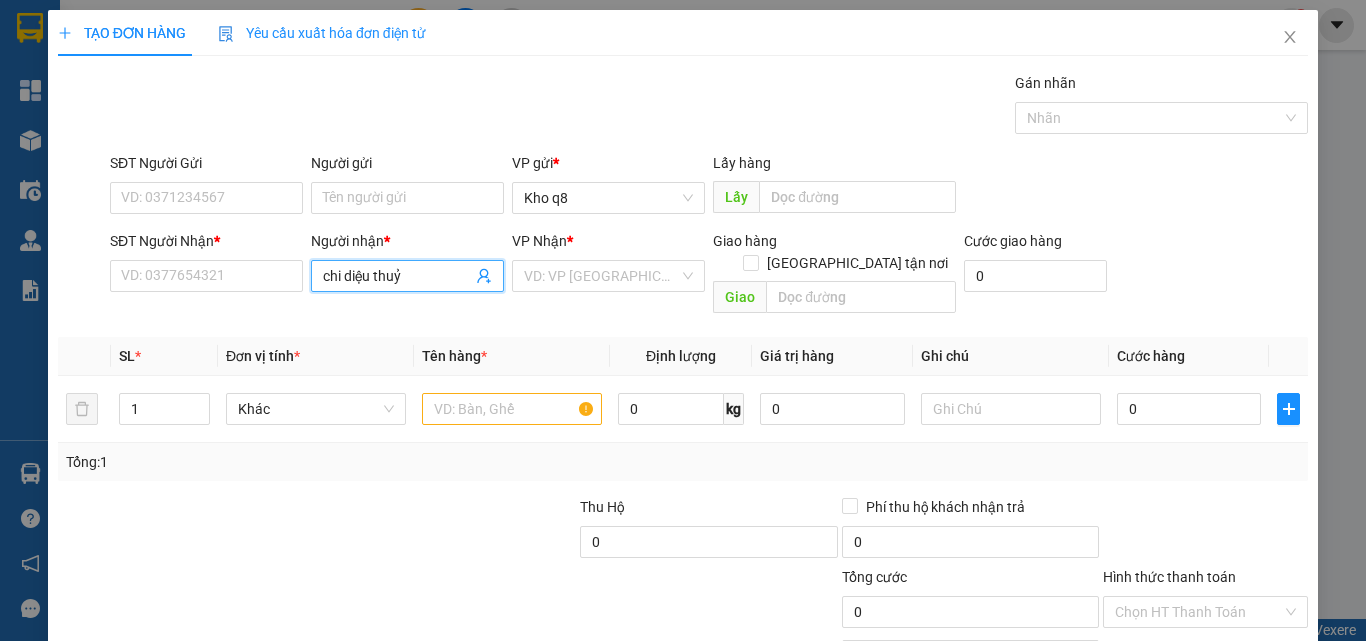 click on "chi diệu thuỷ" at bounding box center [397, 276] 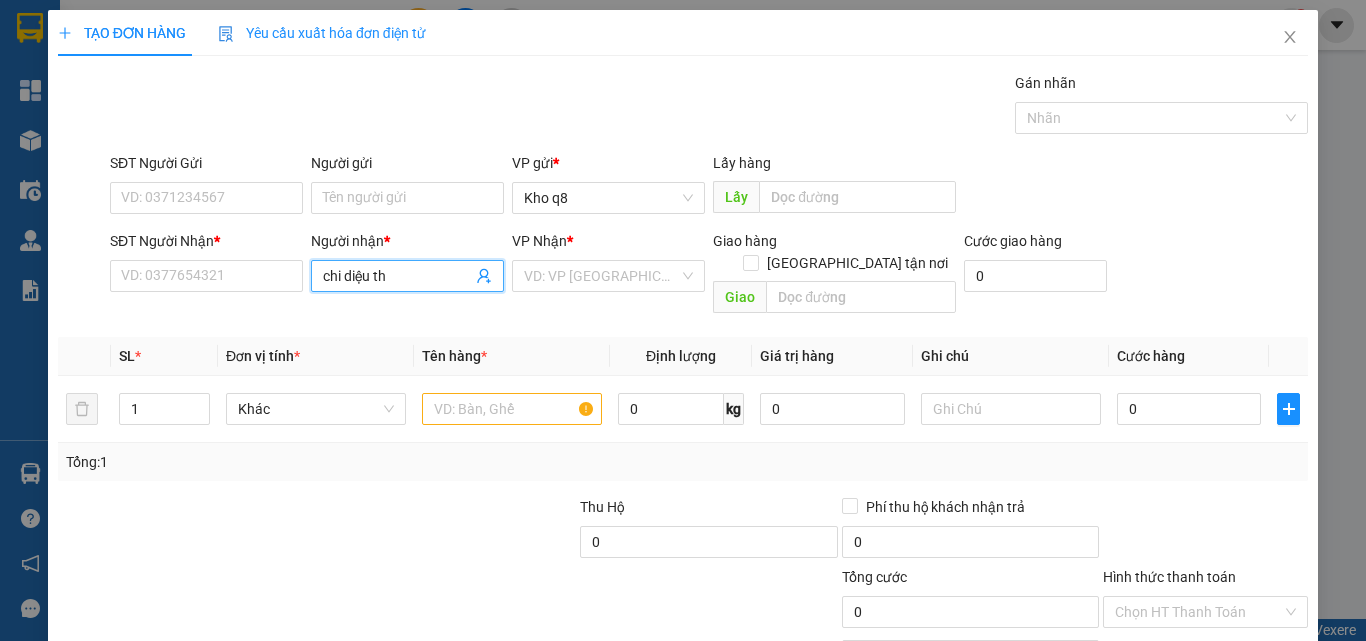 paste on "ủ" 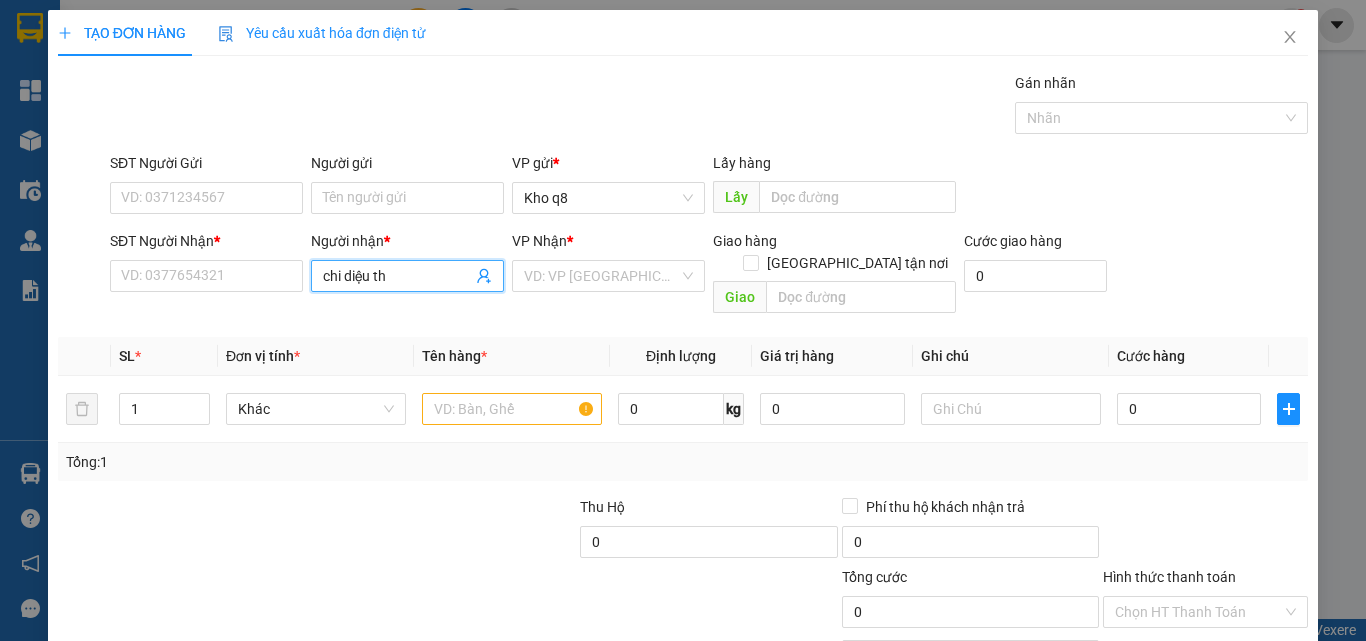 paste on "uỷ" 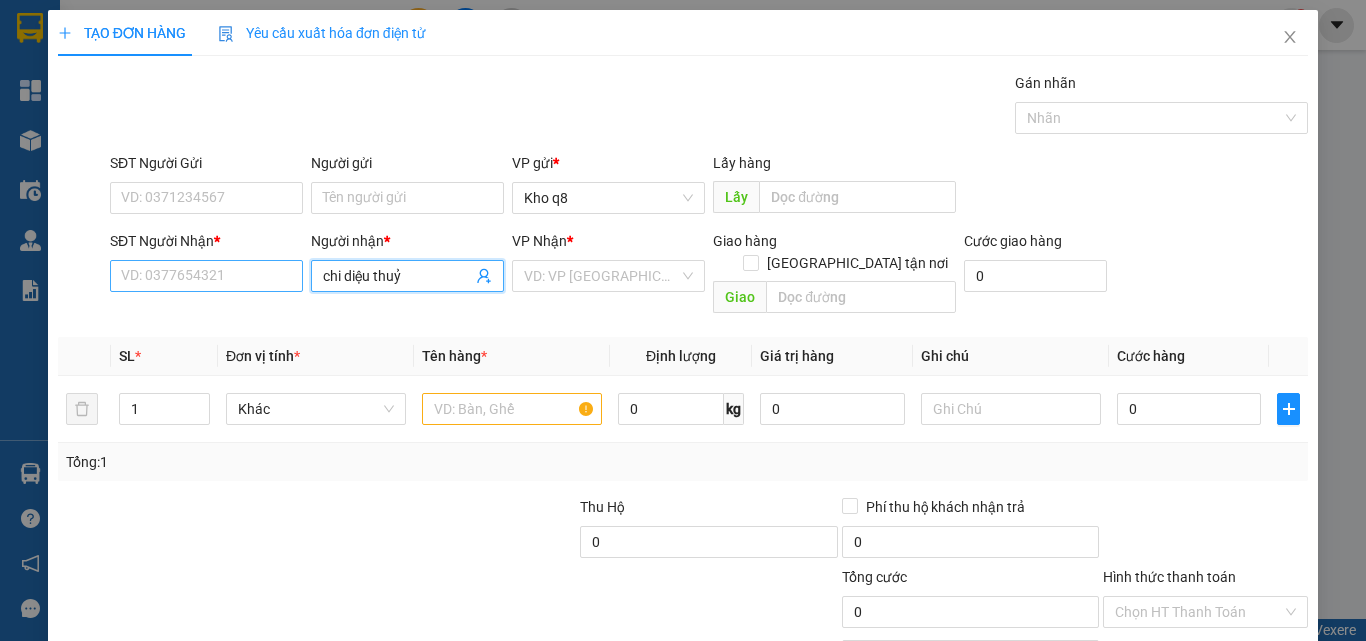 type on "chi diệu thuỷ" 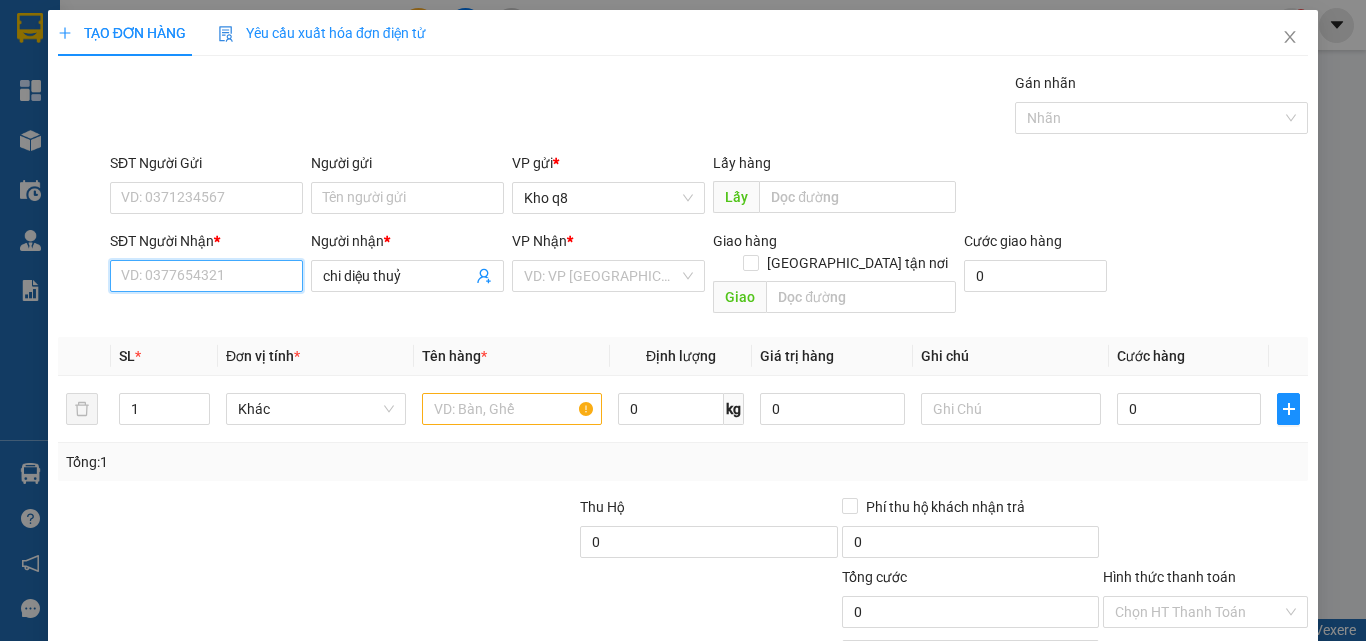 click on "SĐT Người Nhận  *" at bounding box center (206, 276) 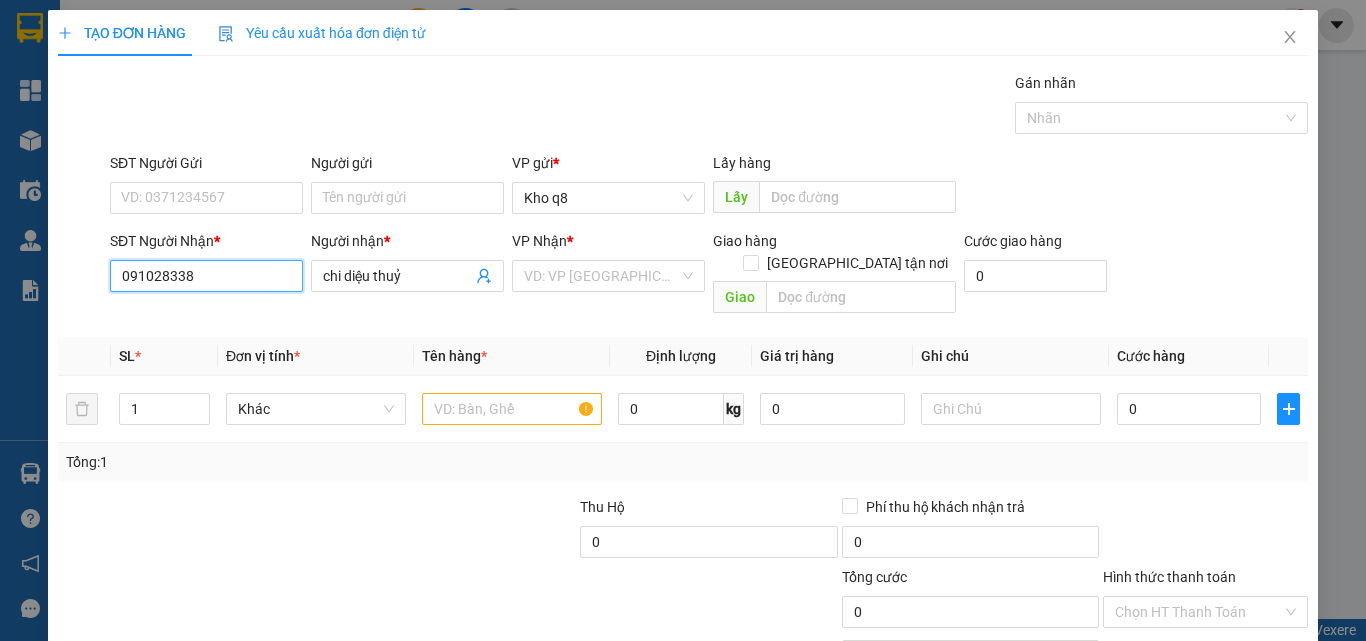 type on "0914028338" 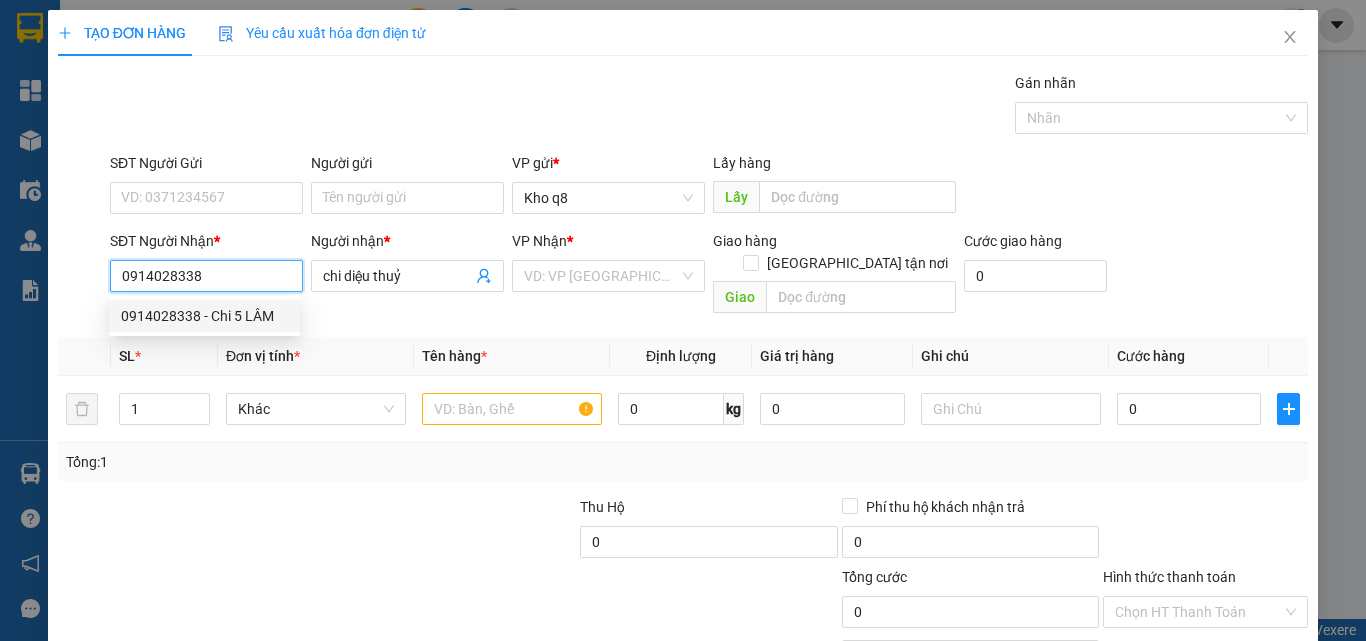 click on "0914028338 - Chi 5 LÂM" at bounding box center (204, 316) 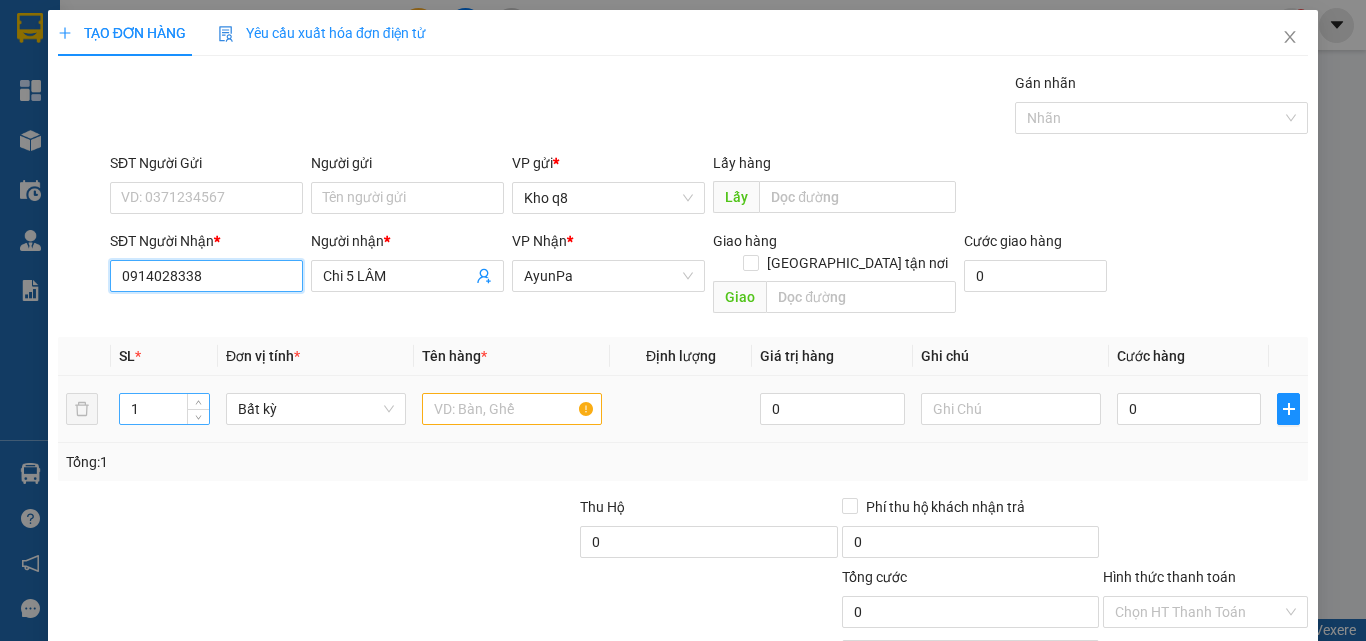 type on "0914028338" 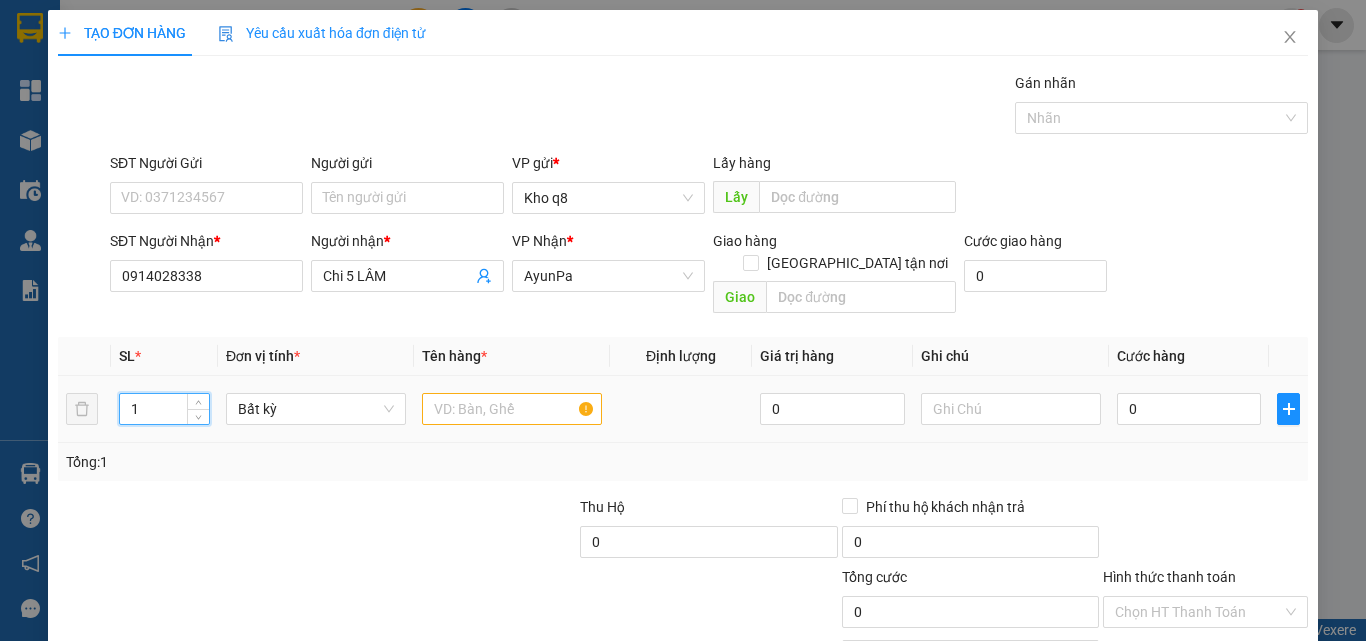 click on "1" at bounding box center [164, 409] 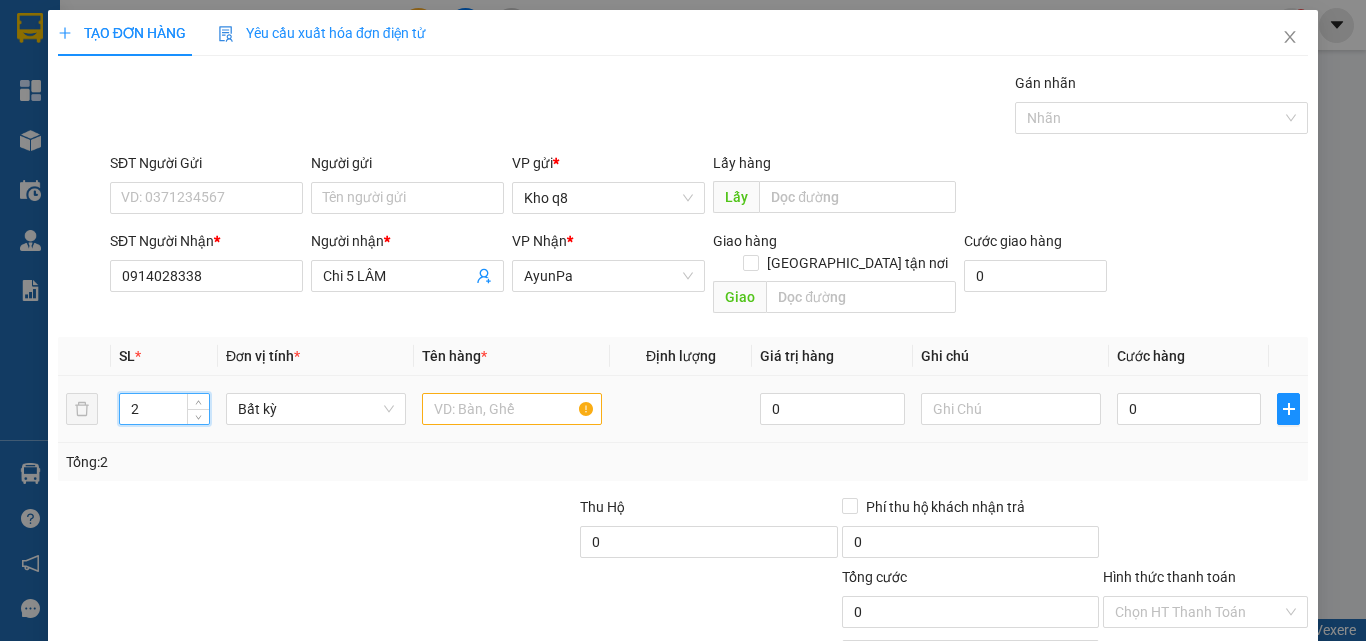 type on "2" 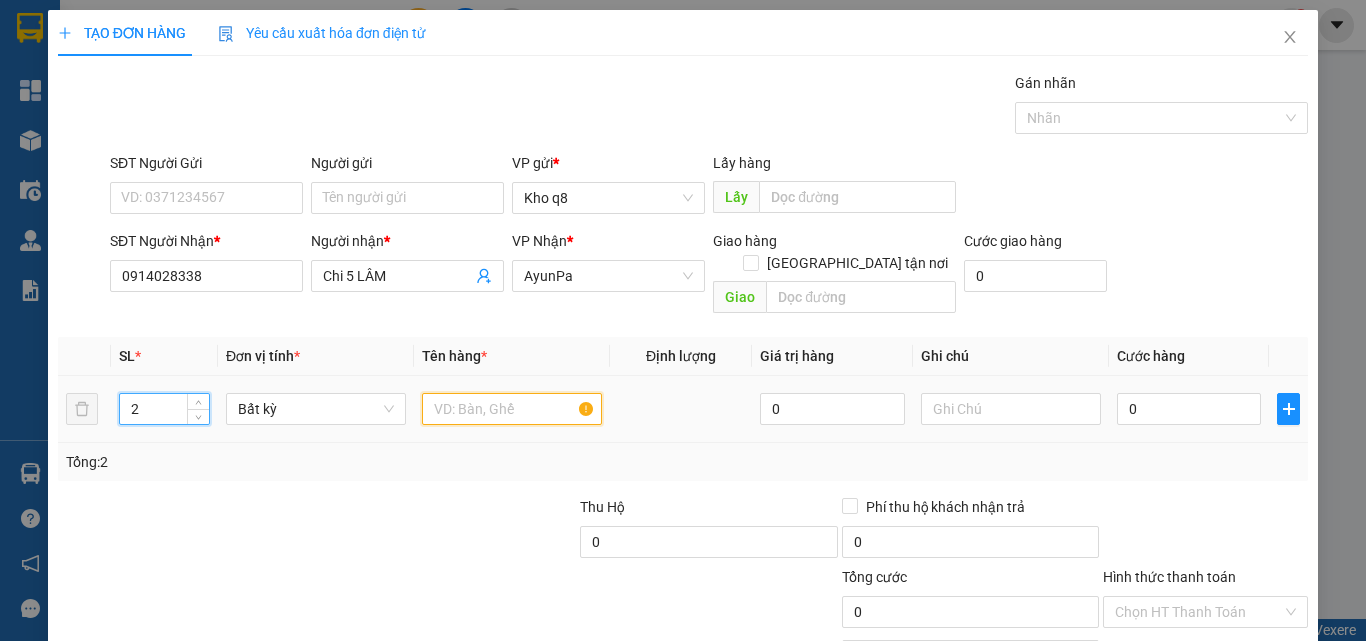 click at bounding box center [512, 409] 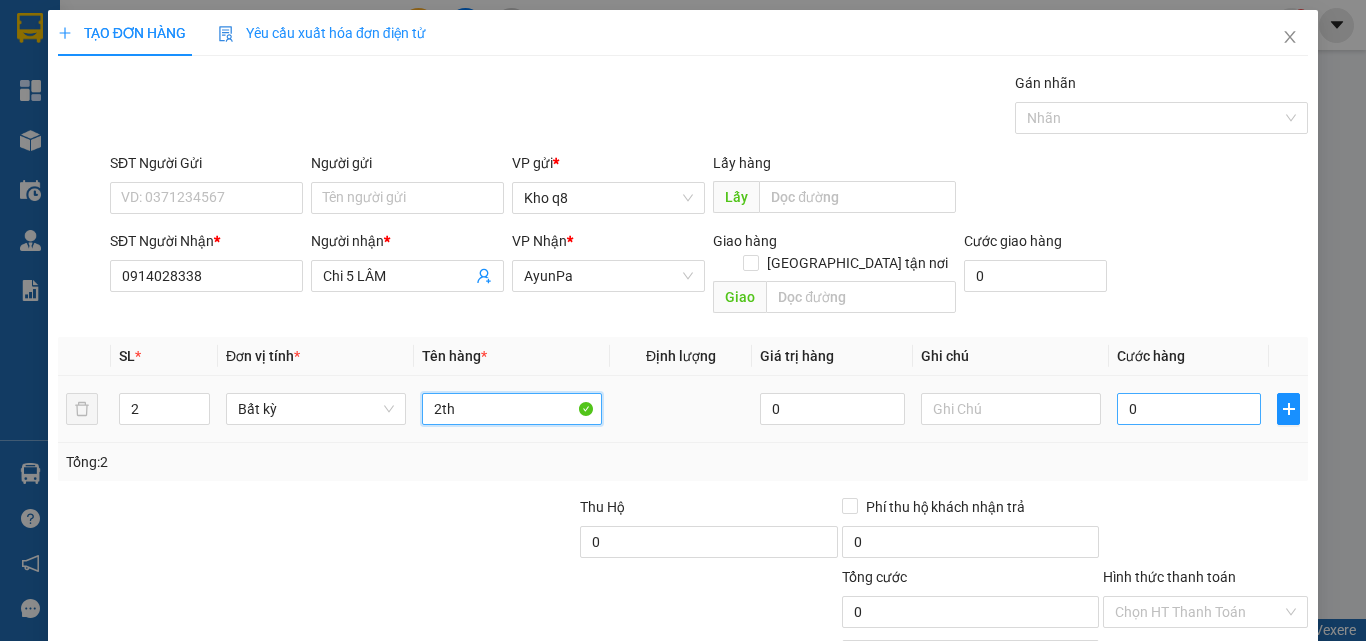 type on "2th" 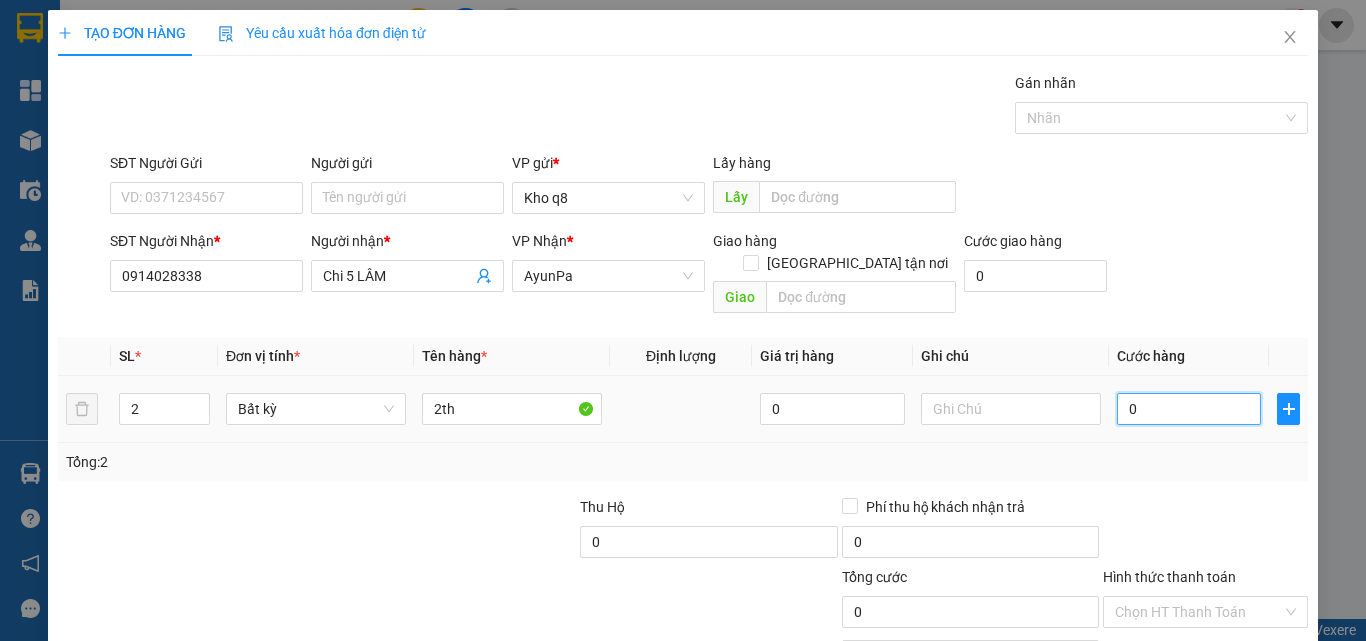 click on "0" at bounding box center (1189, 409) 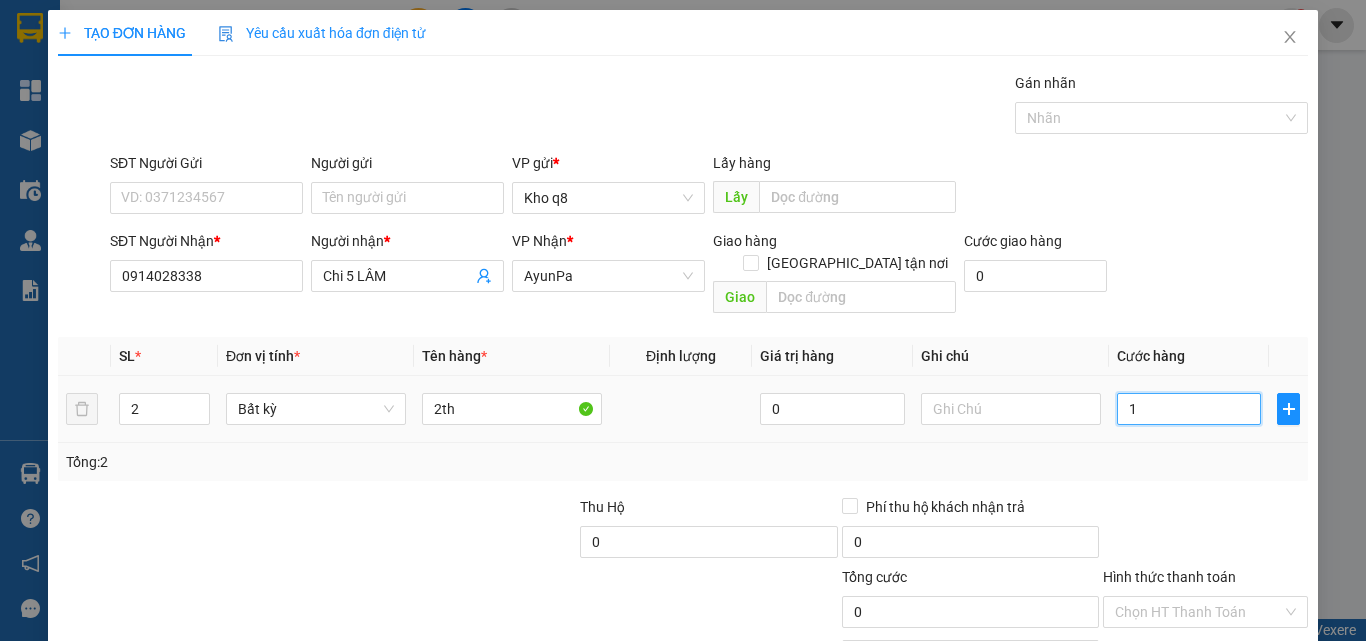 type on "1" 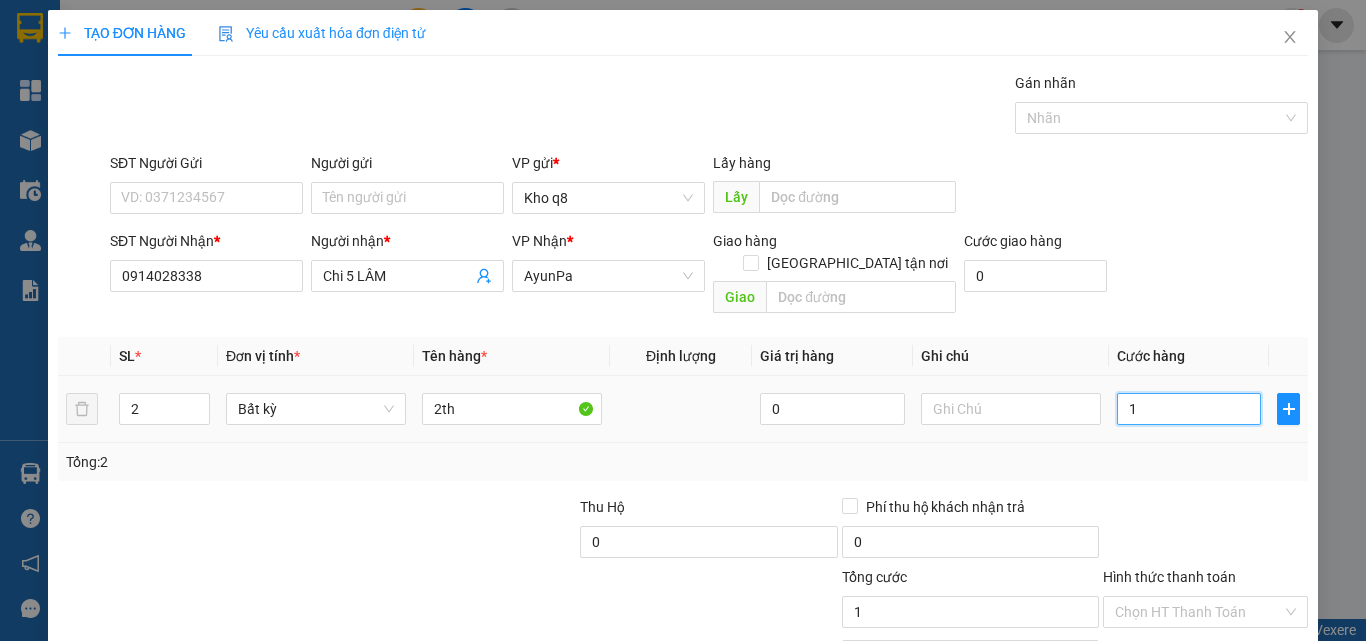 type on "16" 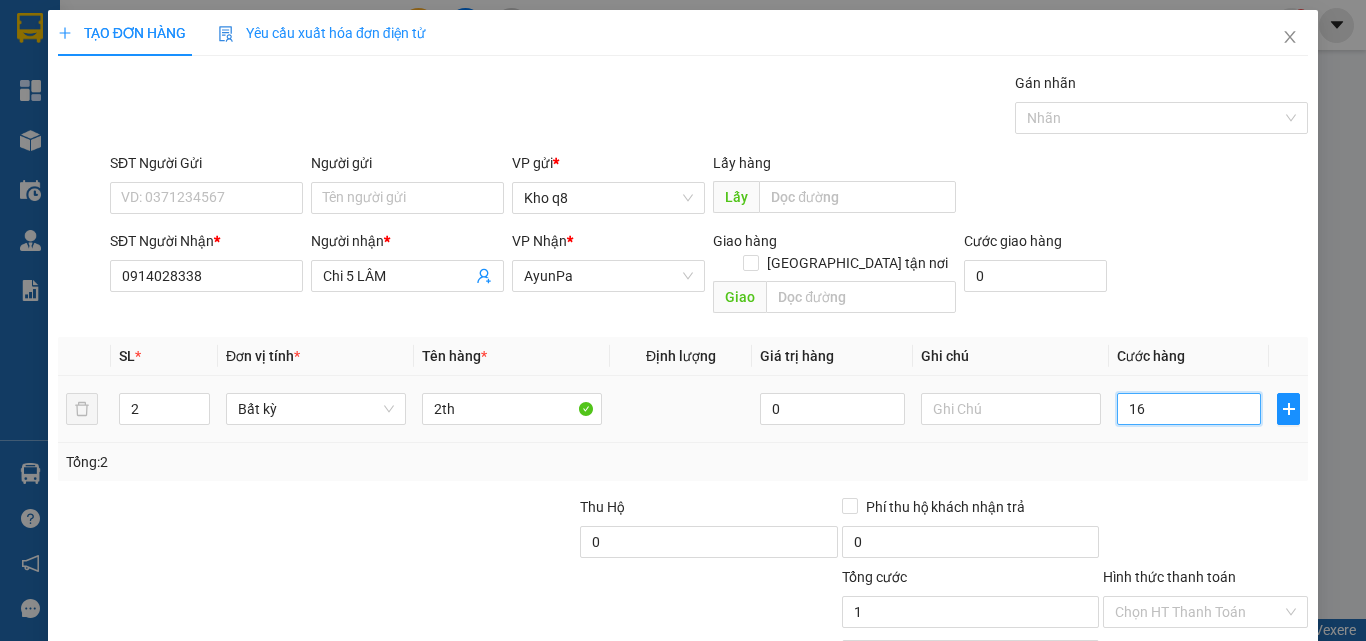 type on "16" 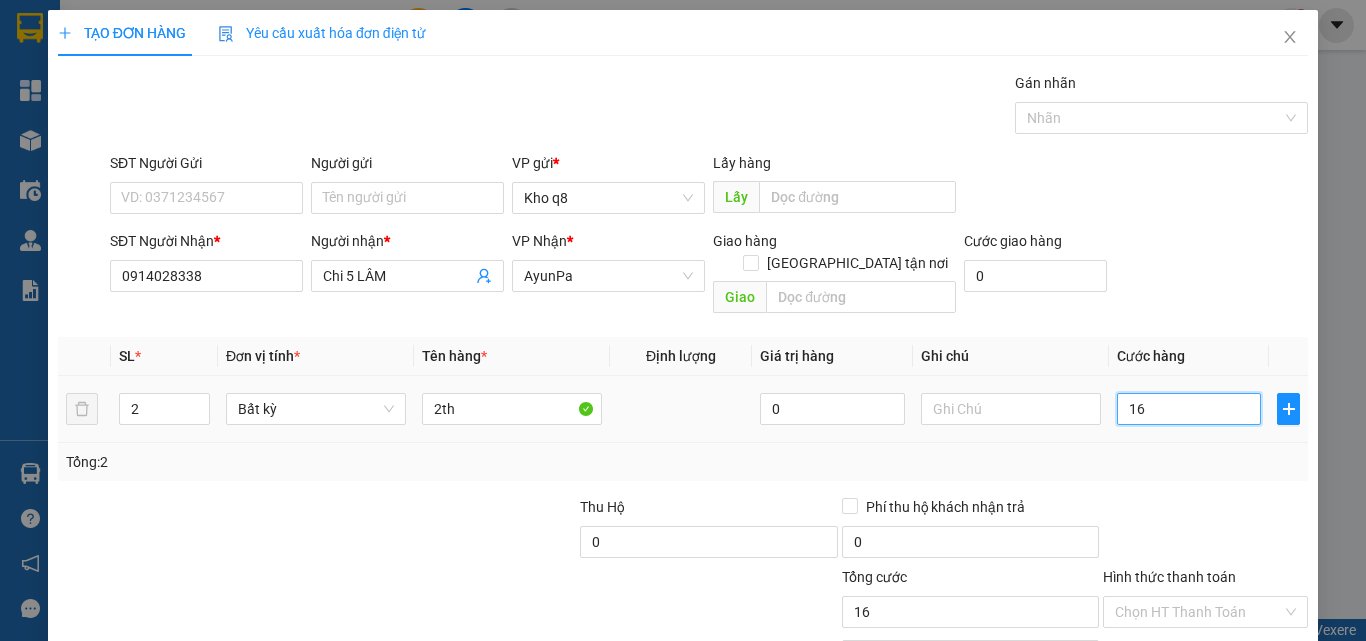 type on "160" 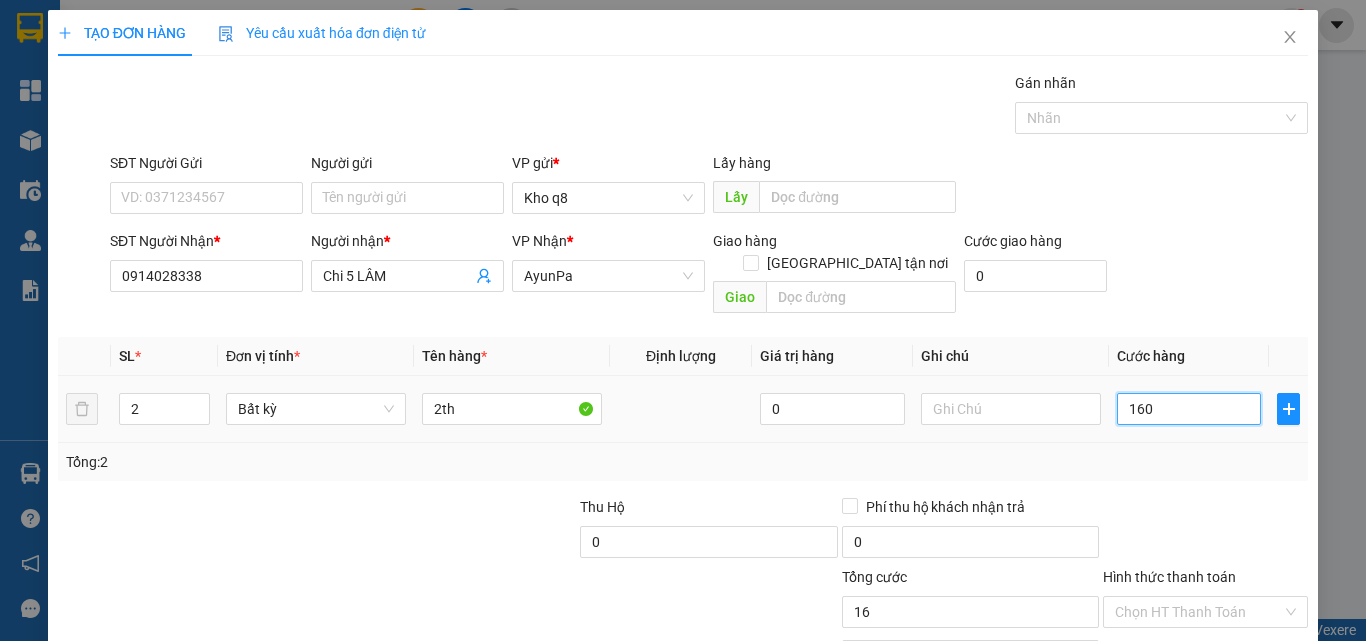 type on "160" 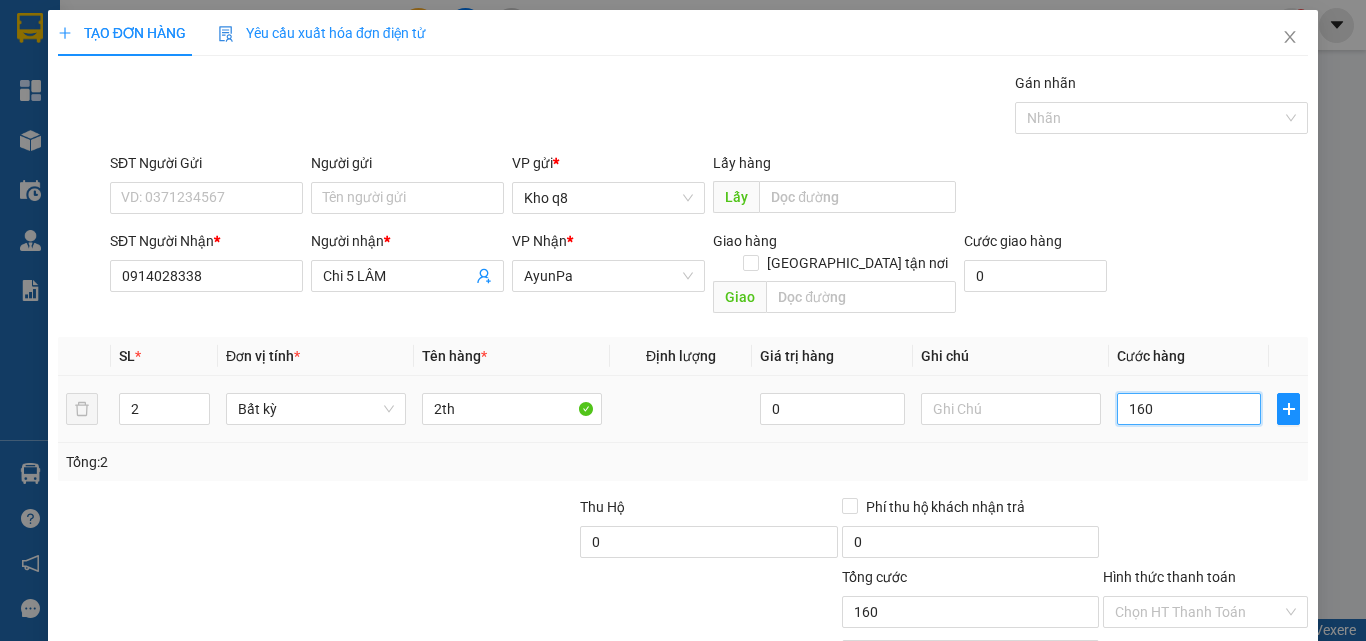 type on "160" 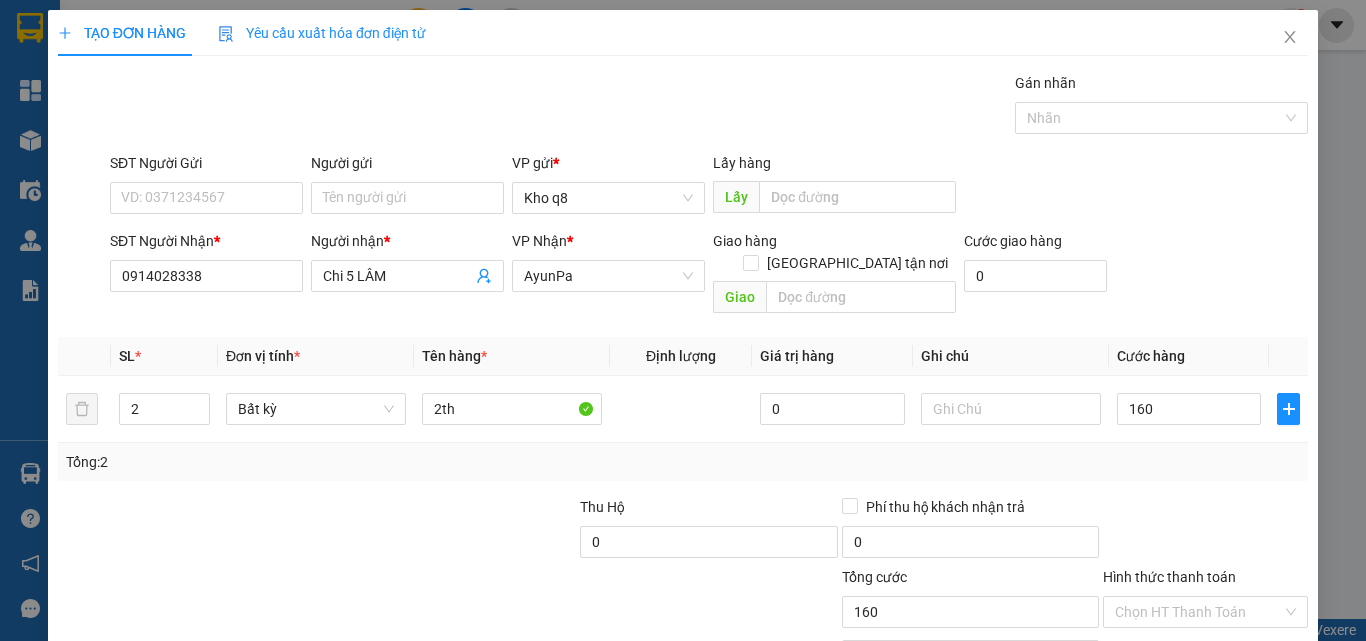 type on "160.000" 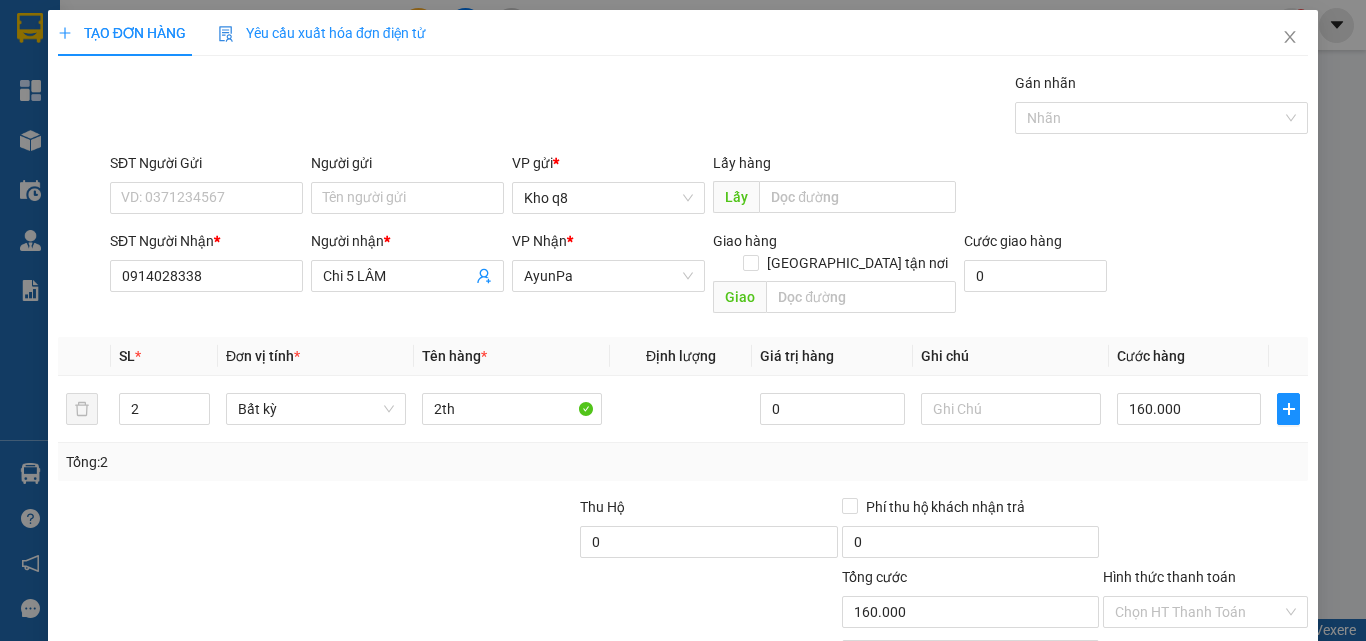scroll, scrollTop: 99, scrollLeft: 0, axis: vertical 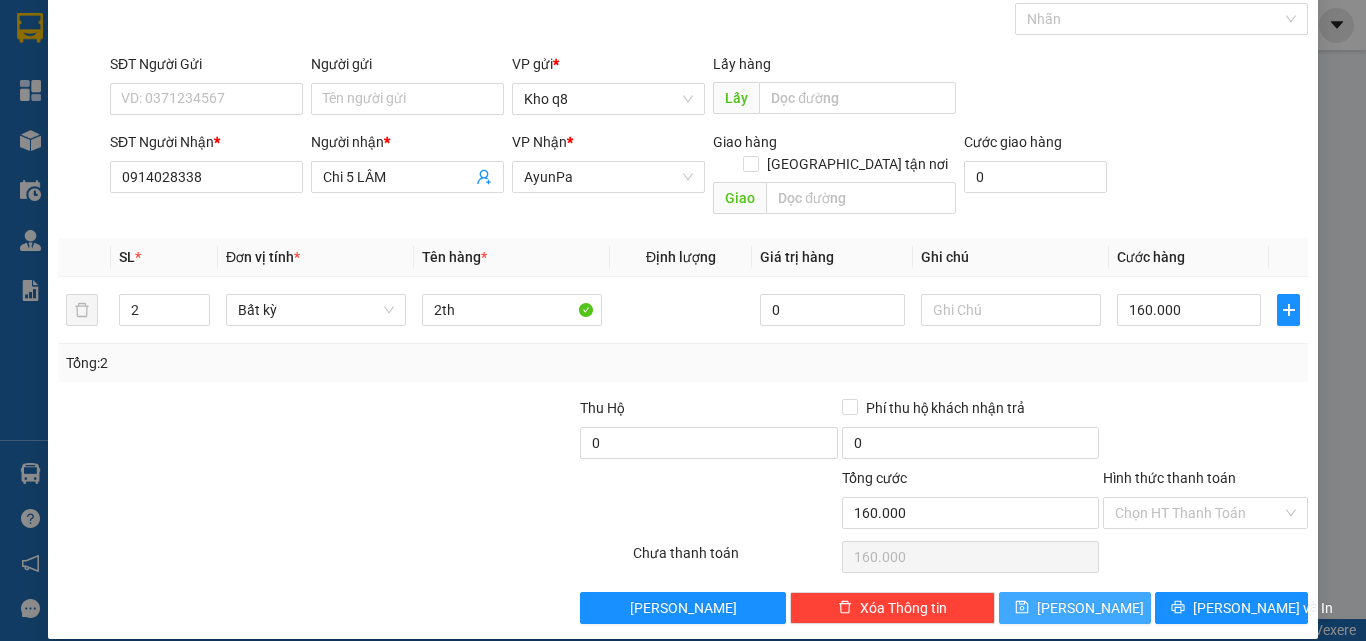 click on "[PERSON_NAME]" at bounding box center [1090, 608] 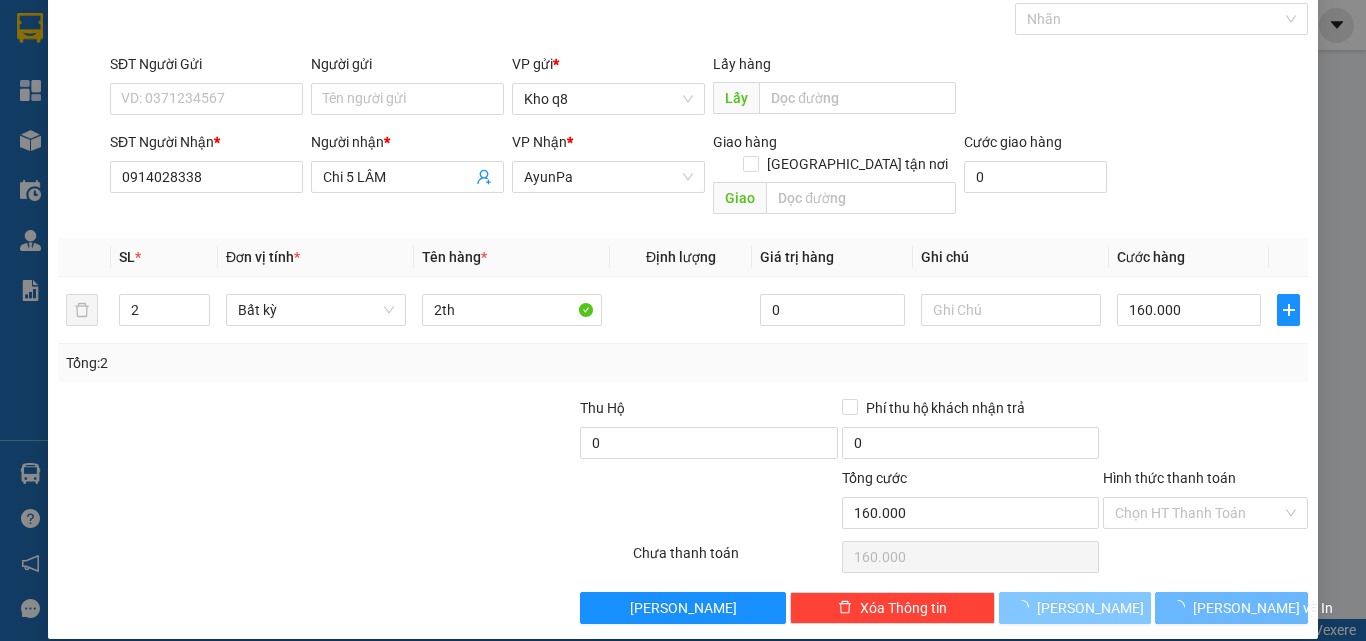 type 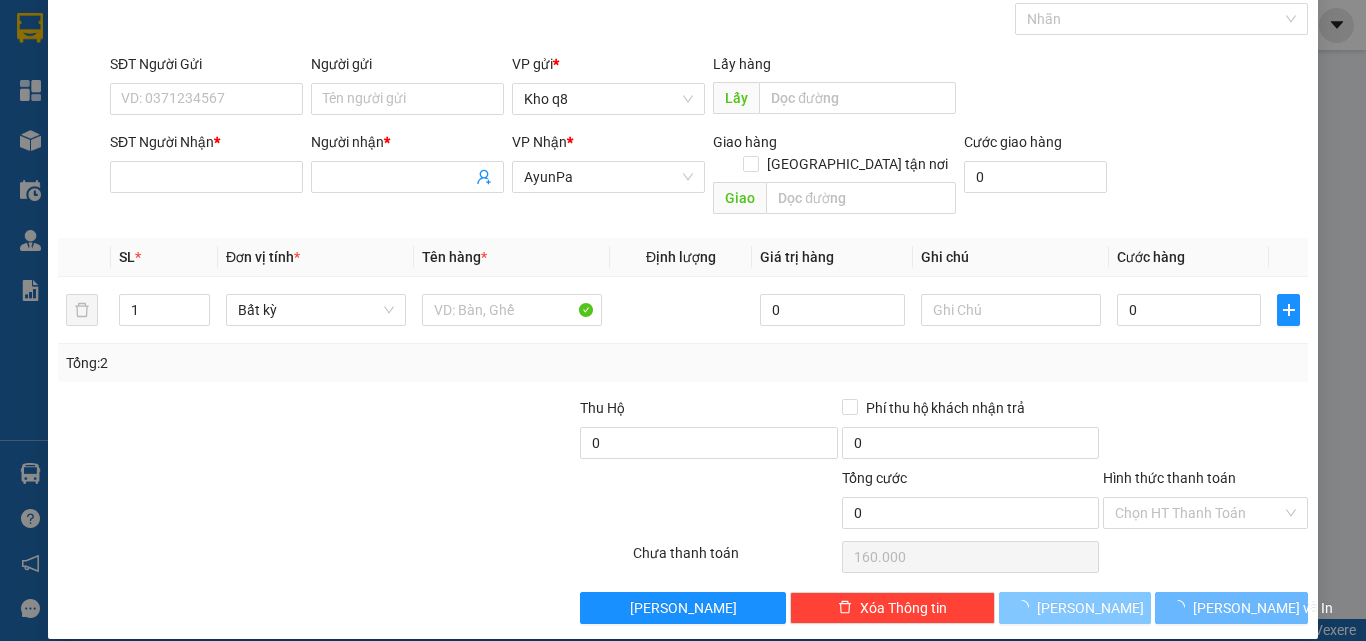type on "0" 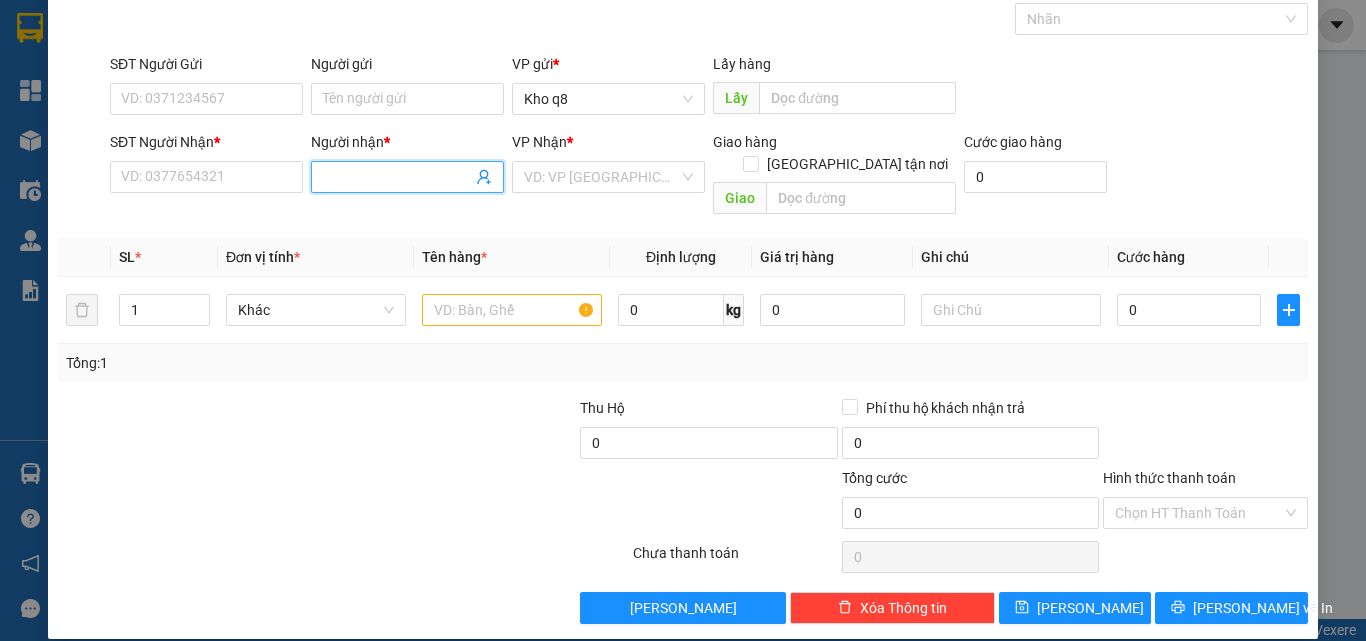 click on "Người nhận  *" at bounding box center (397, 177) 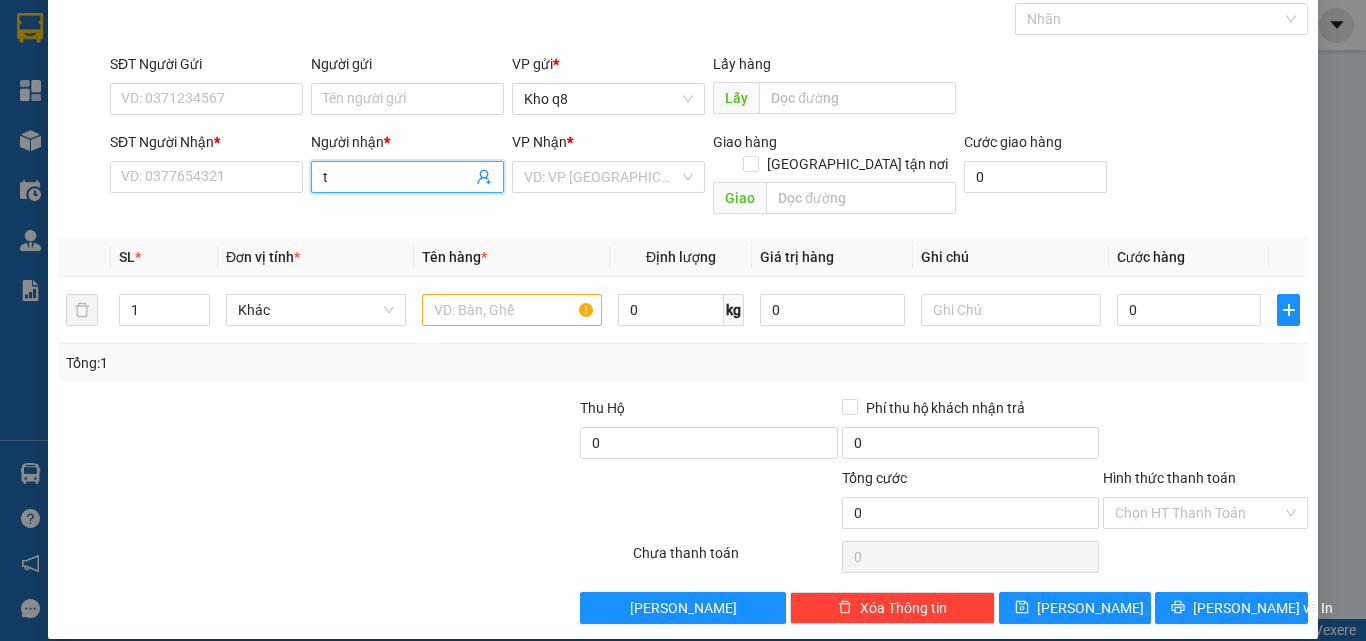 paste on "í" 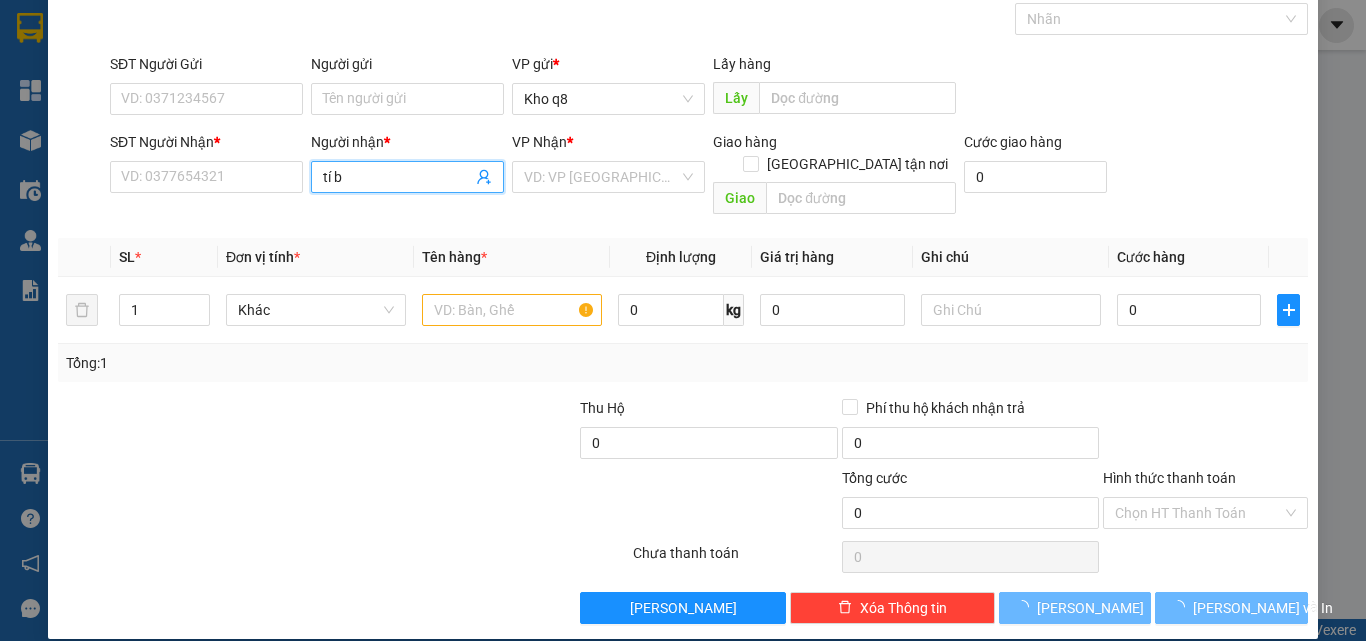paste on "à" 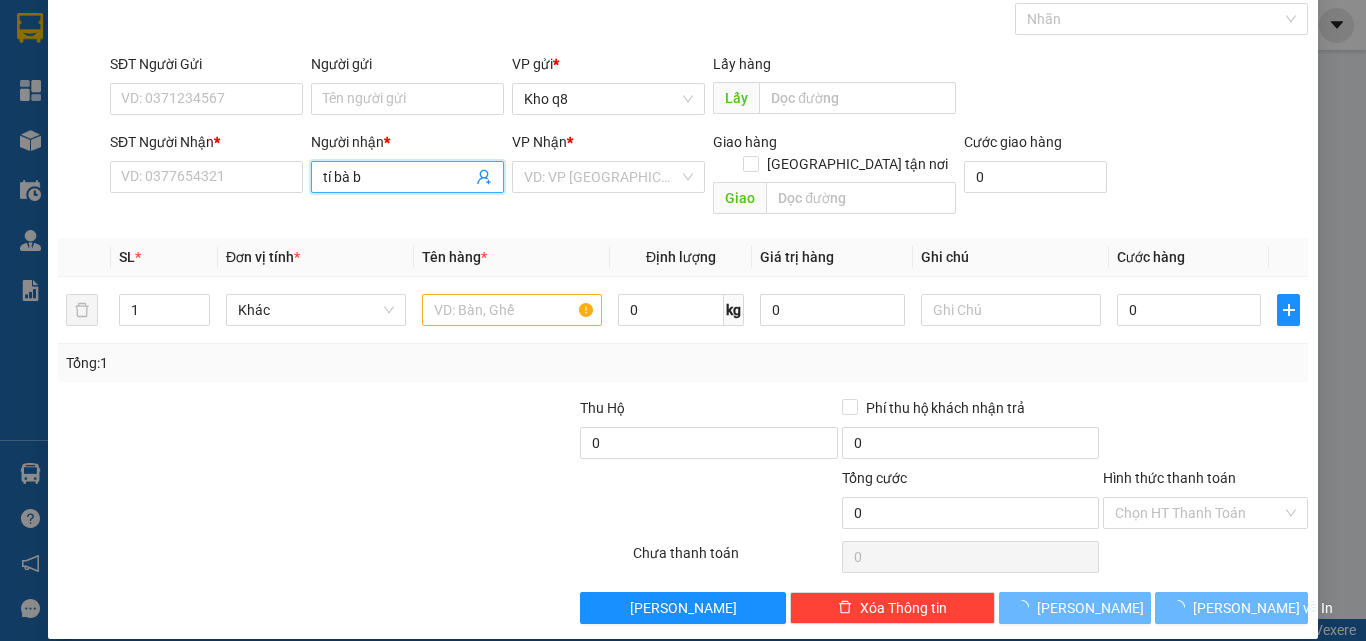 type on "tí bà ba" 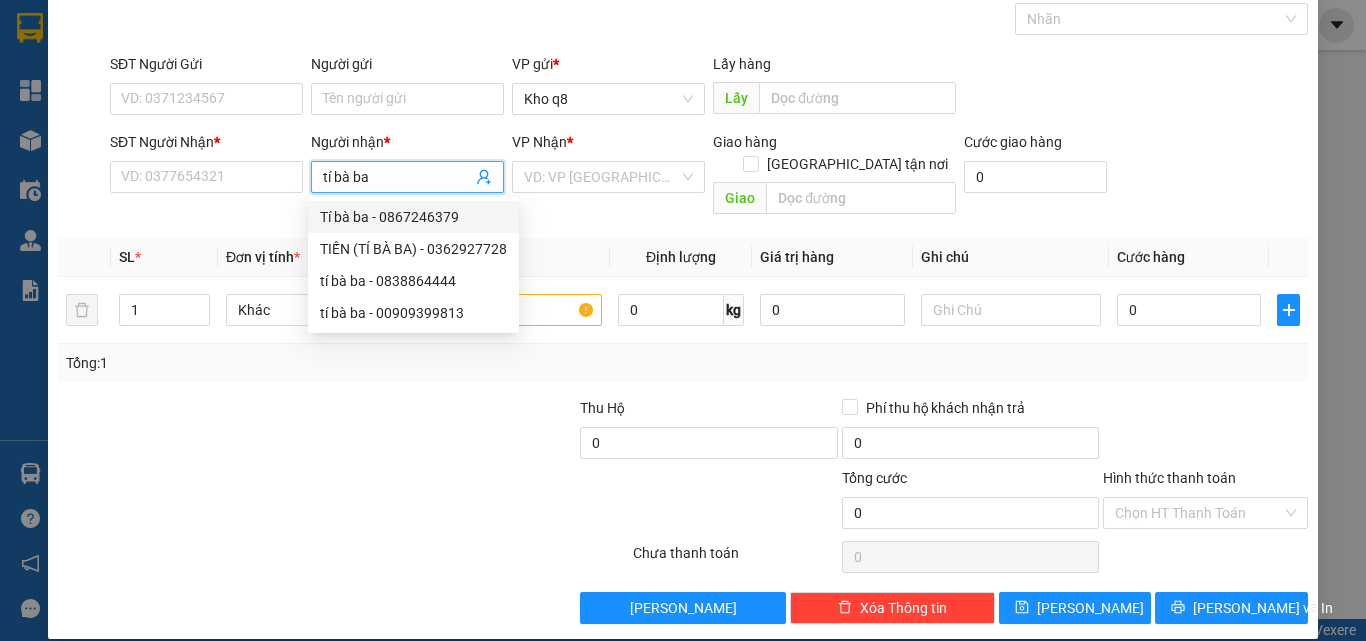 click on "Tí bà ba - 0867246379" at bounding box center (413, 217) 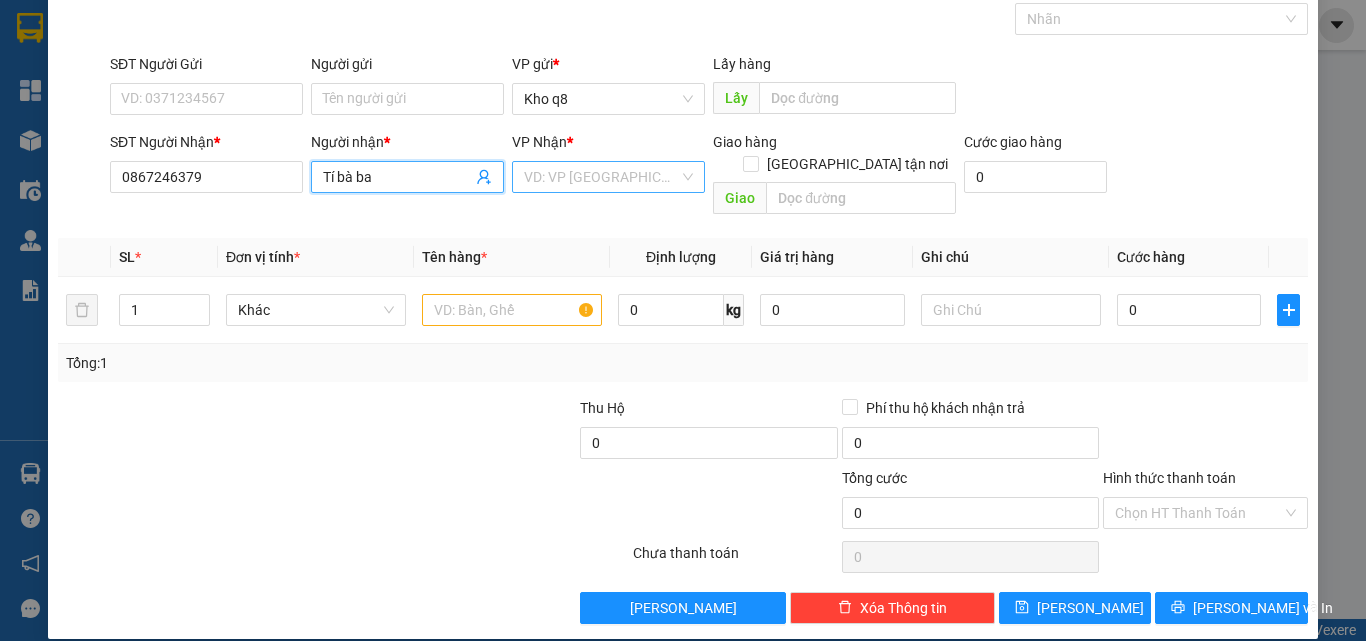 type on "Tí bà ba" 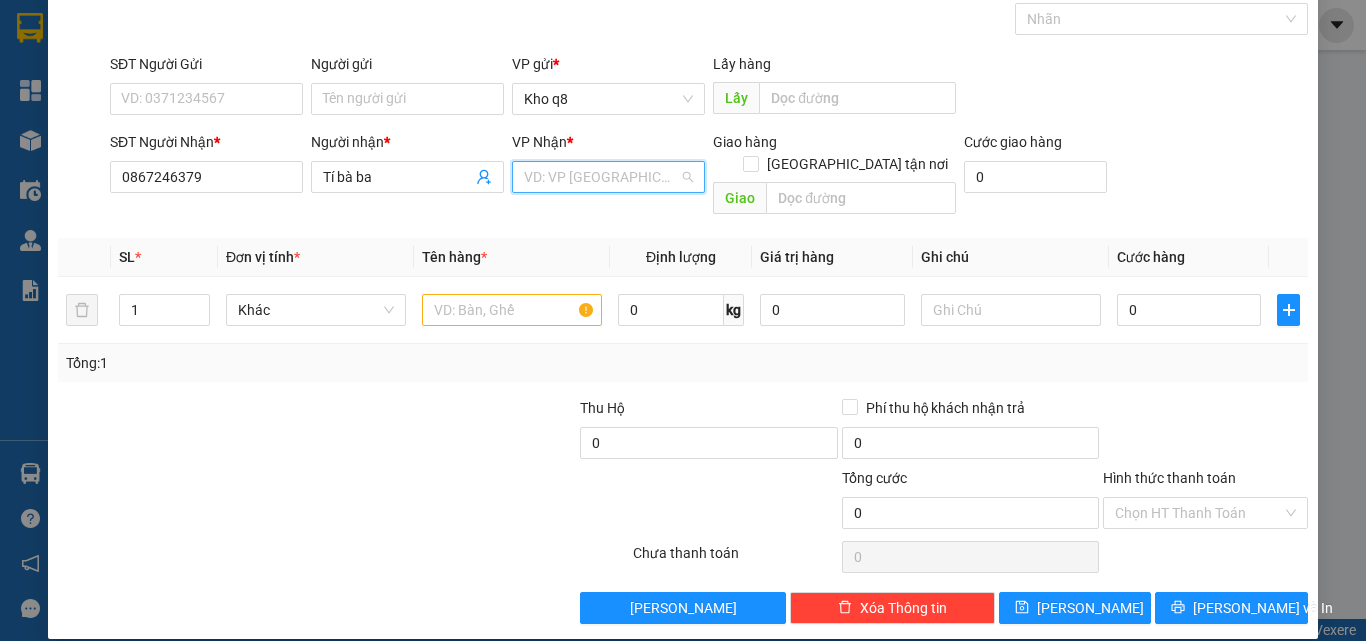 click at bounding box center (601, 177) 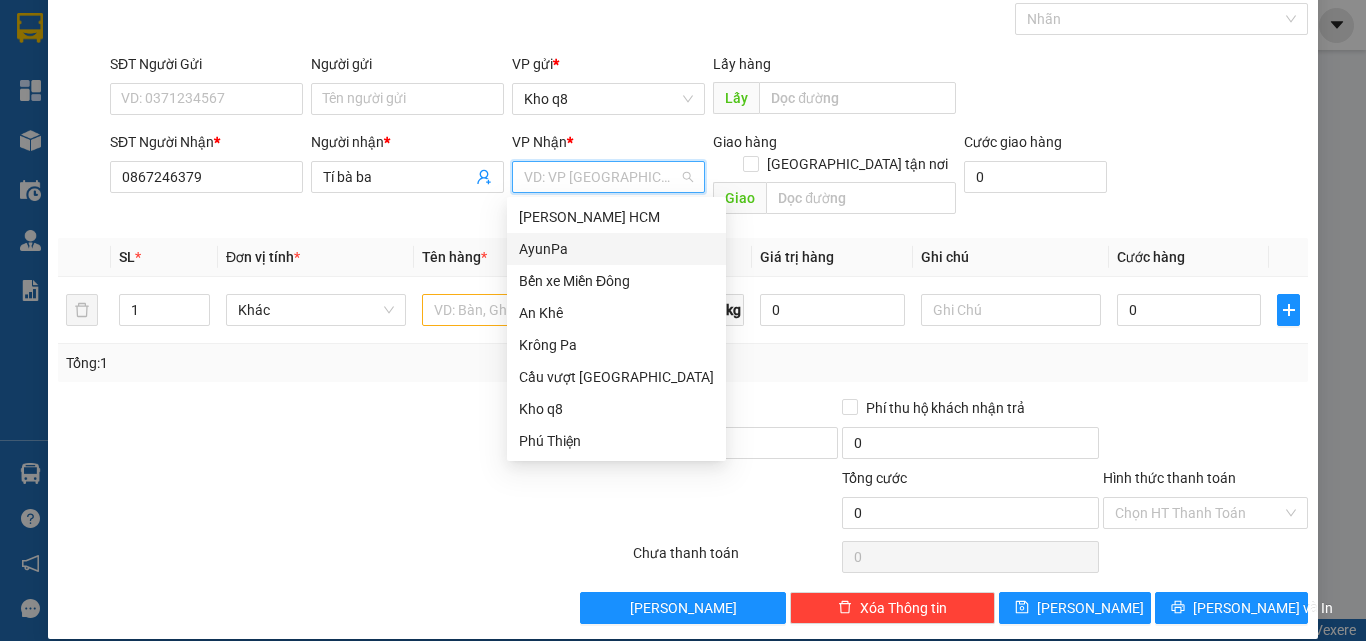 click on "AyunPa" at bounding box center (616, 249) 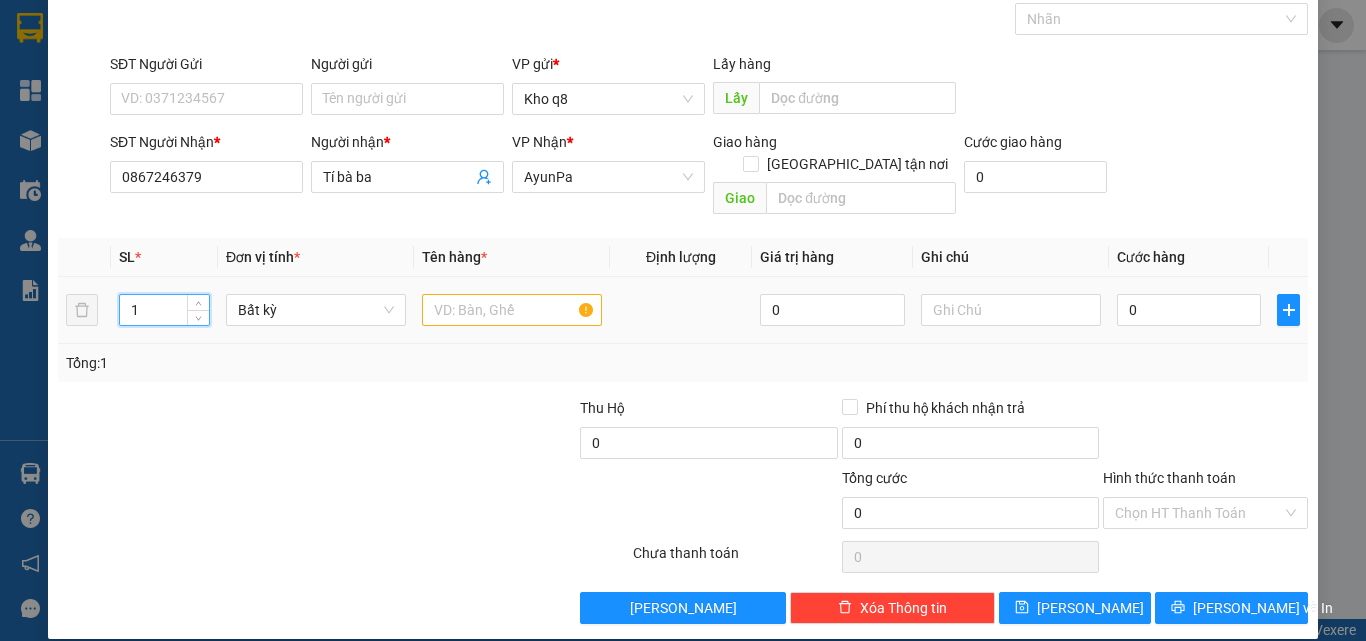 click on "1" at bounding box center [164, 310] 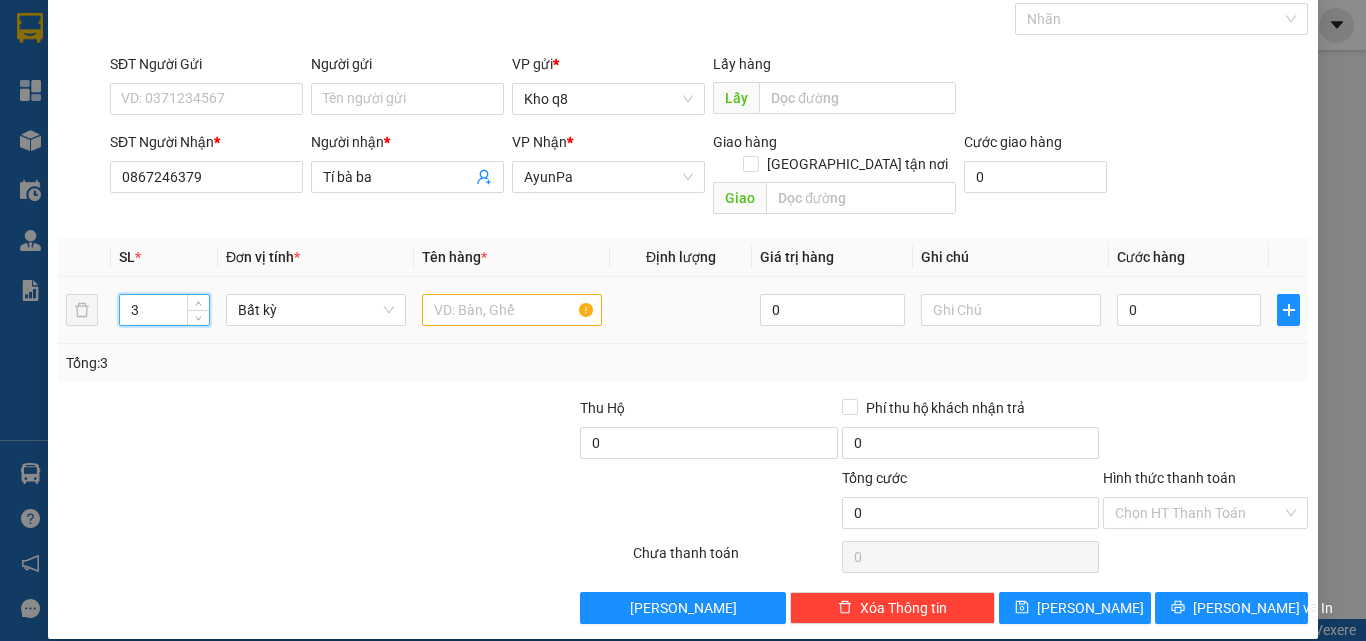 type on "3" 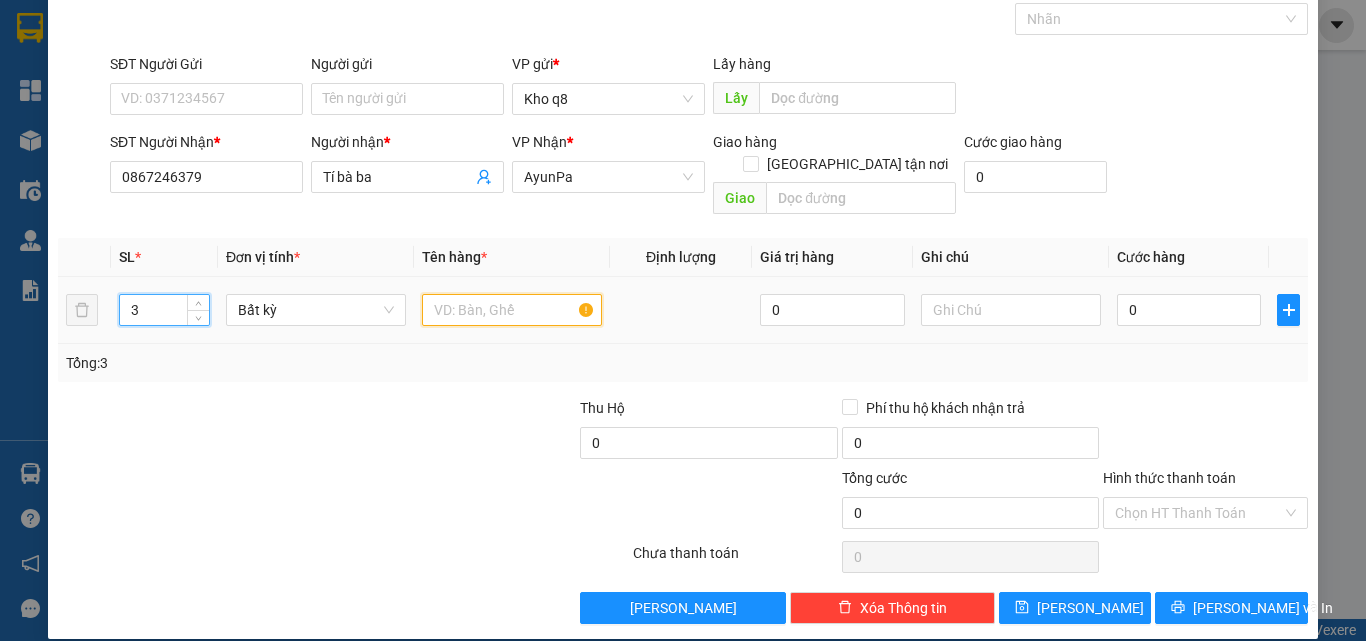 click at bounding box center (512, 310) 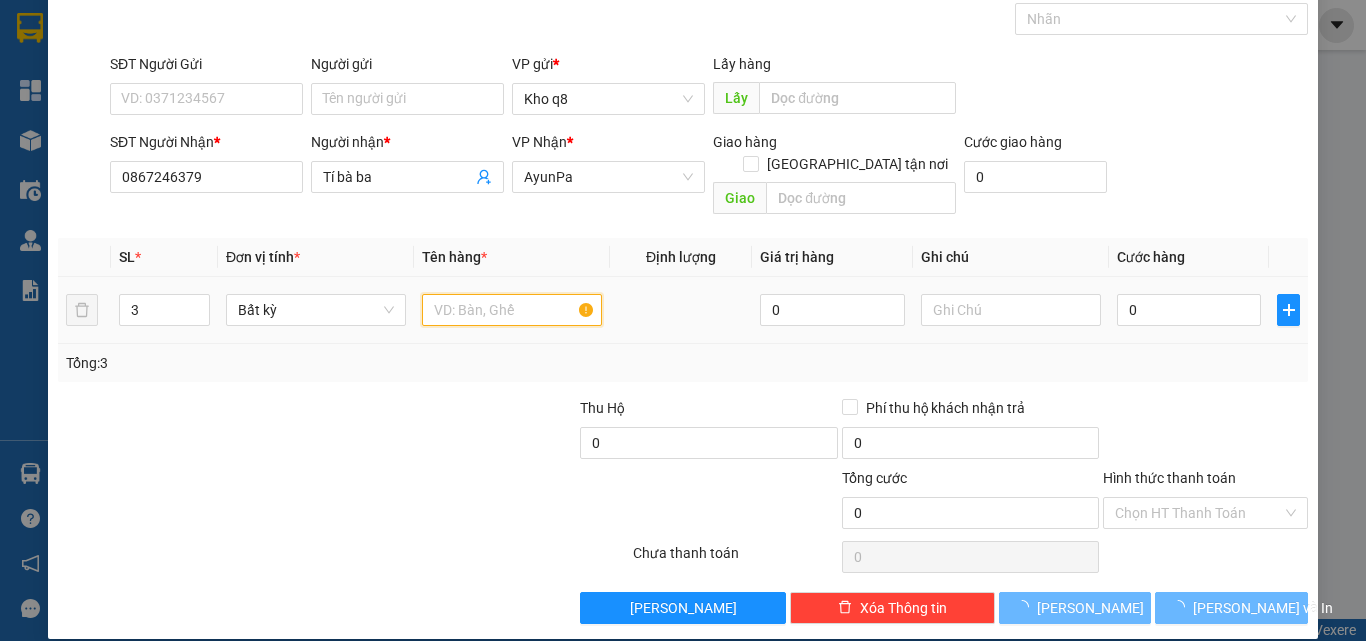 type on "4" 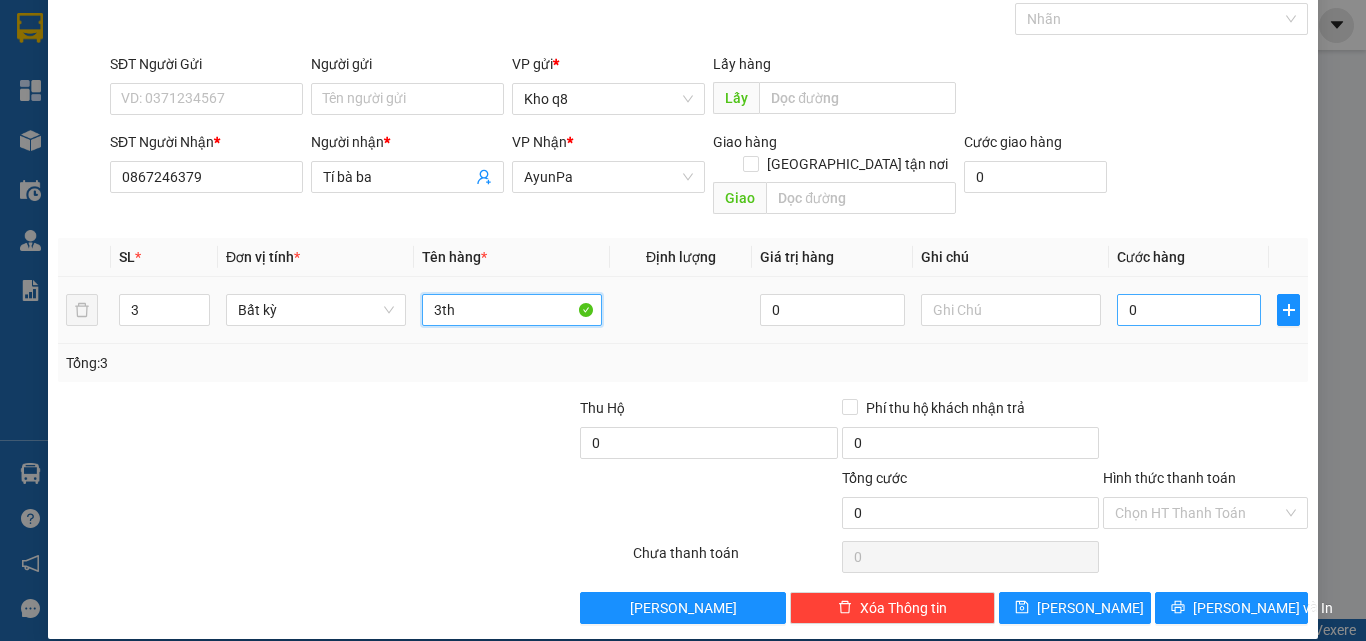 type on "3th" 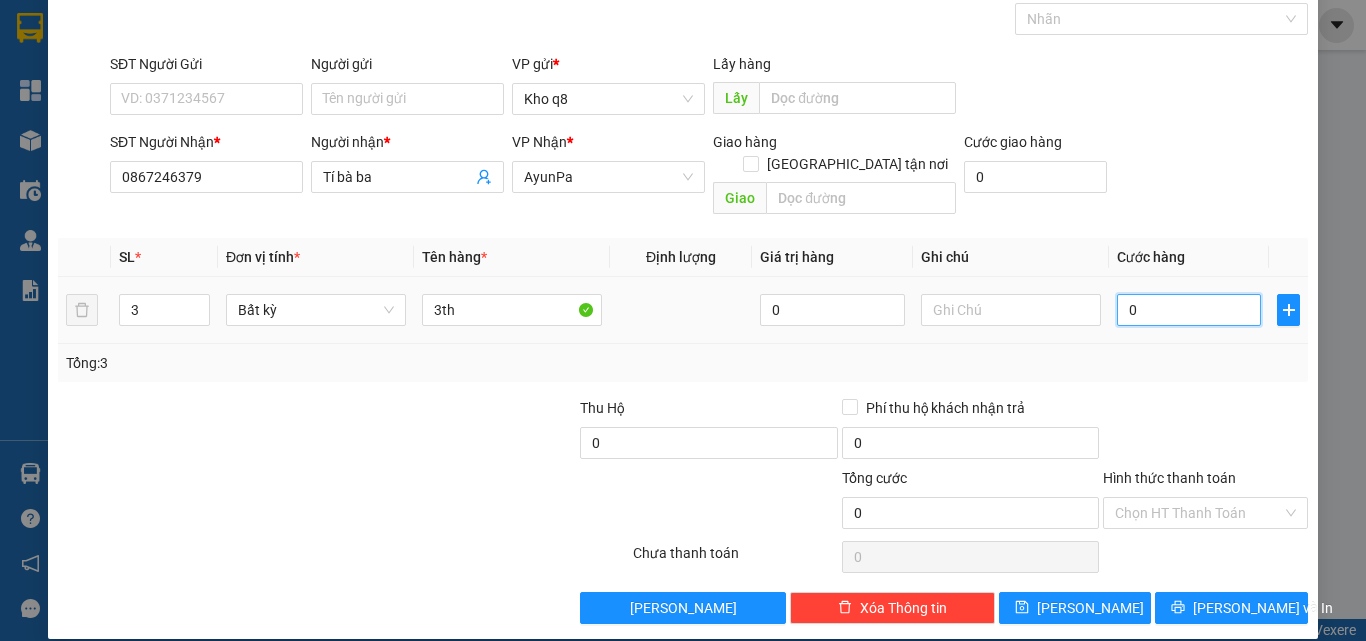 click on "0" at bounding box center [1189, 310] 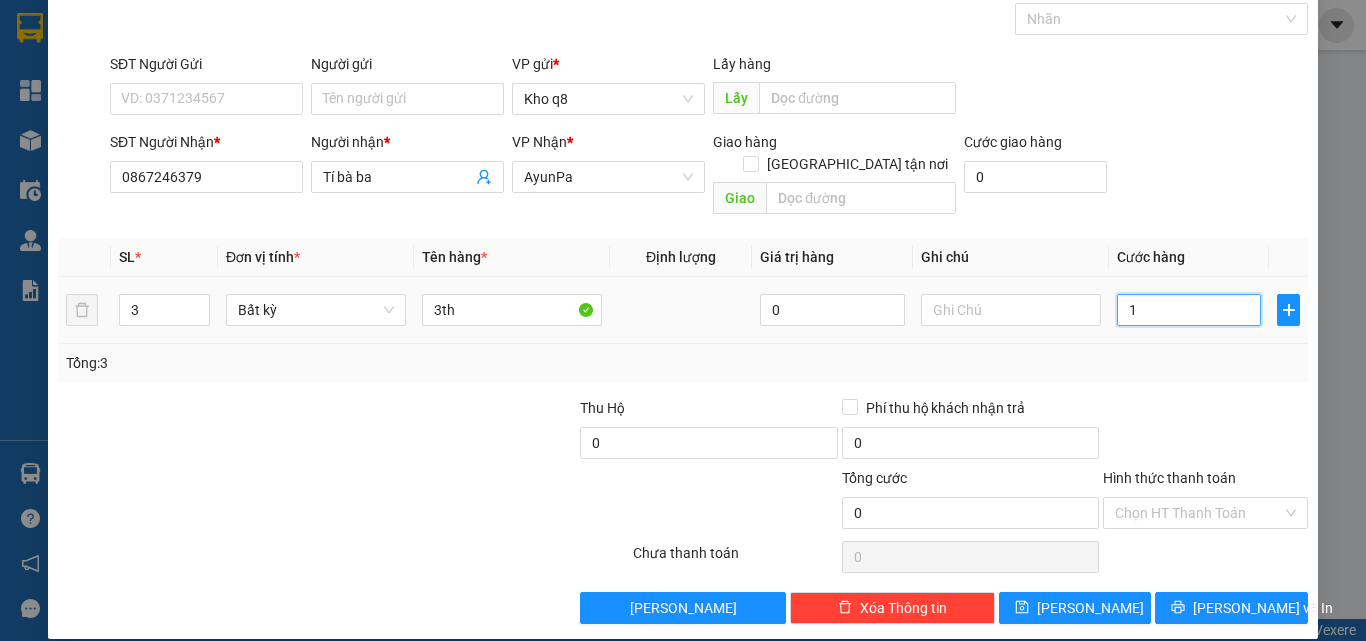 type on "1" 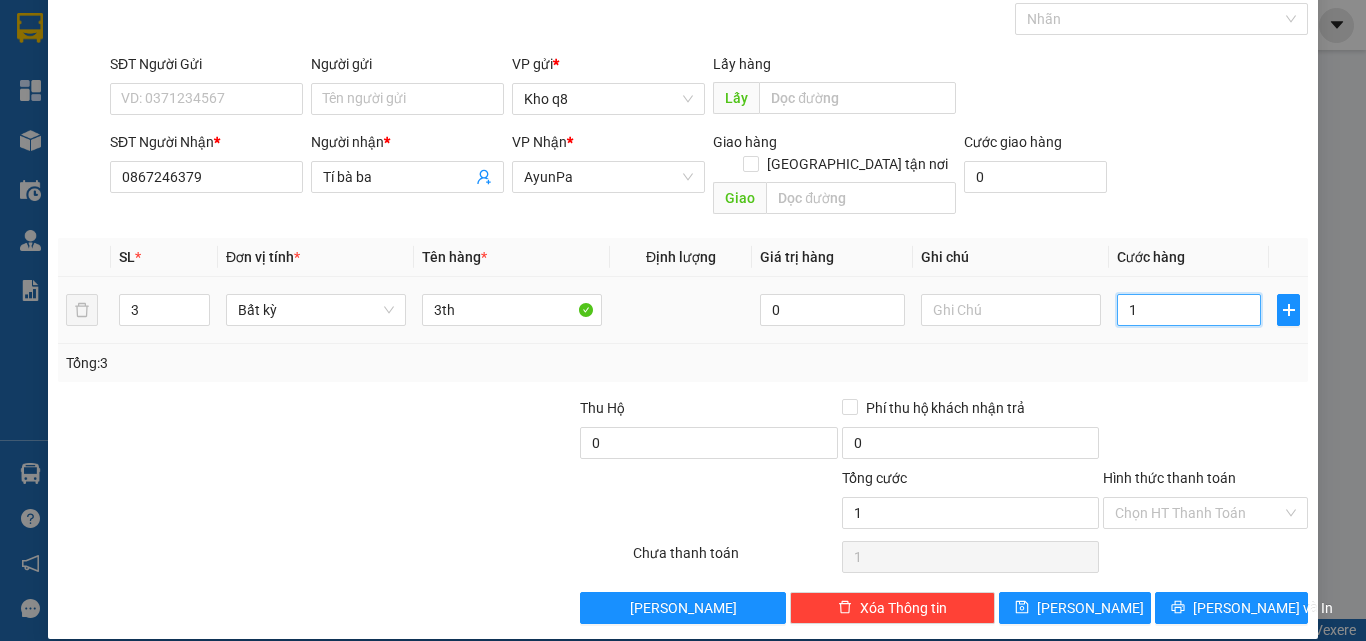 type on "18" 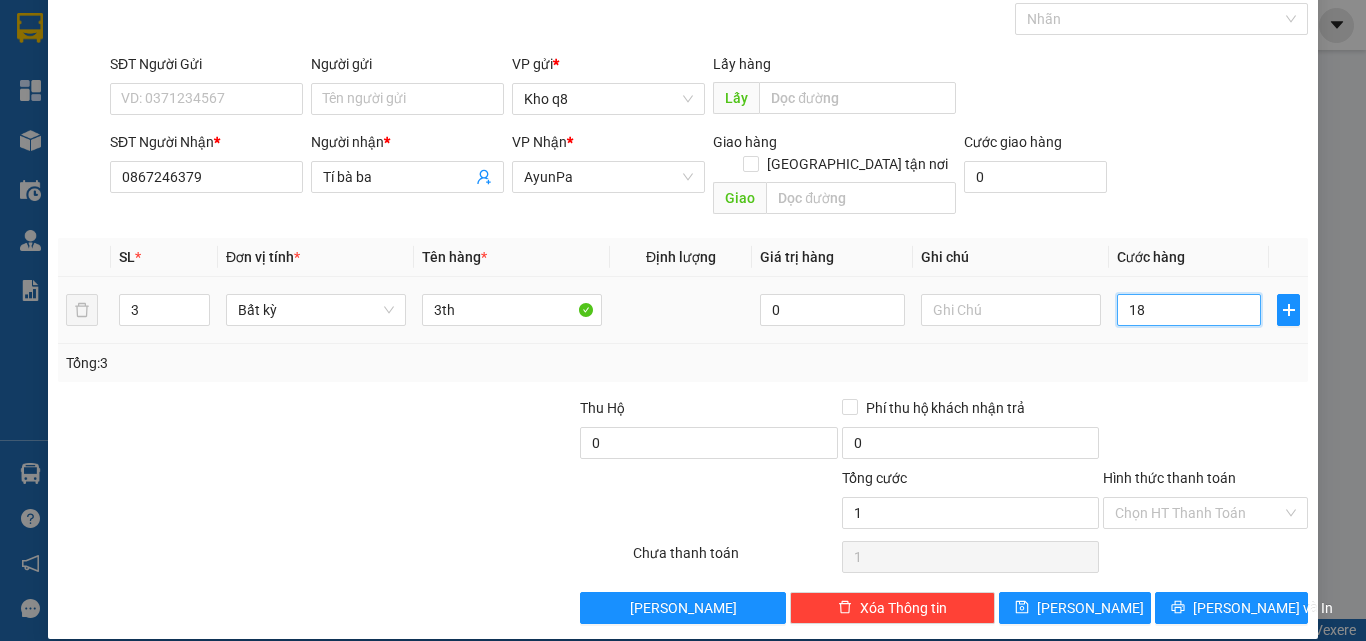 type on "18" 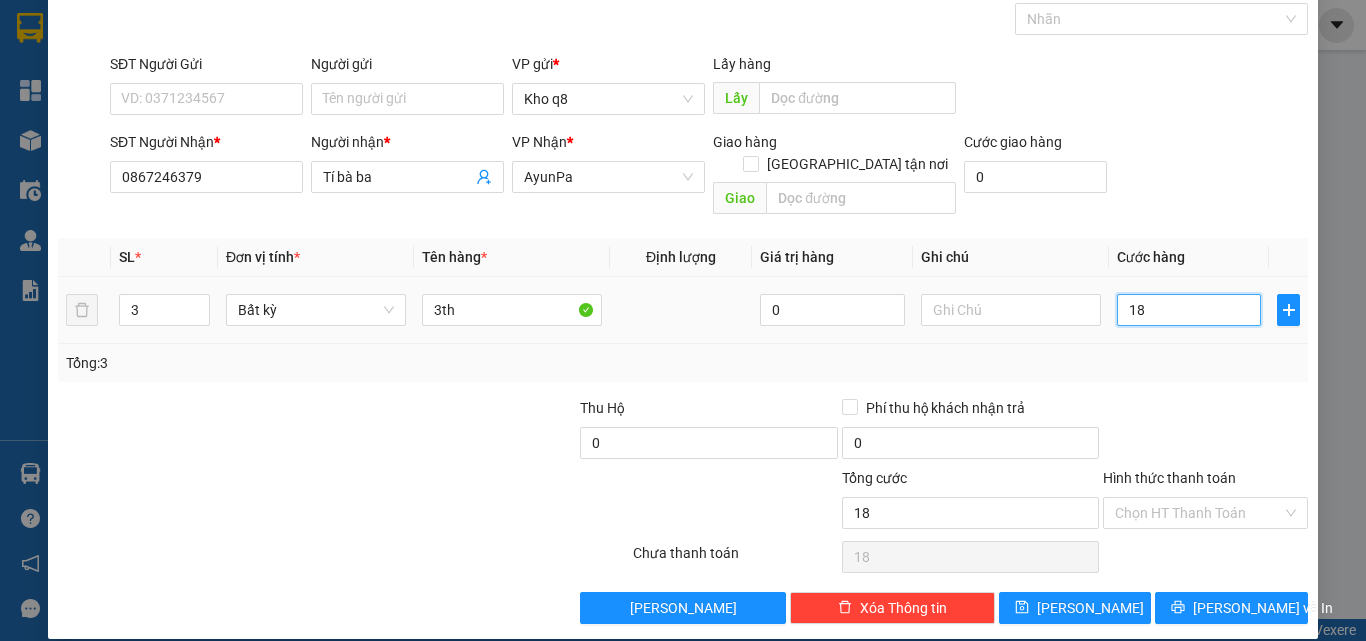 type on "180" 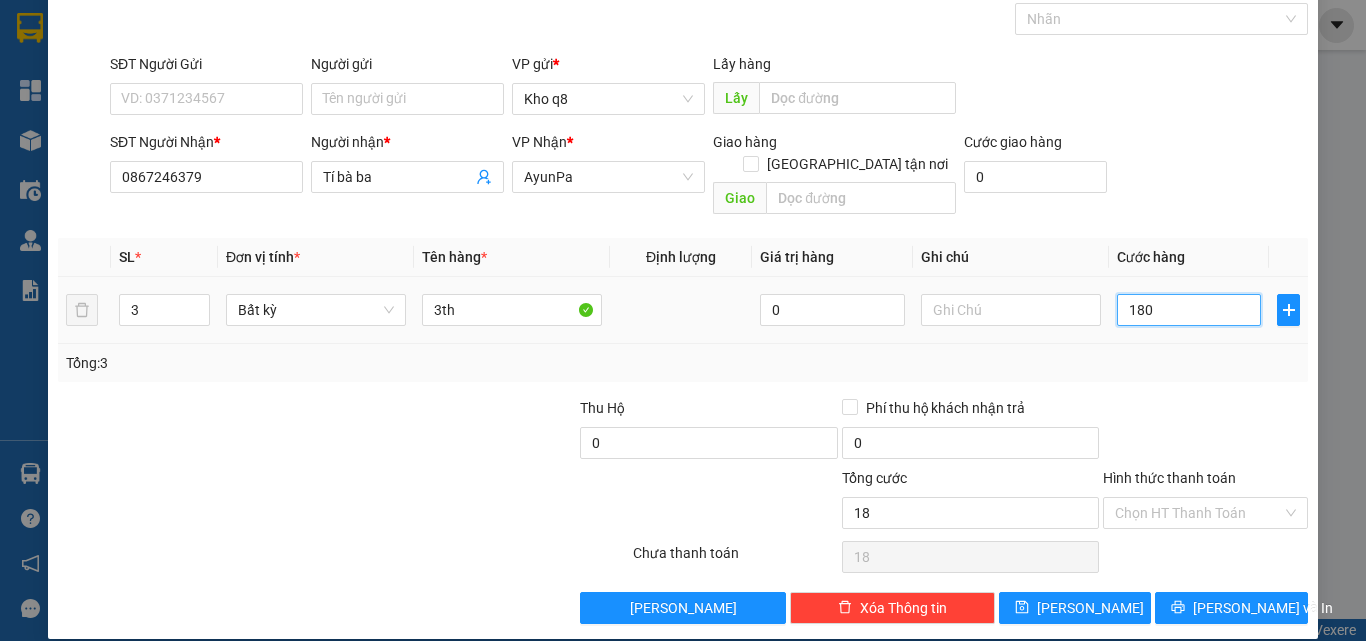 type on "180" 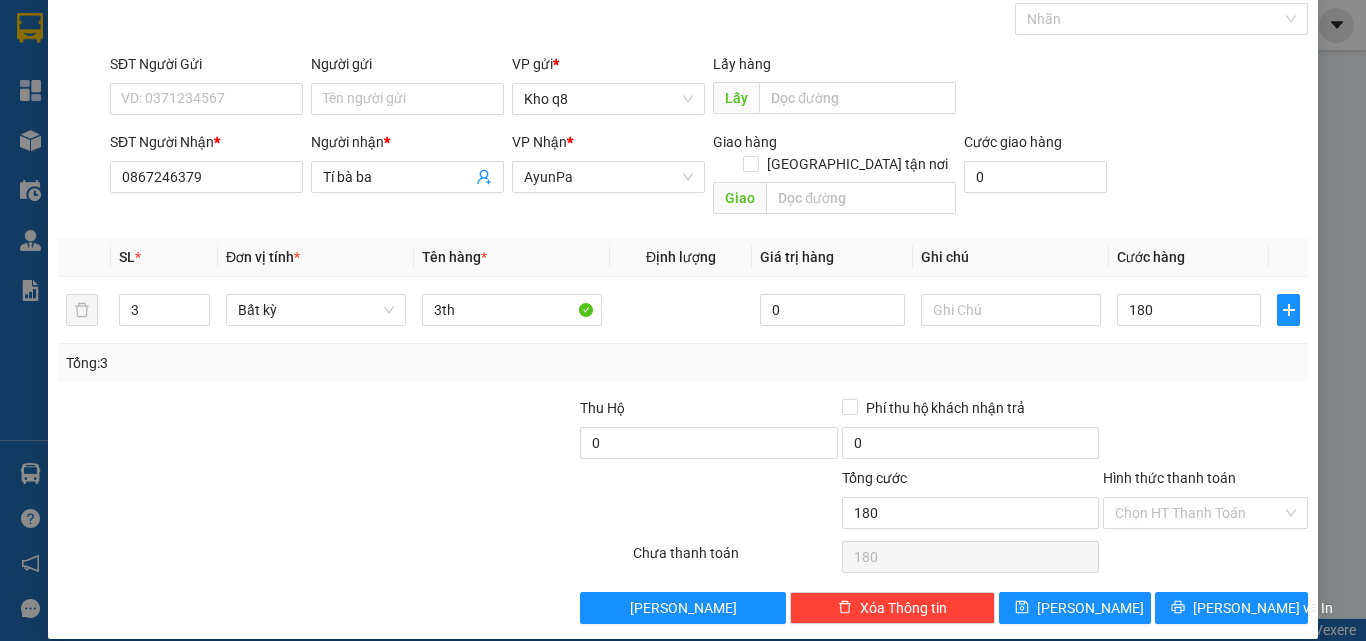 type on "180.000" 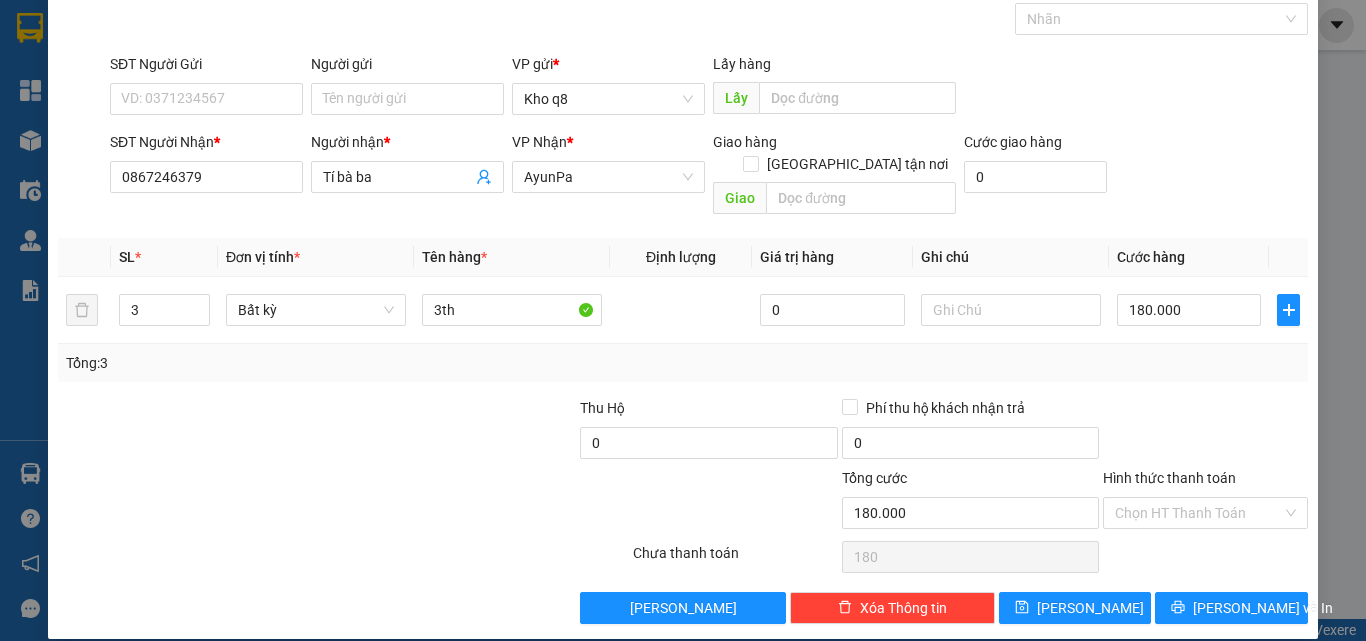 type on "180.000" 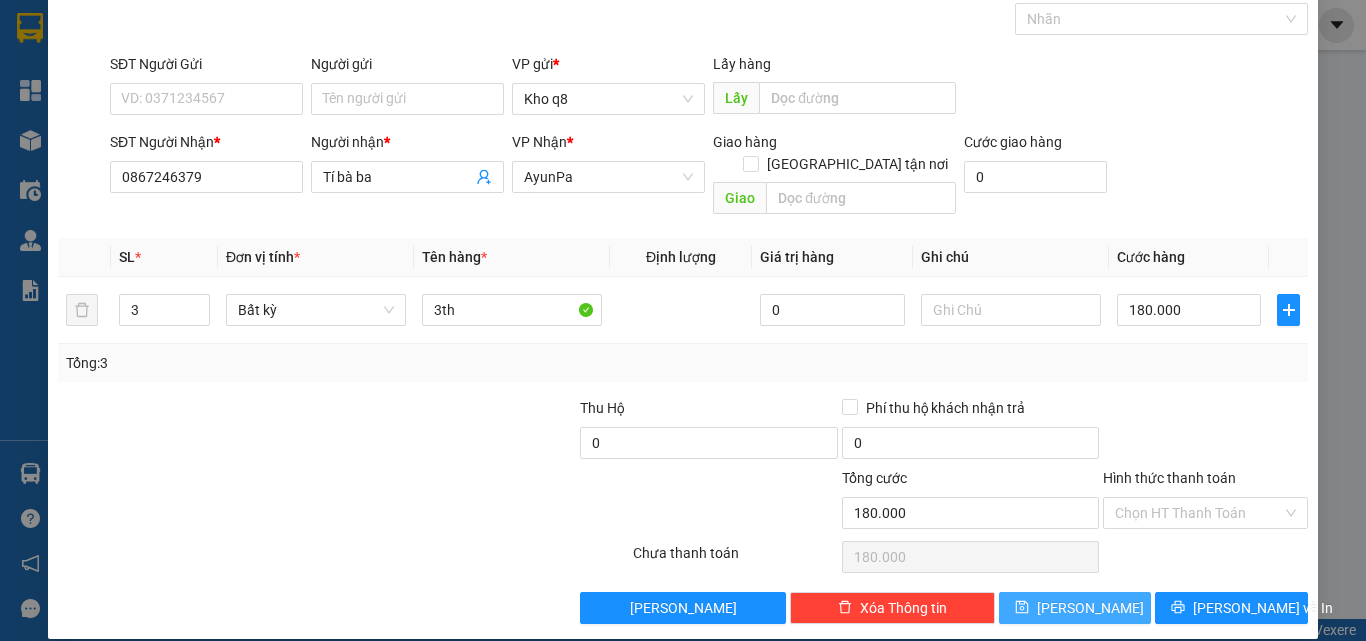 click on "[PERSON_NAME]" at bounding box center (1075, 608) 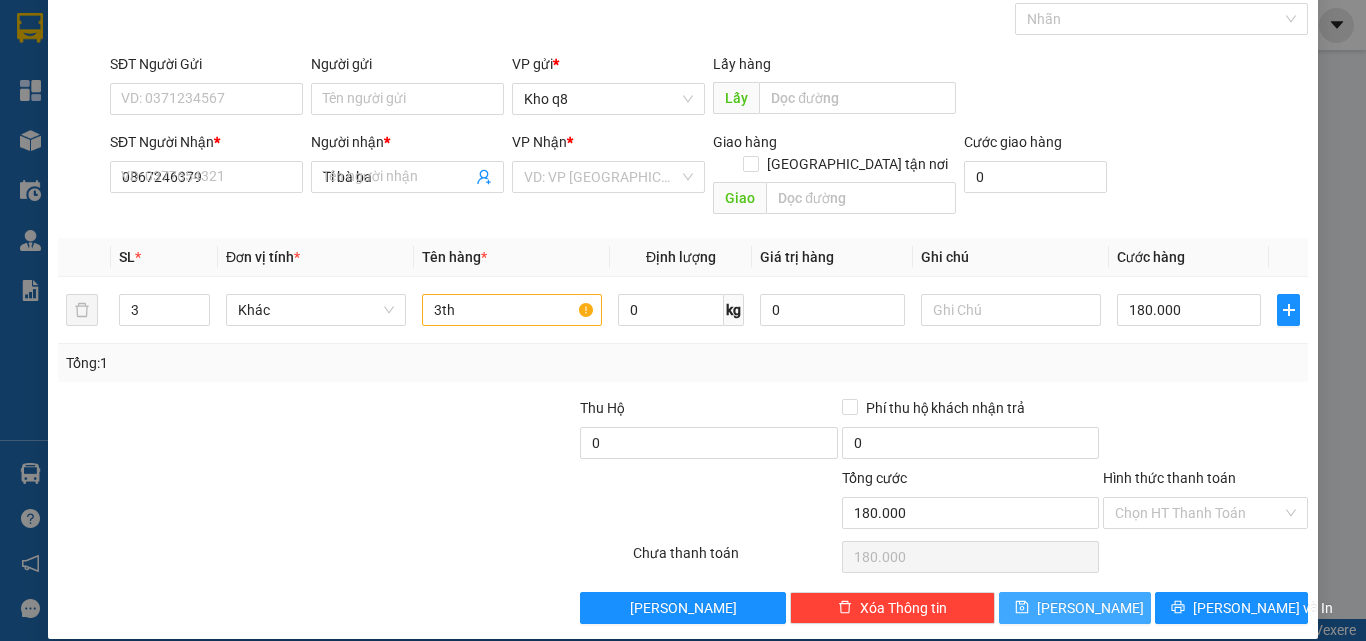 type 